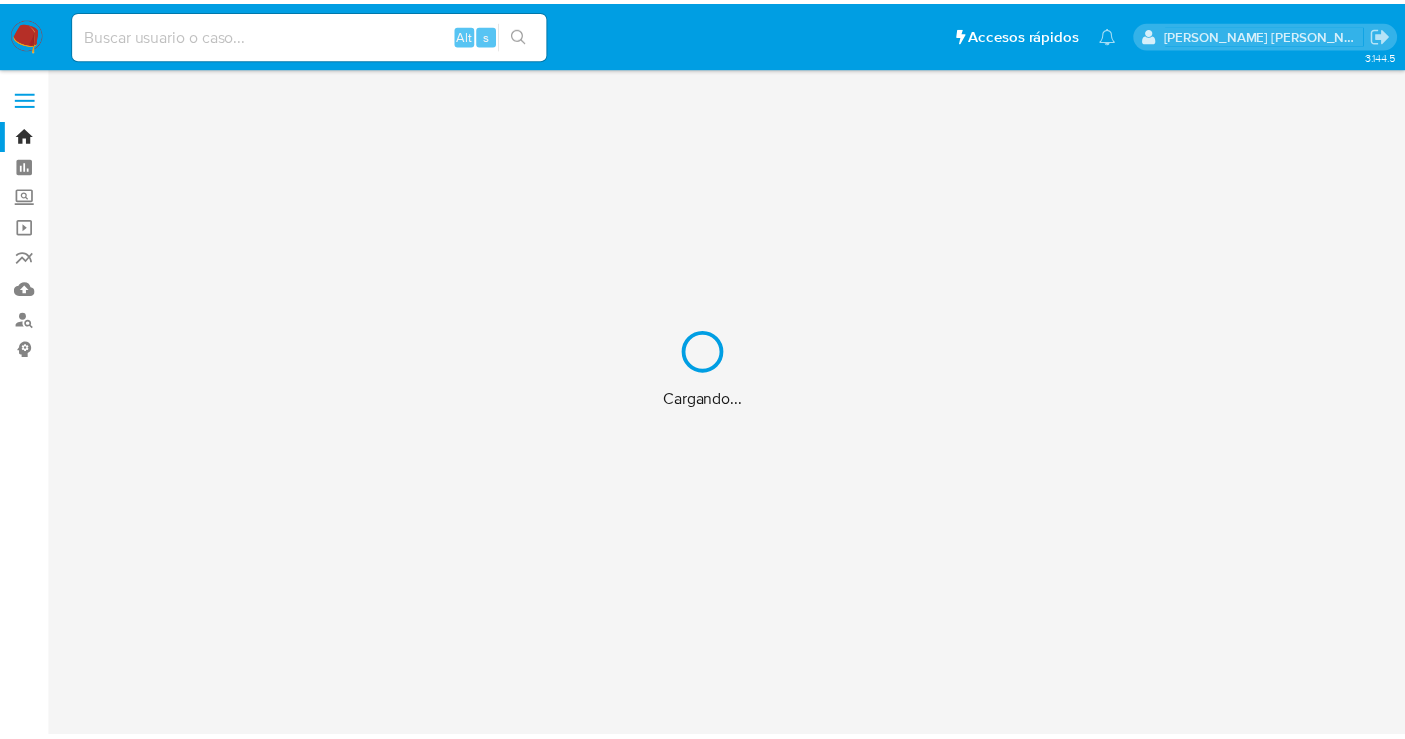 scroll, scrollTop: 0, scrollLeft: 0, axis: both 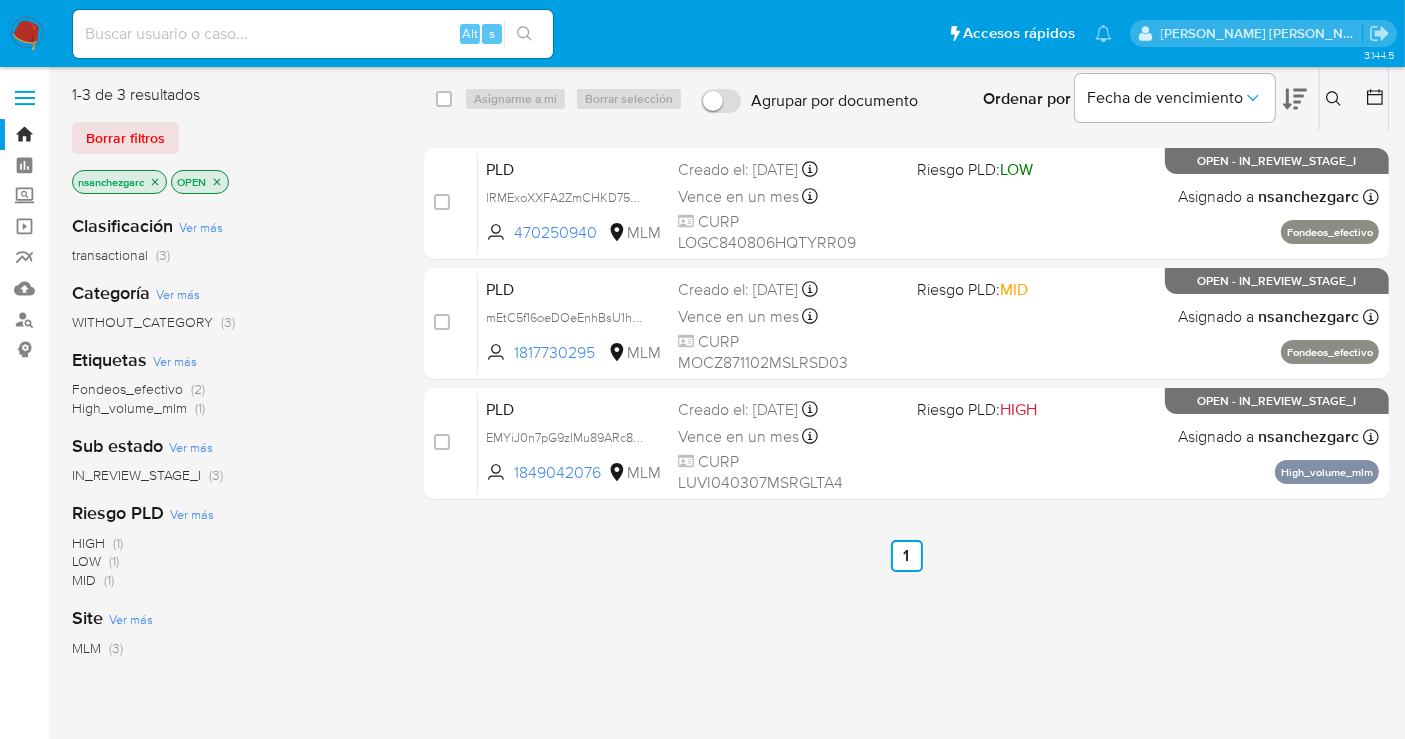 click at bounding box center [313, 34] 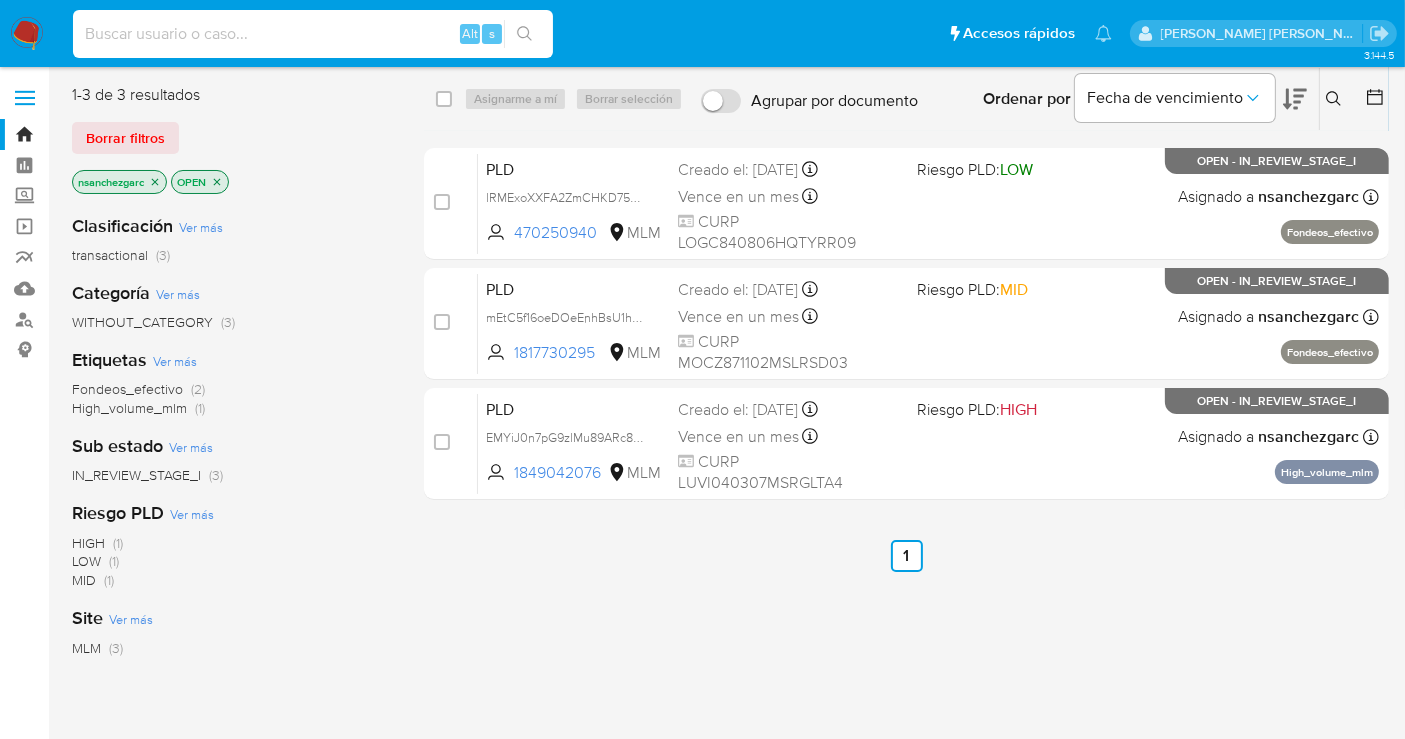 paste on "1551580420" 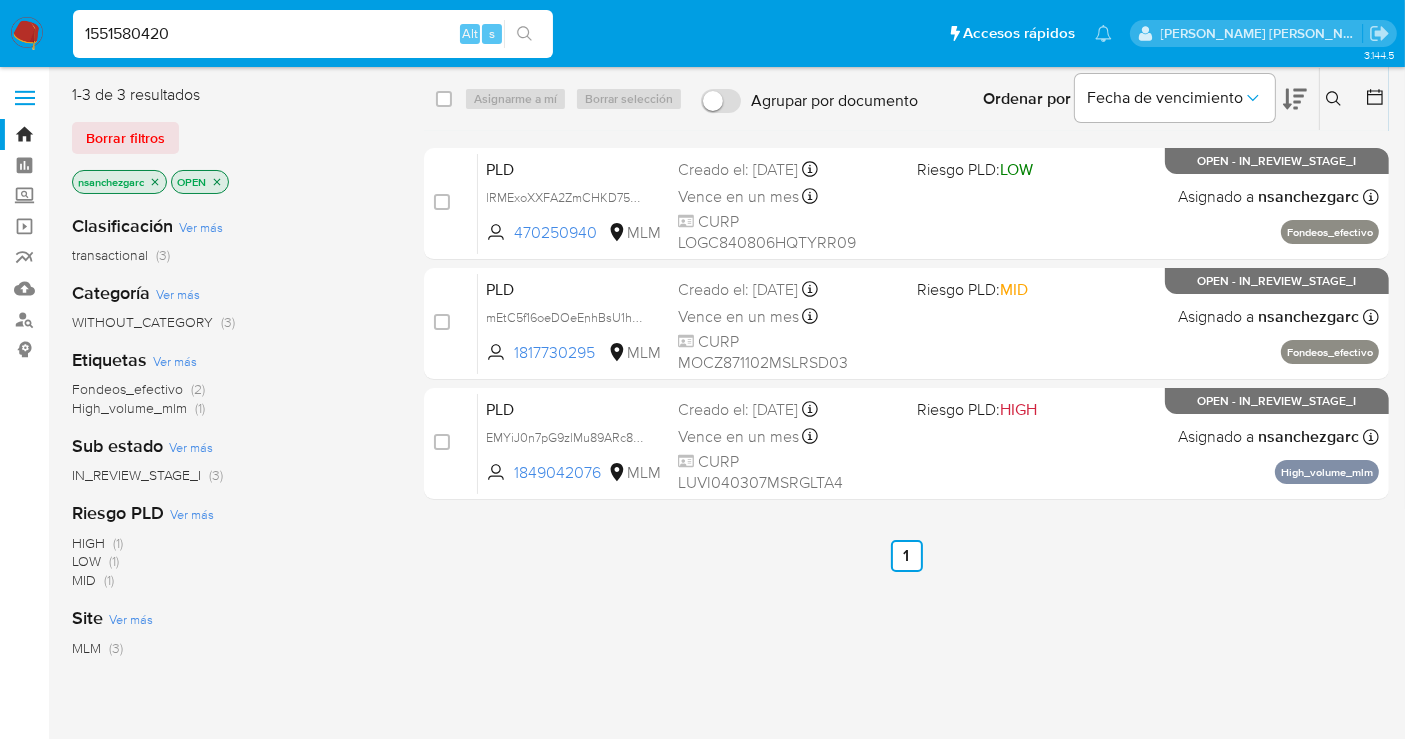 type on "1551580420" 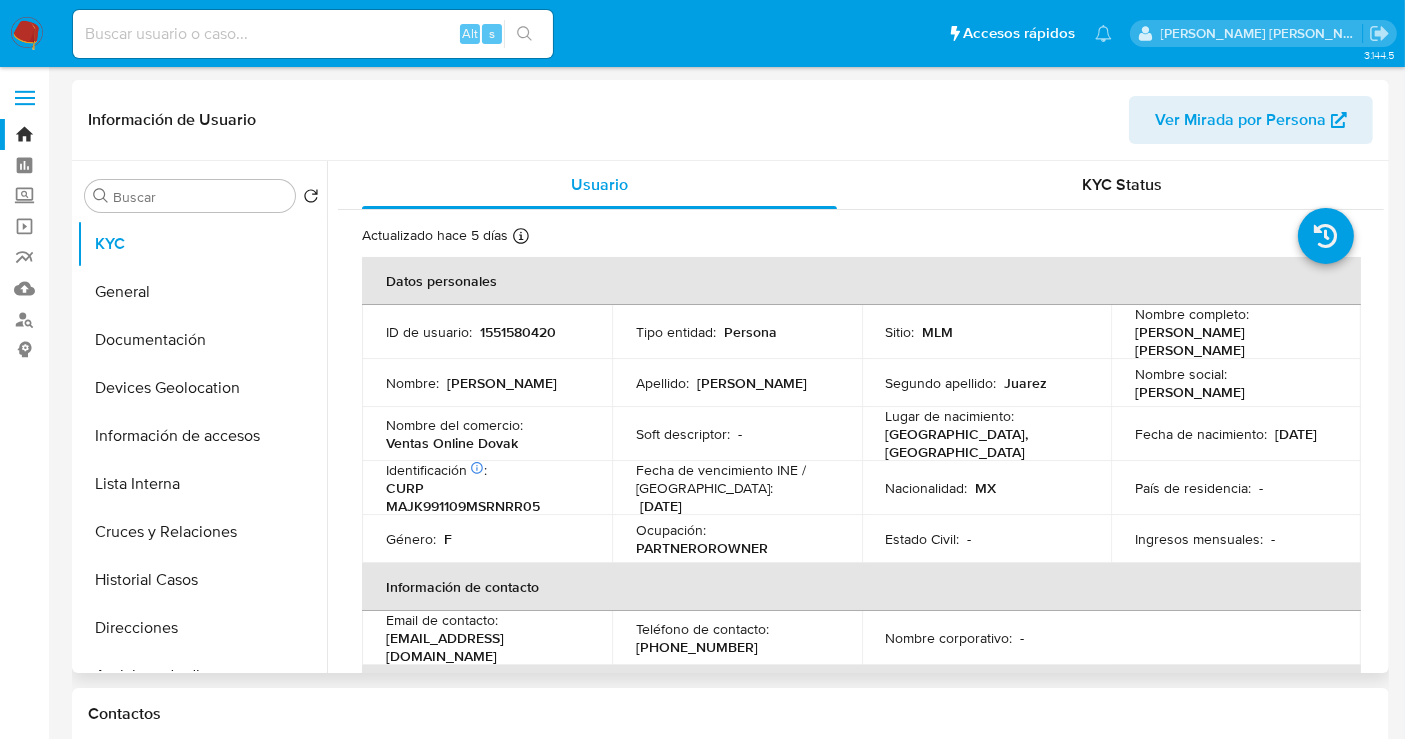 select on "10" 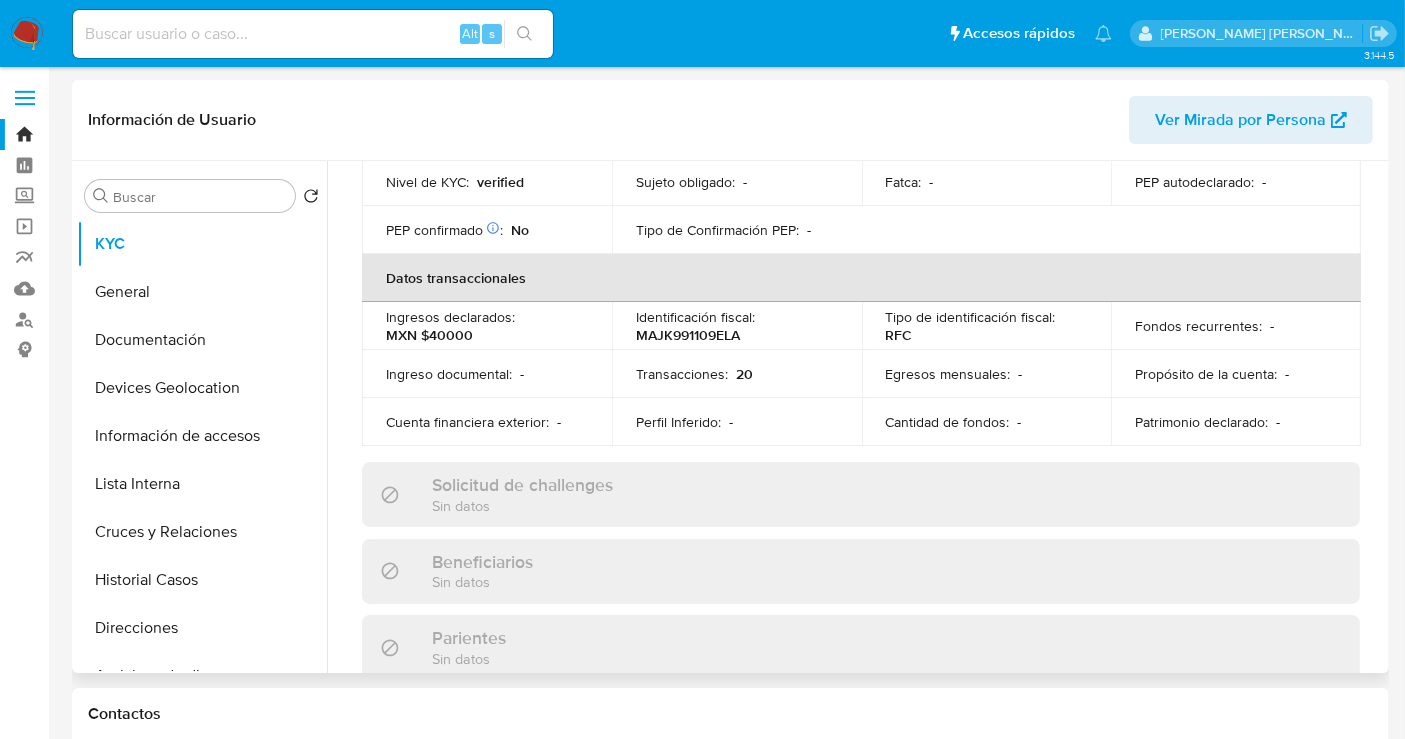 scroll, scrollTop: 1111, scrollLeft: 0, axis: vertical 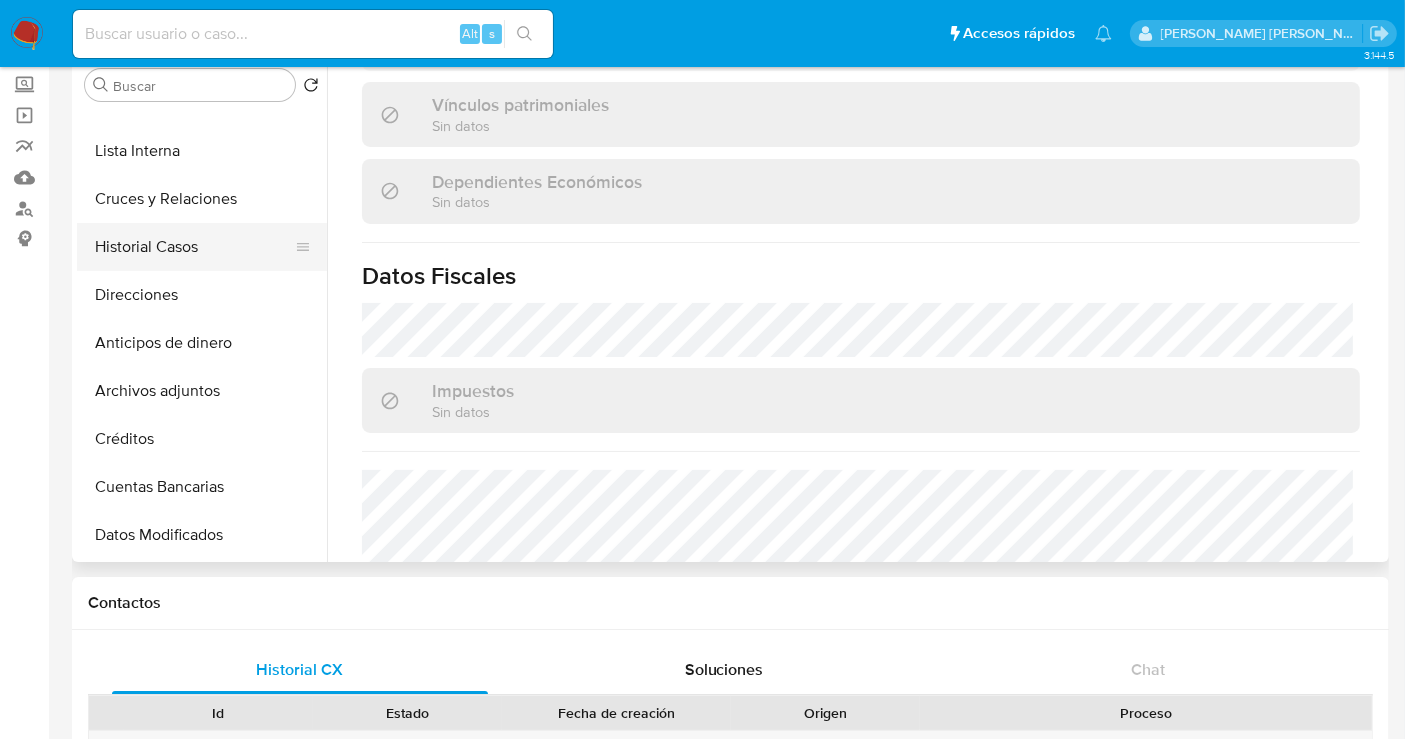 click on "Historial Casos" at bounding box center [194, 247] 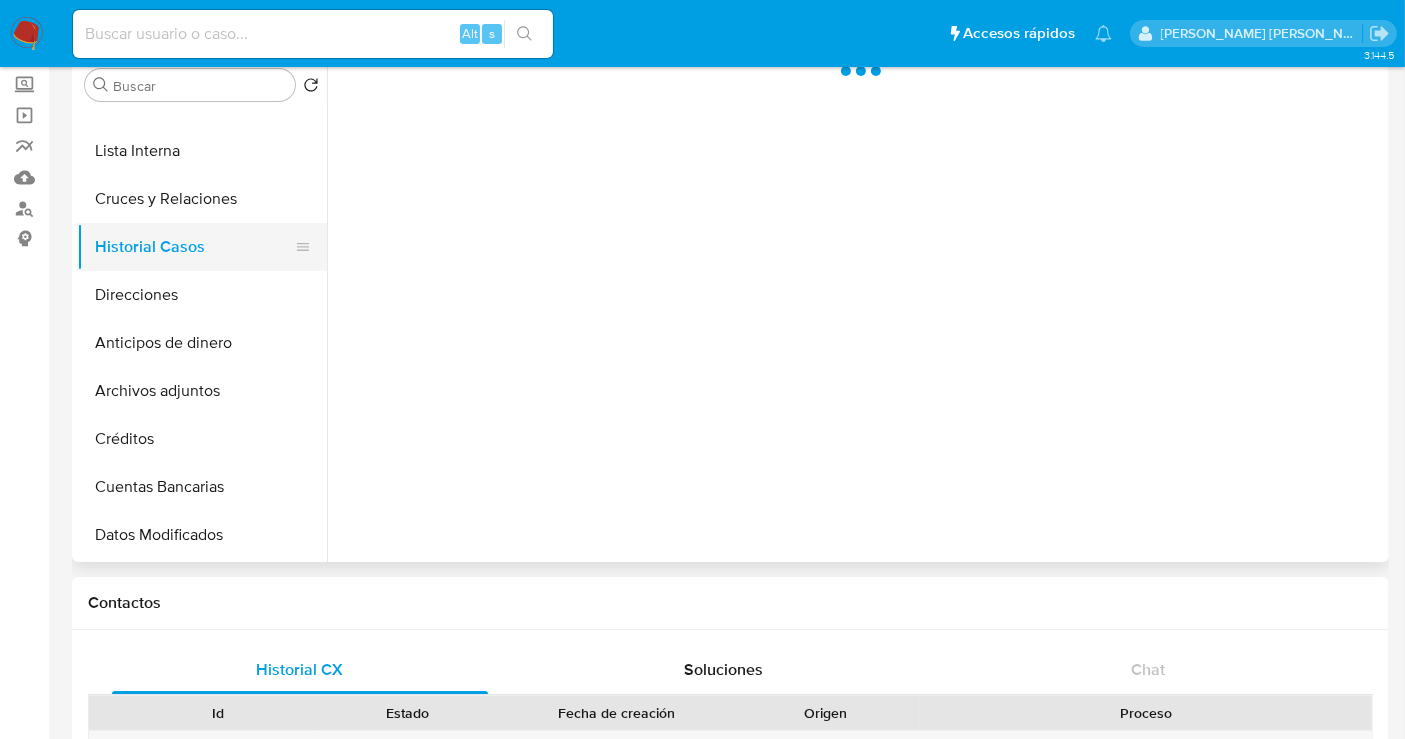 scroll, scrollTop: 0, scrollLeft: 0, axis: both 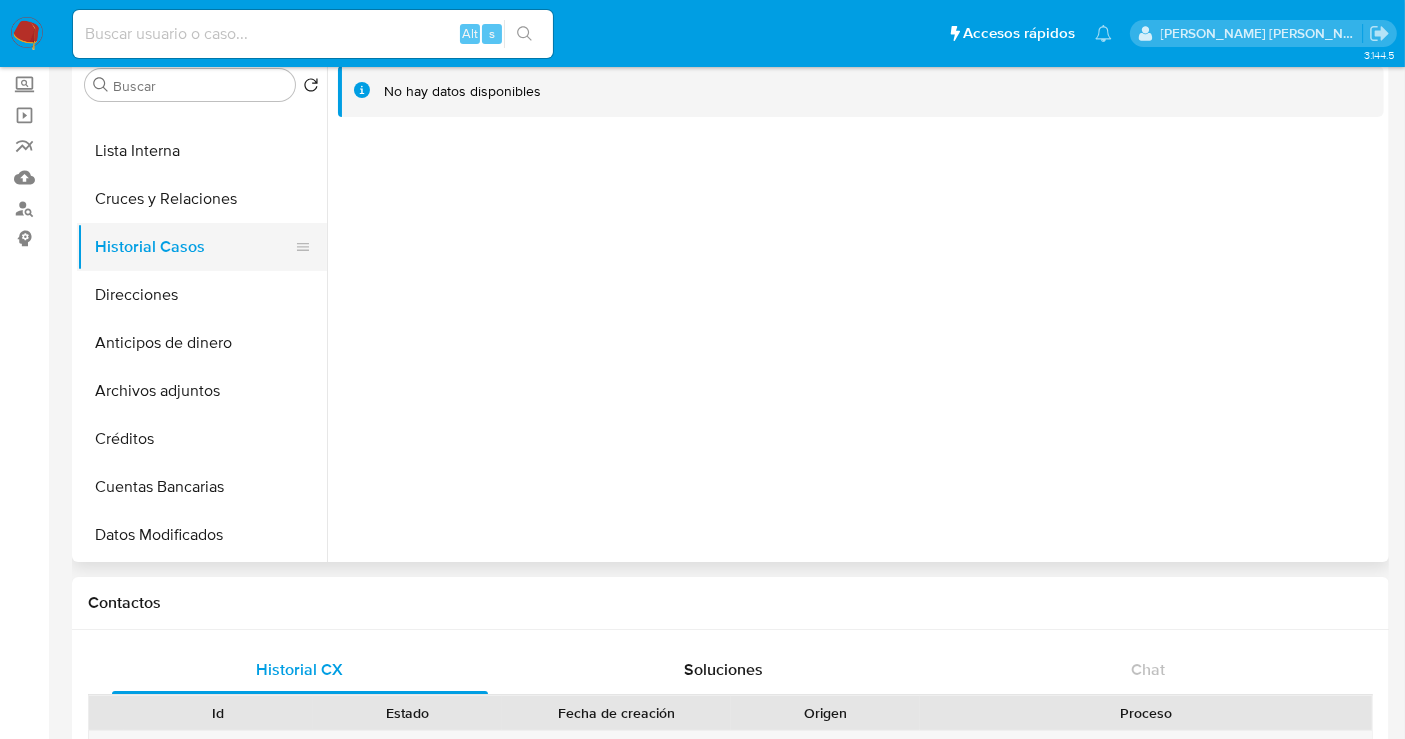 type 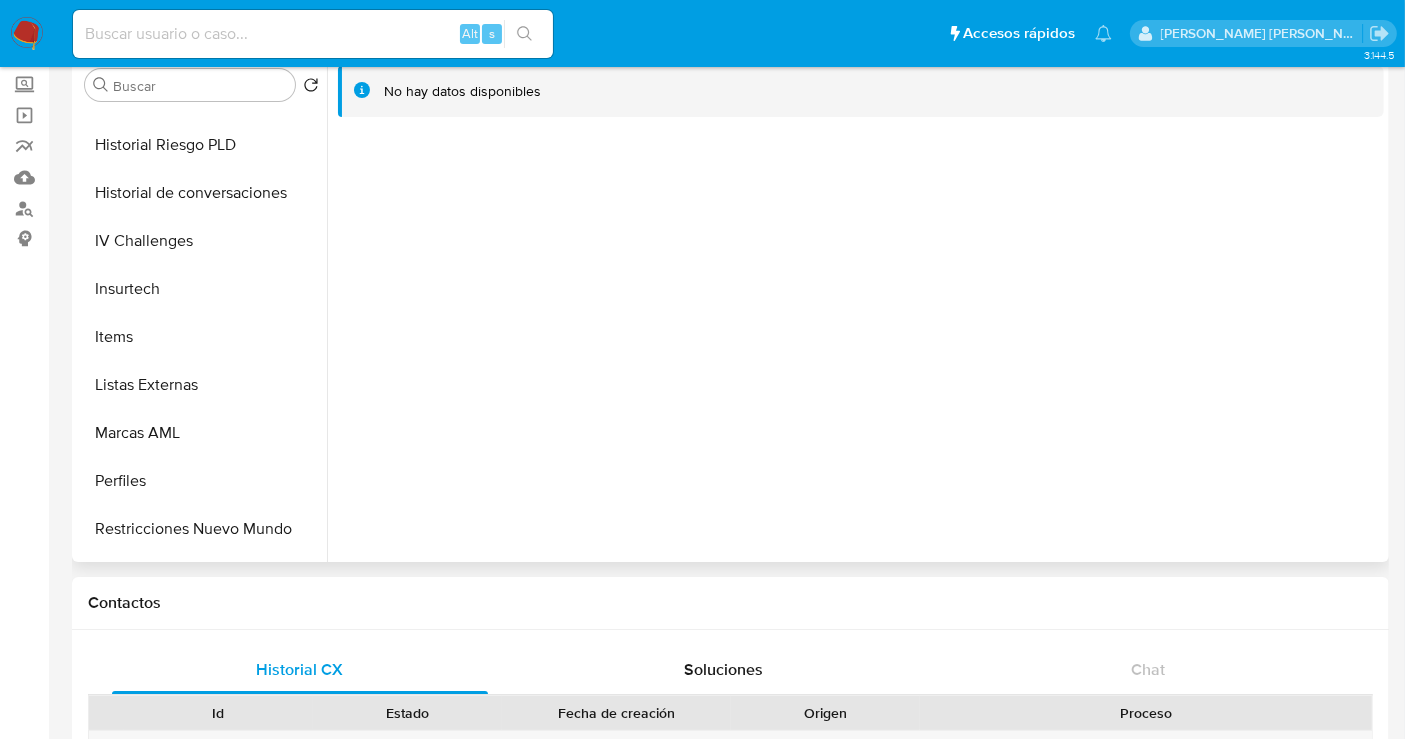 scroll, scrollTop: 797, scrollLeft: 0, axis: vertical 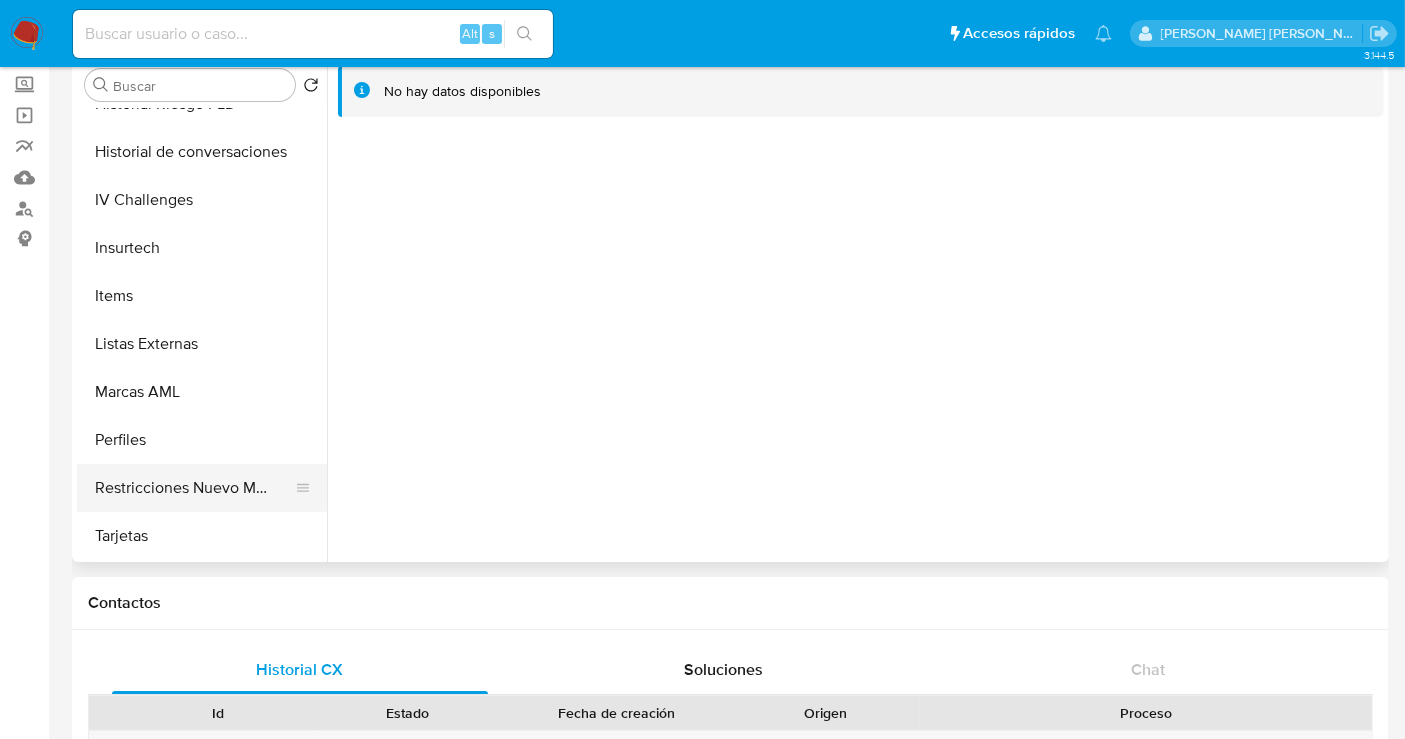 click on "Restricciones Nuevo Mundo" at bounding box center (194, 488) 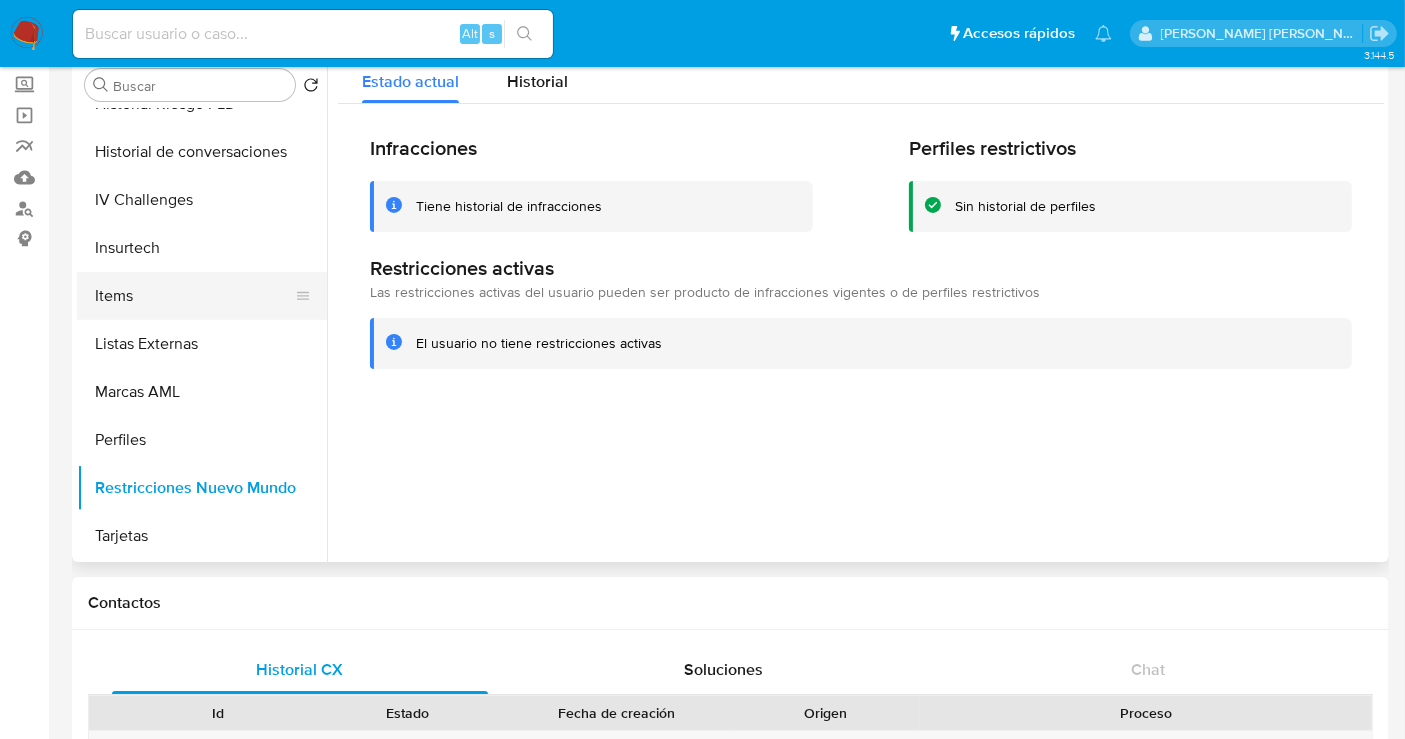 click on "Items" at bounding box center (194, 296) 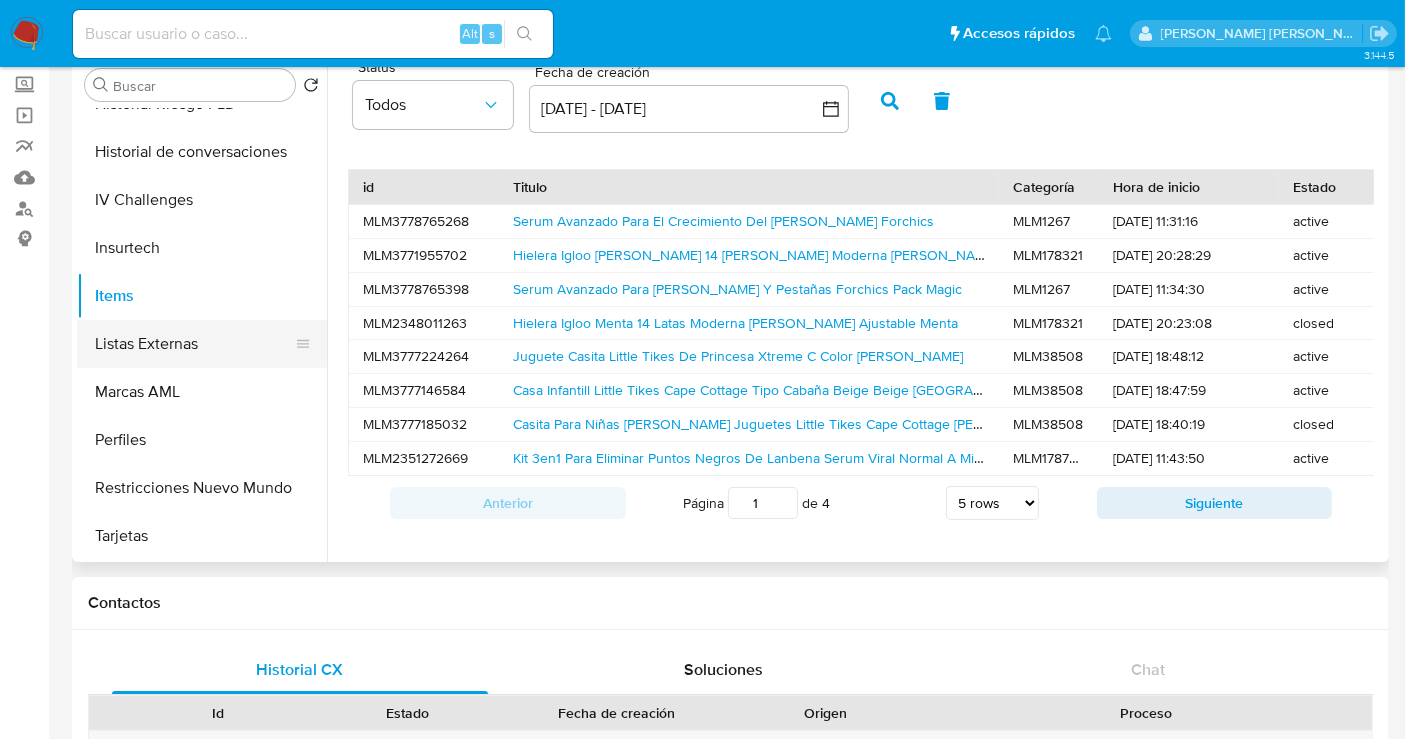 type 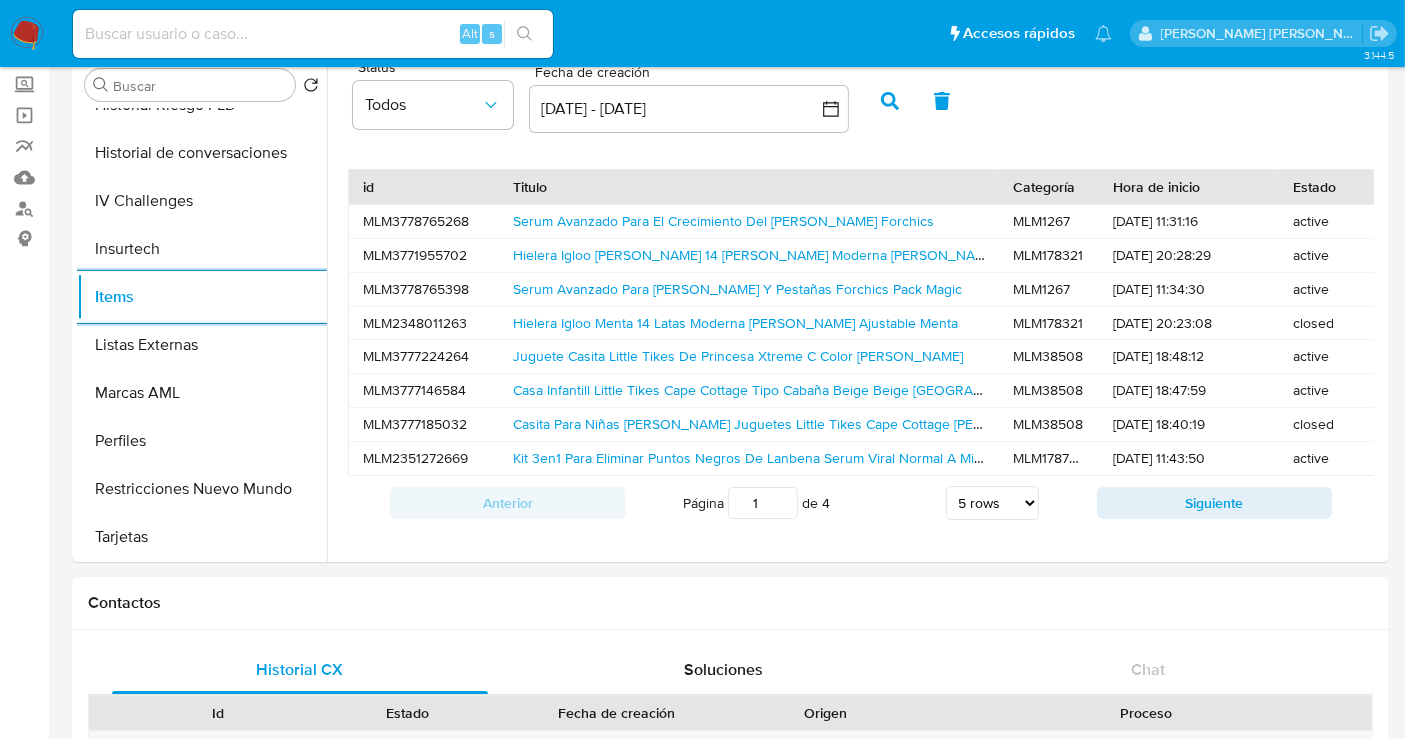 scroll, scrollTop: 796, scrollLeft: 0, axis: vertical 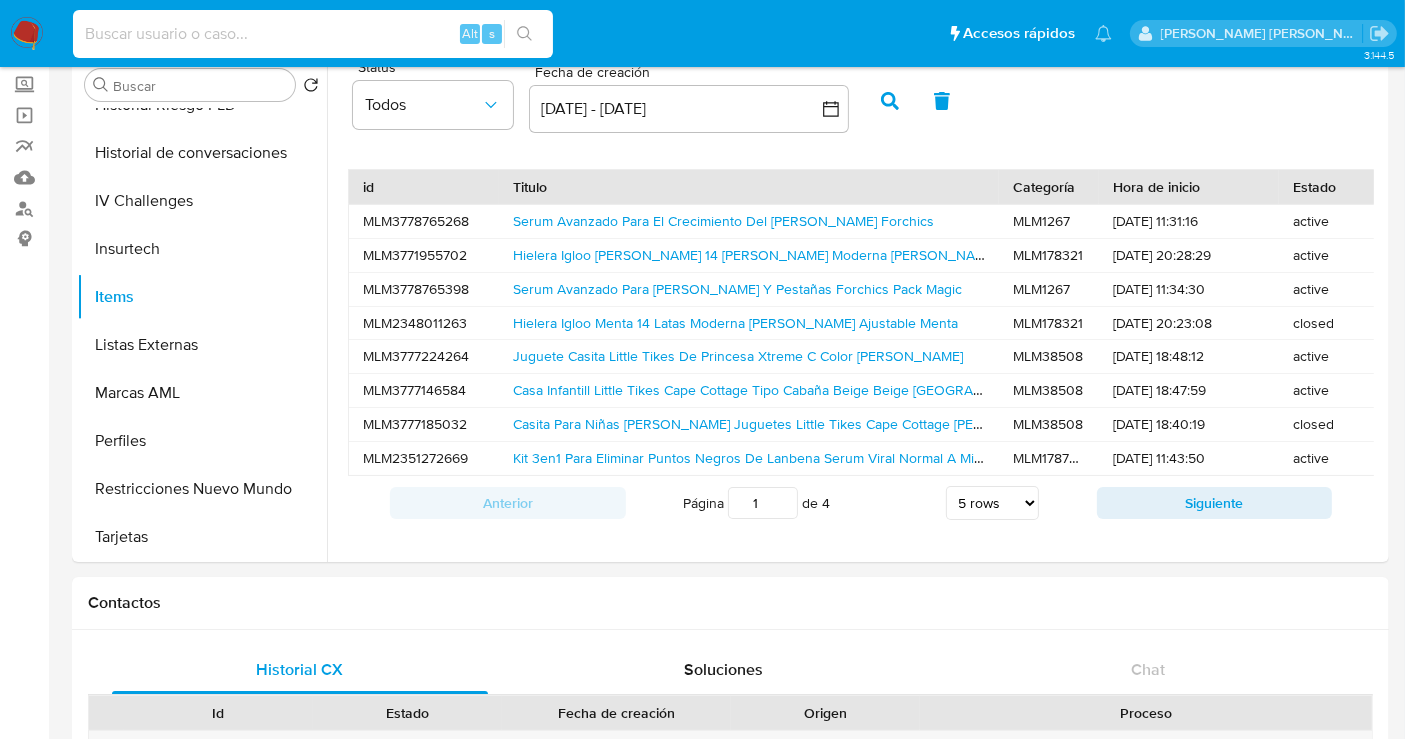 paste on "1140489200" 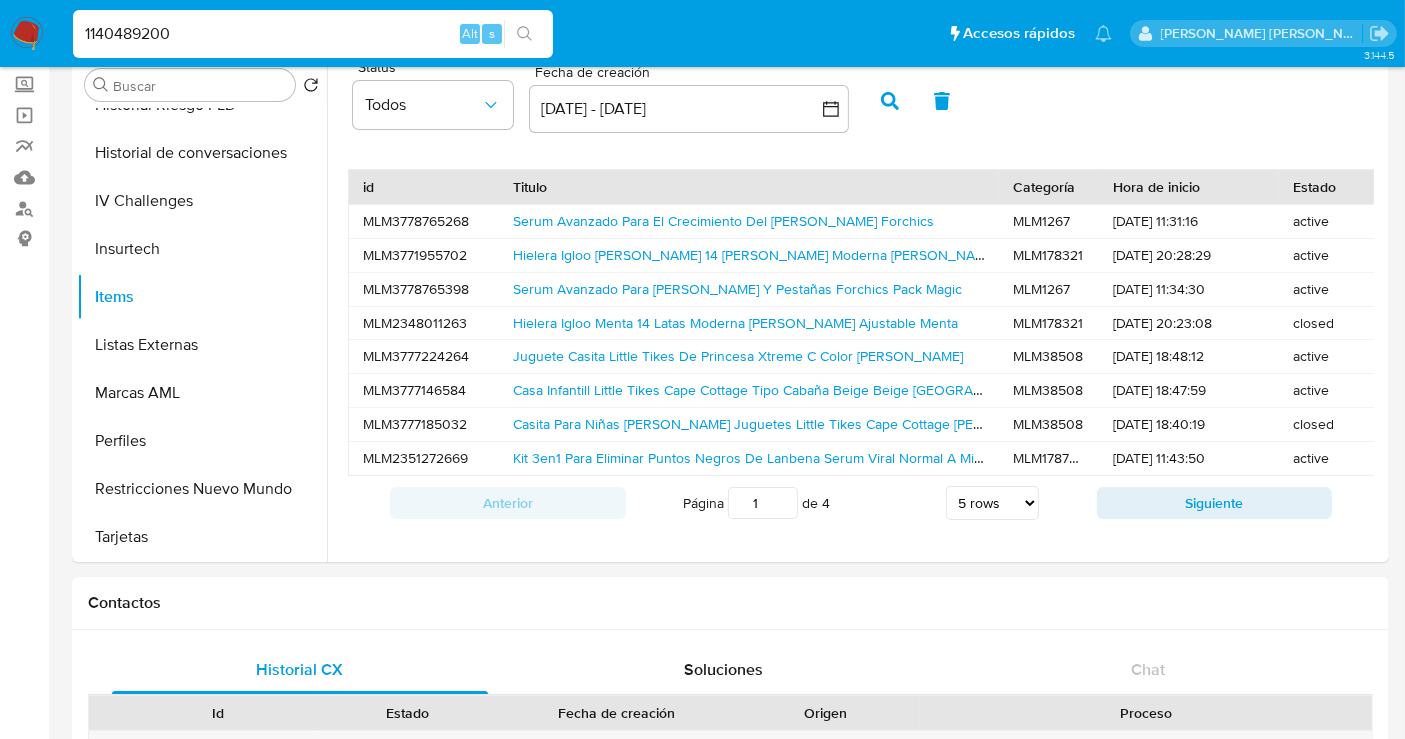 type on "1140489200" 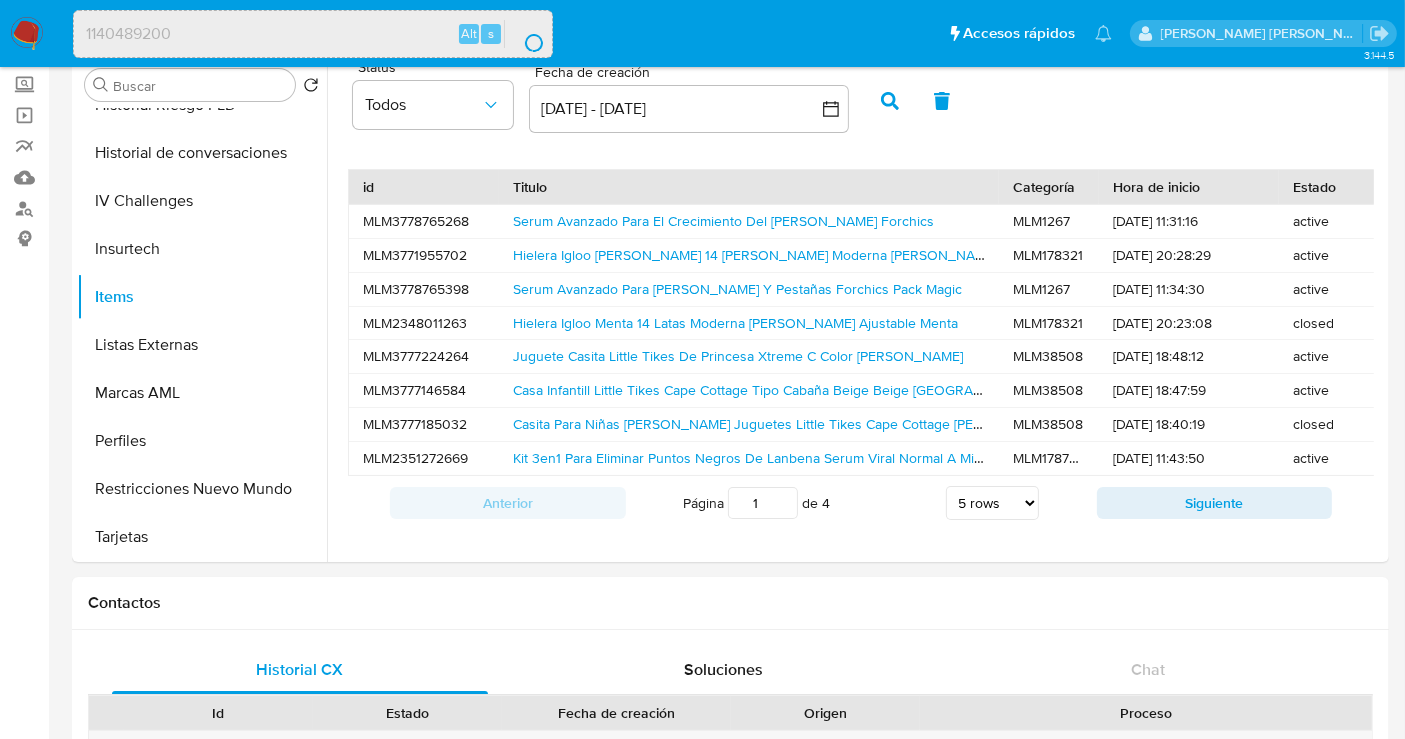 scroll, scrollTop: 0, scrollLeft: 0, axis: both 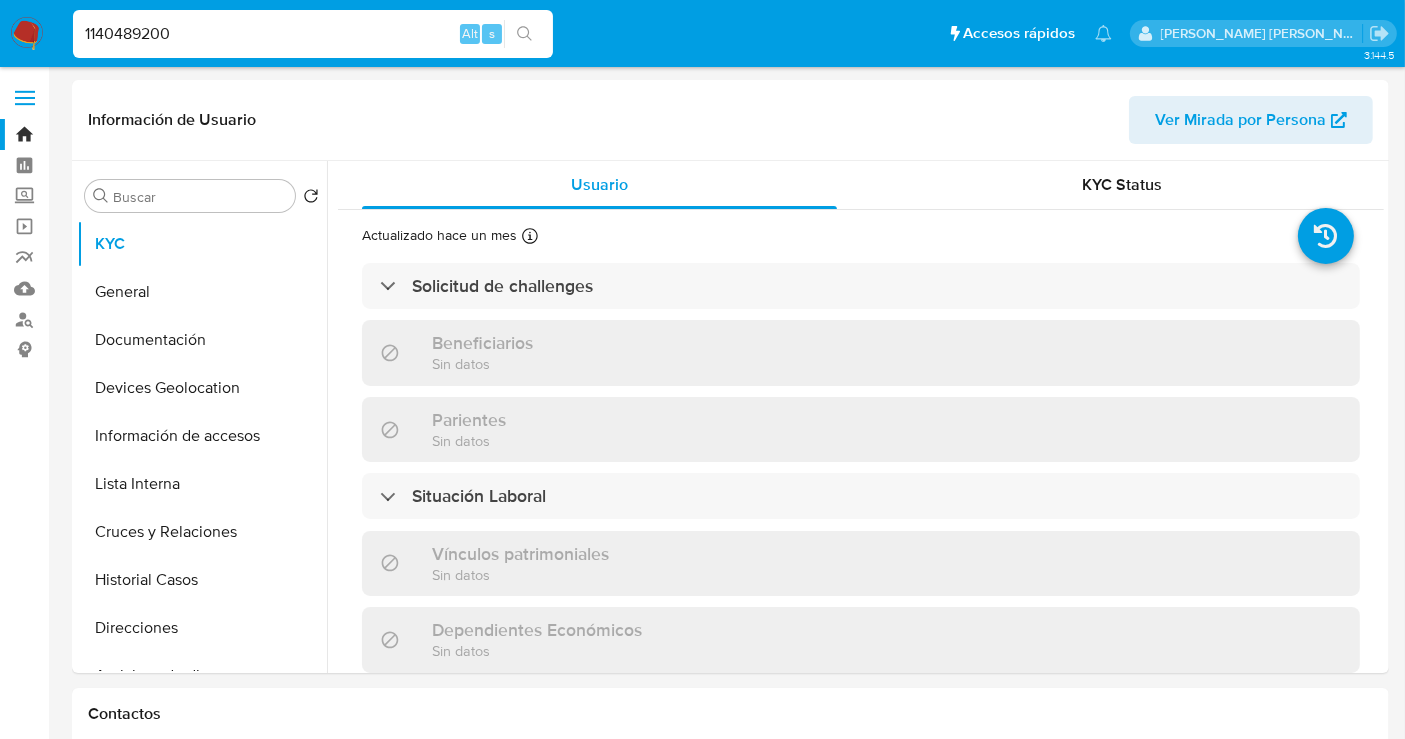select on "10" 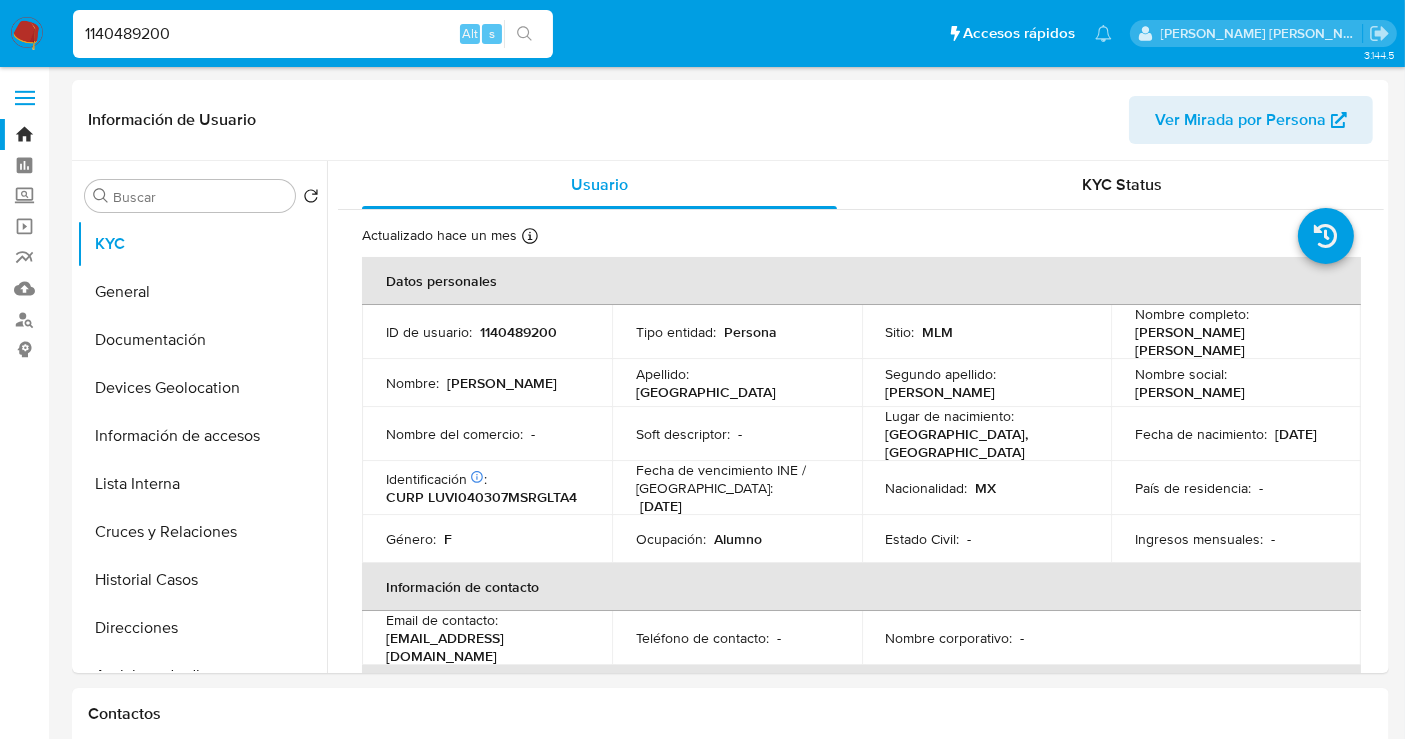 click on "1140489200" at bounding box center [313, 34] 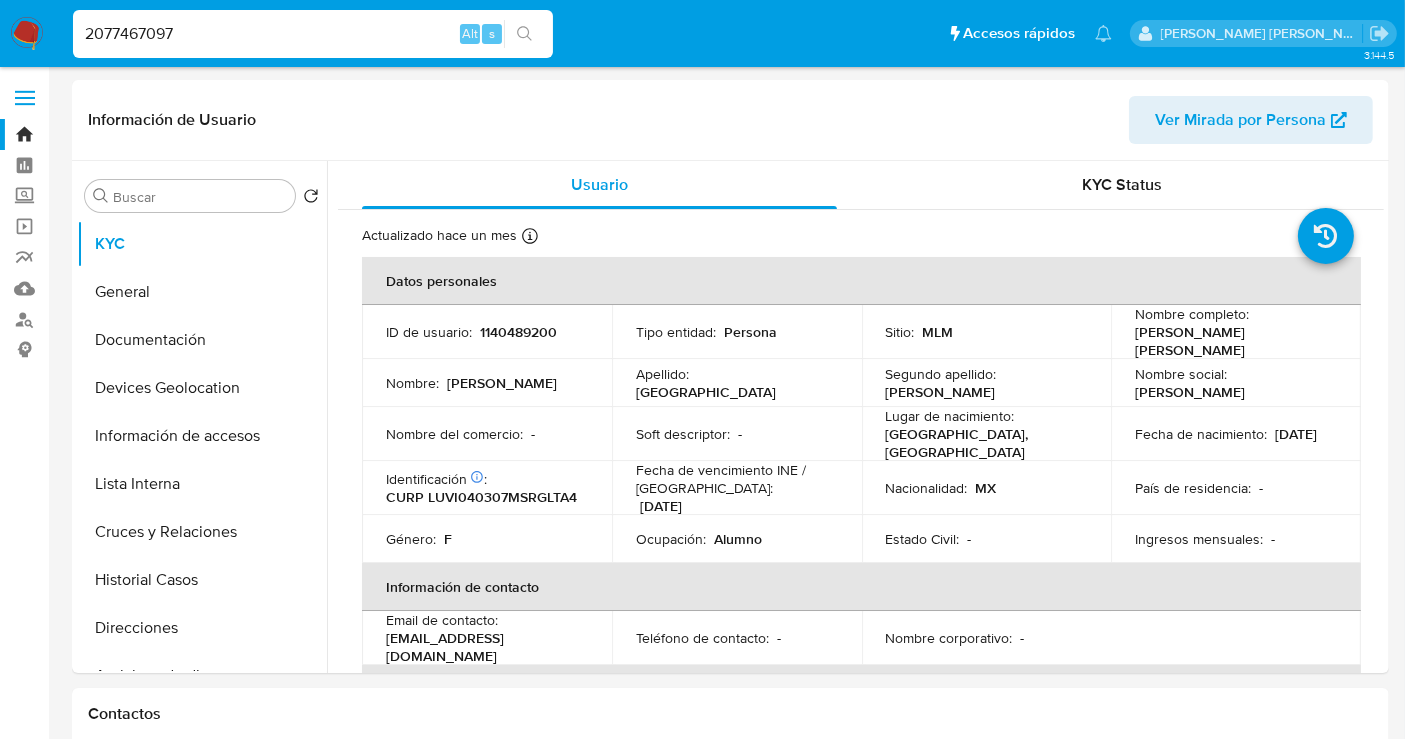 type on "2077467097" 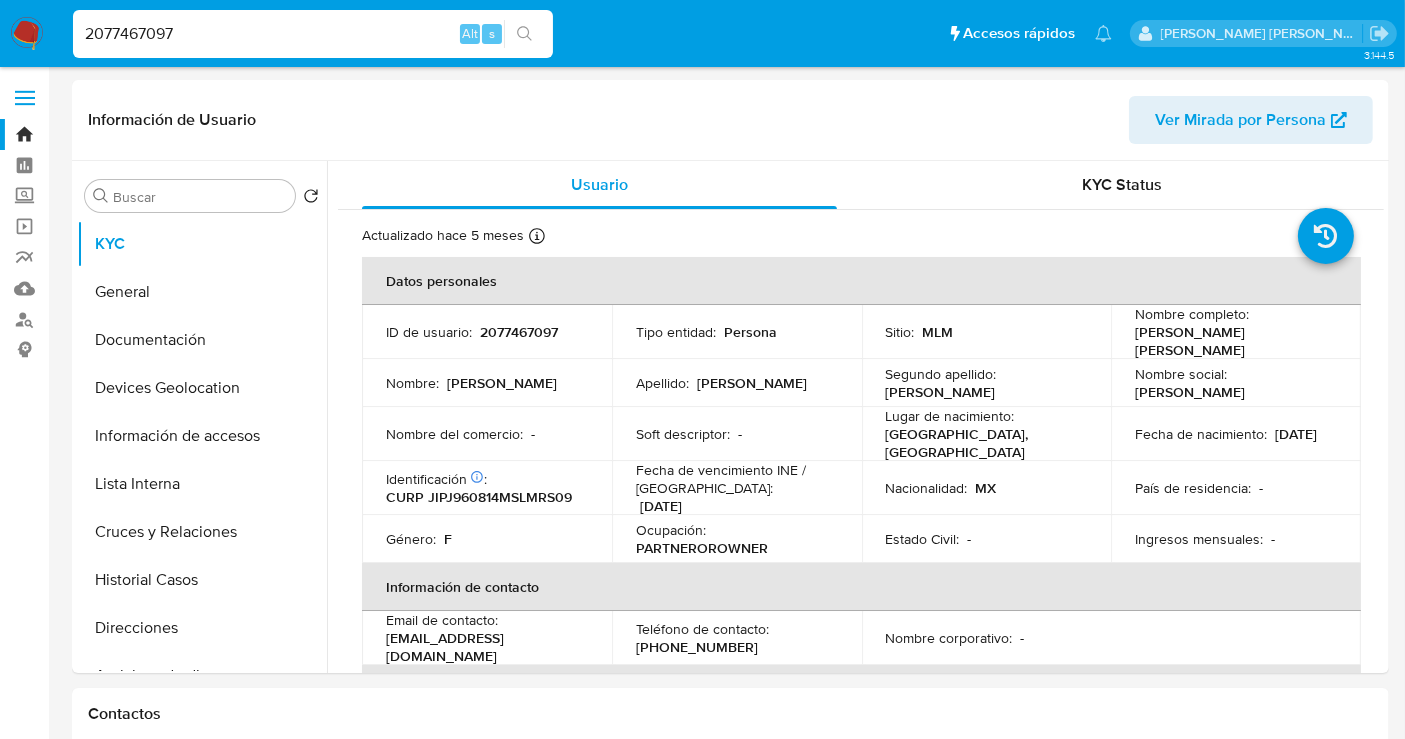 select on "10" 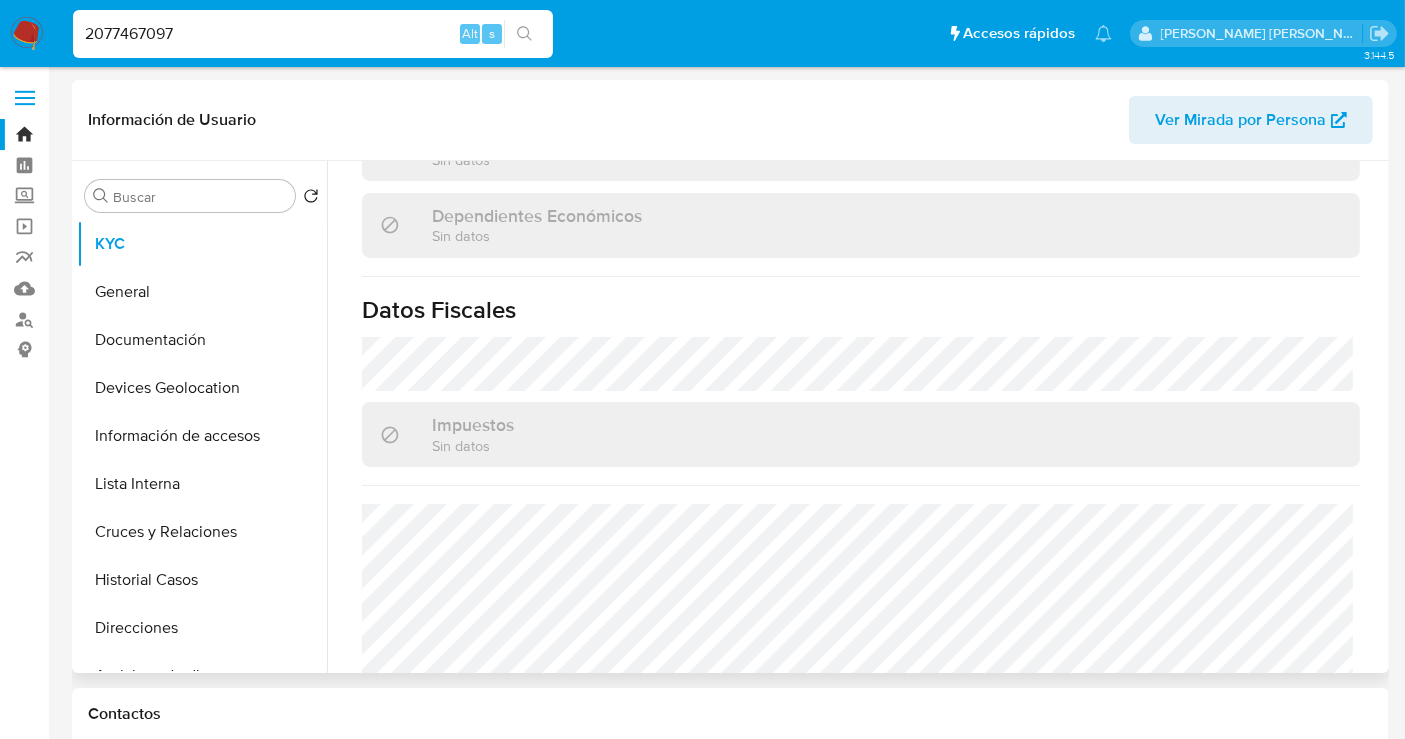 scroll, scrollTop: 1262, scrollLeft: 0, axis: vertical 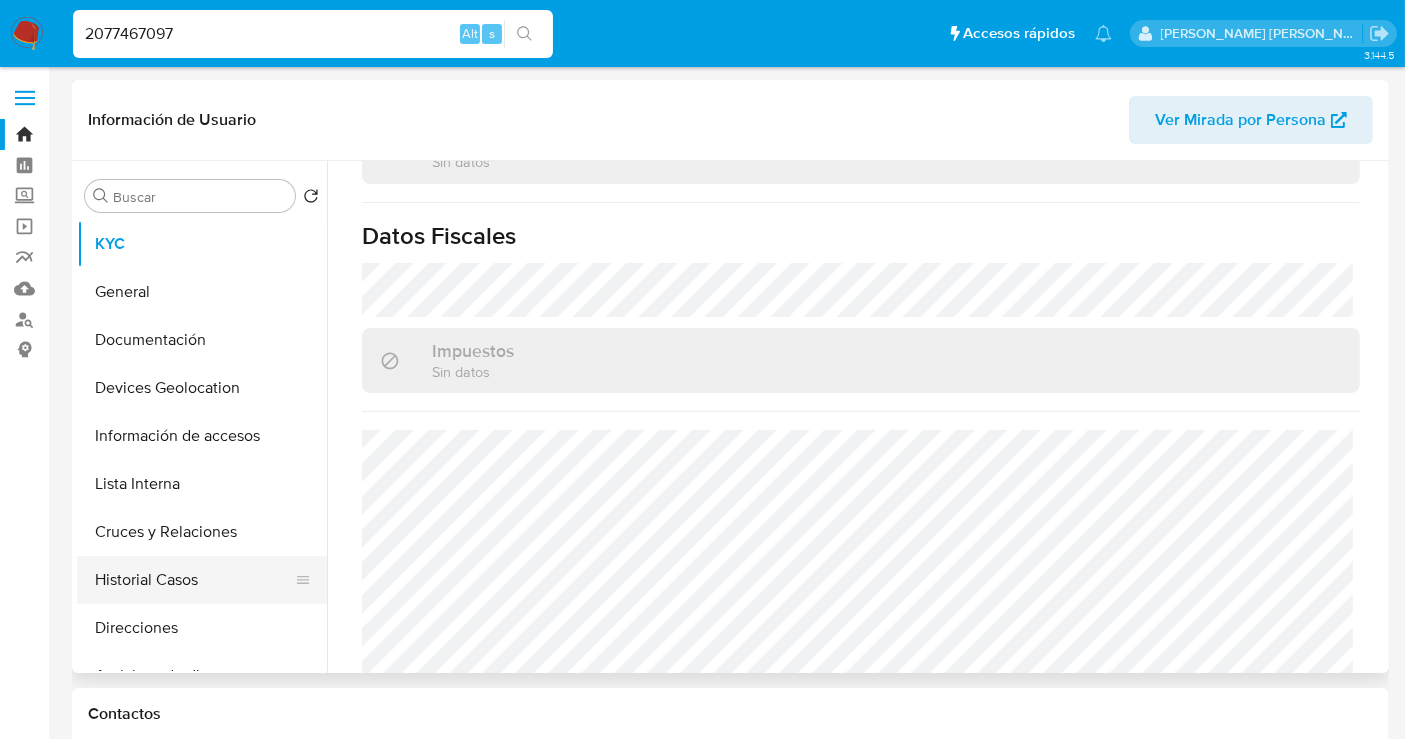 click on "Historial Casos" at bounding box center (194, 580) 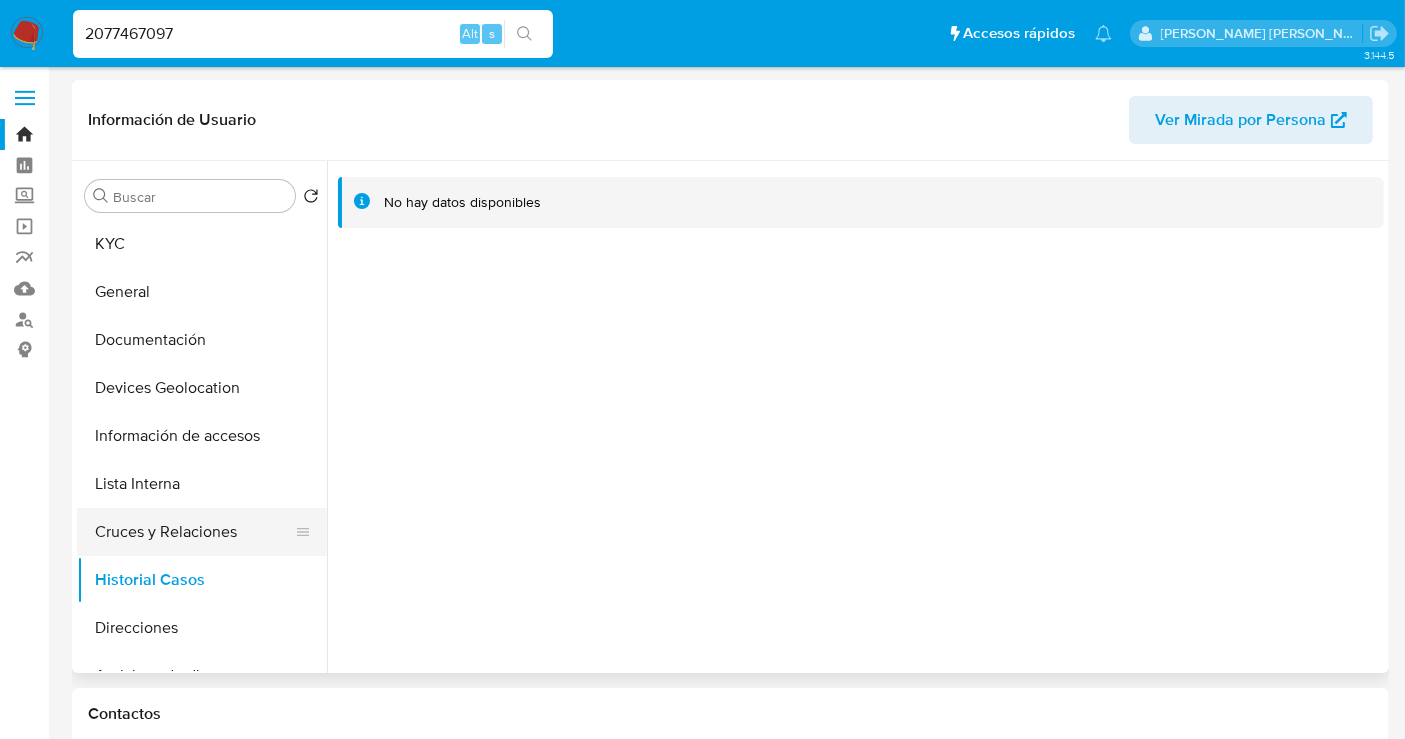 type 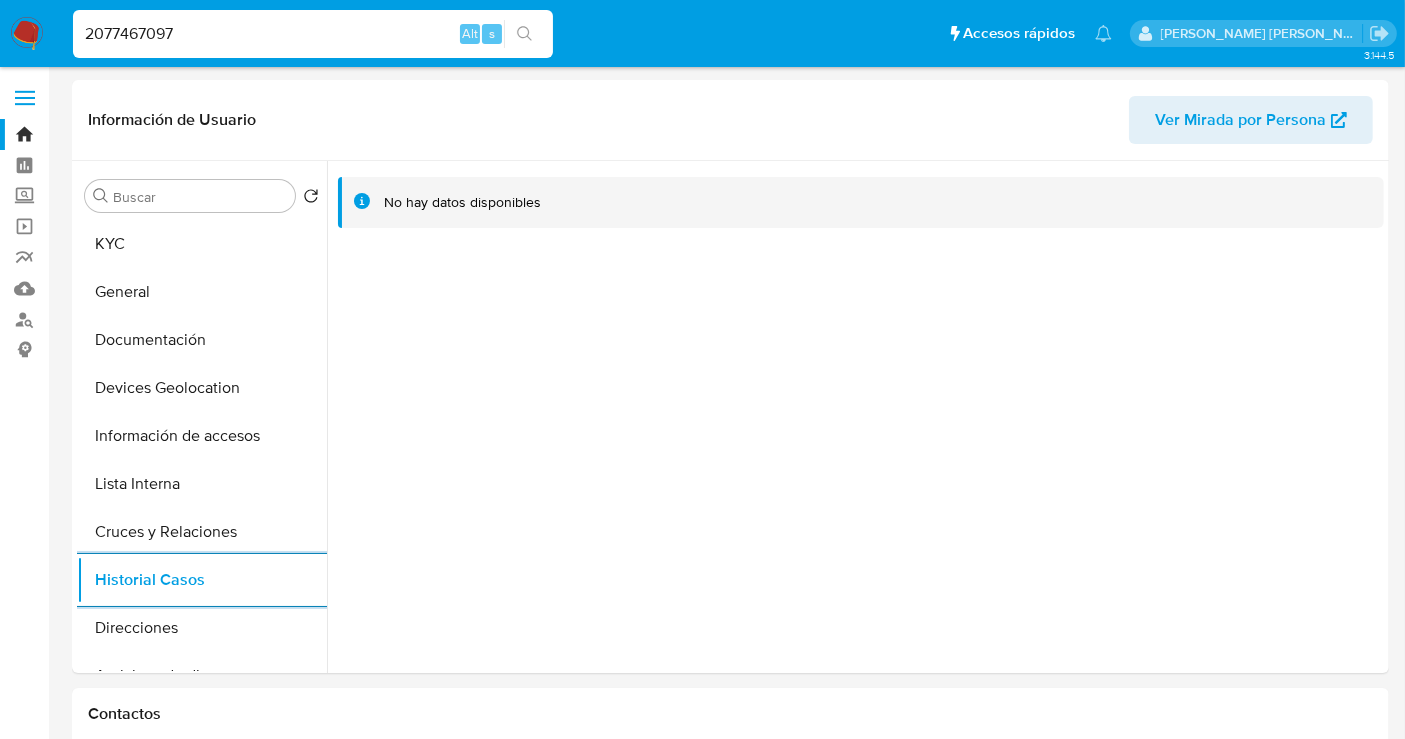 click on "2077467097" at bounding box center (313, 34) 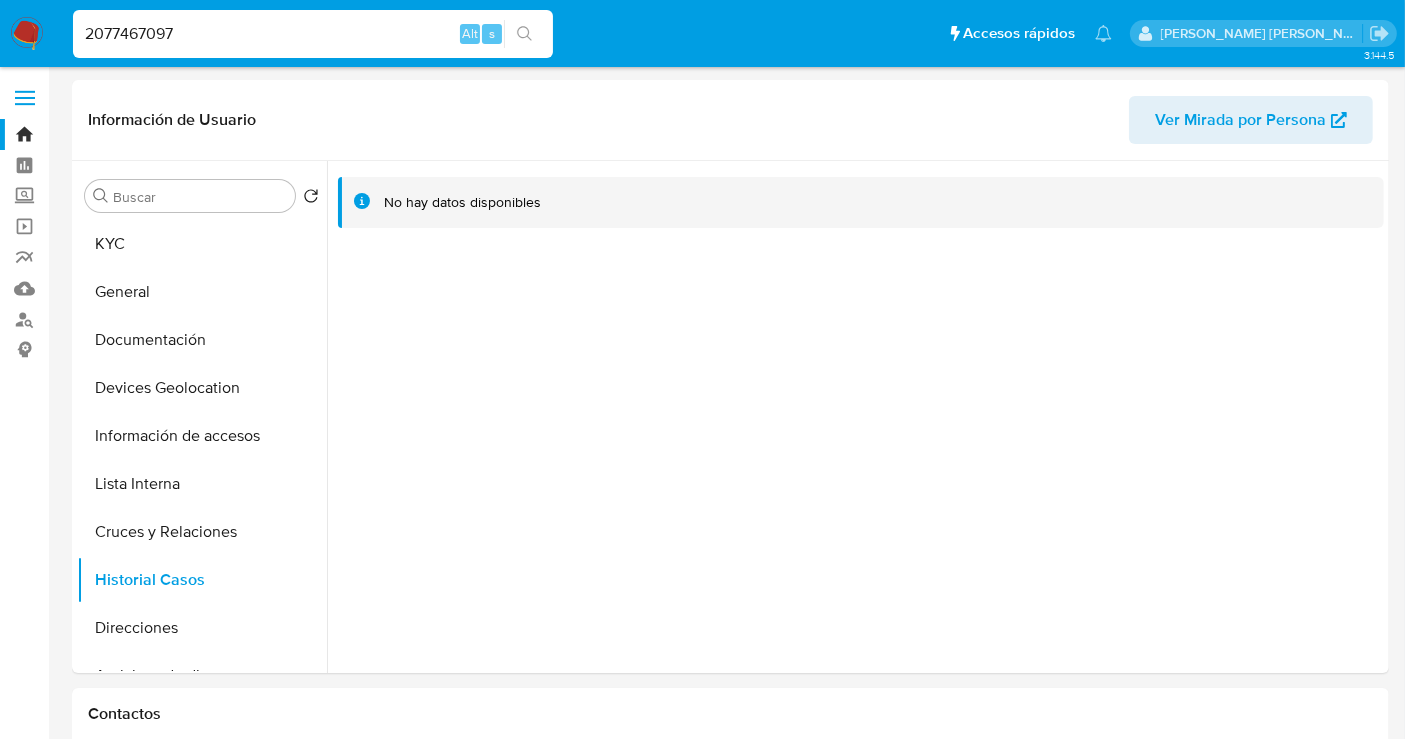click on "2077467097" at bounding box center [313, 34] 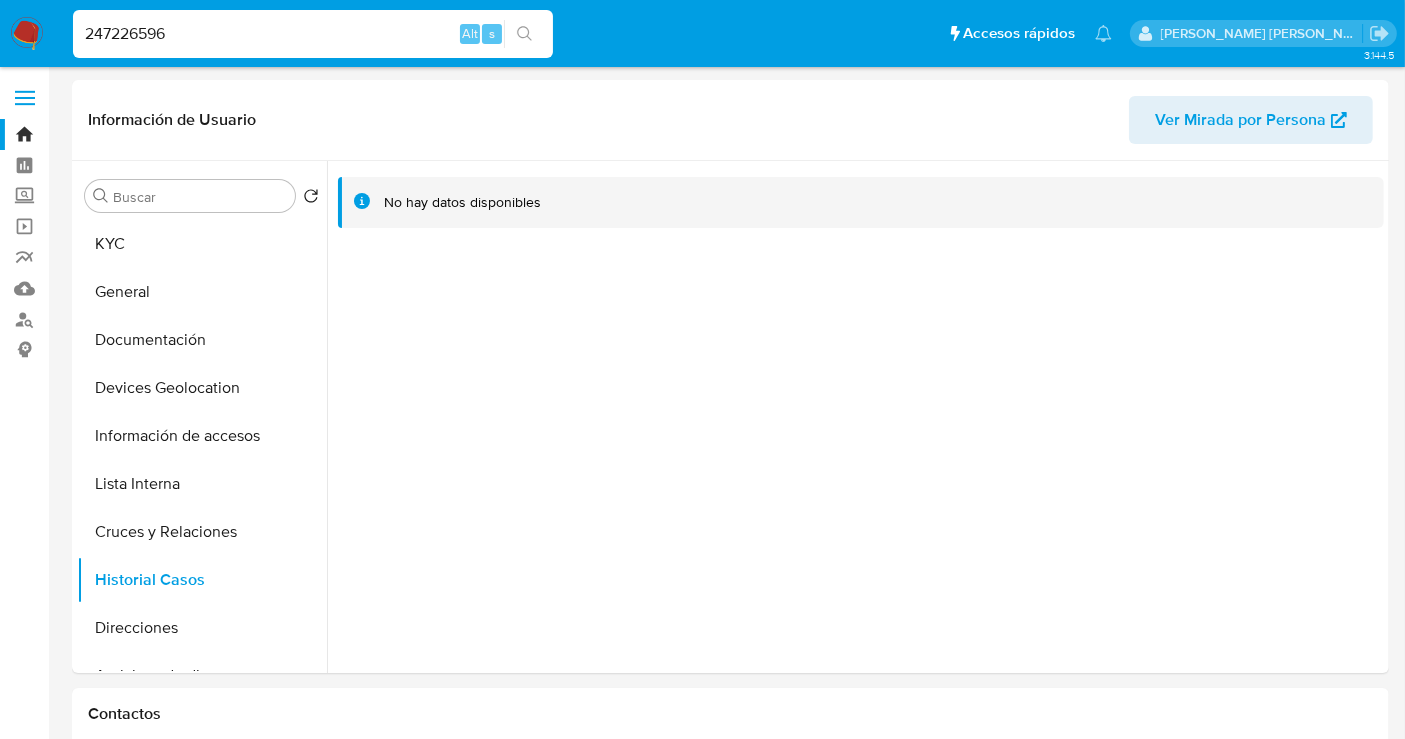 type on "247226596" 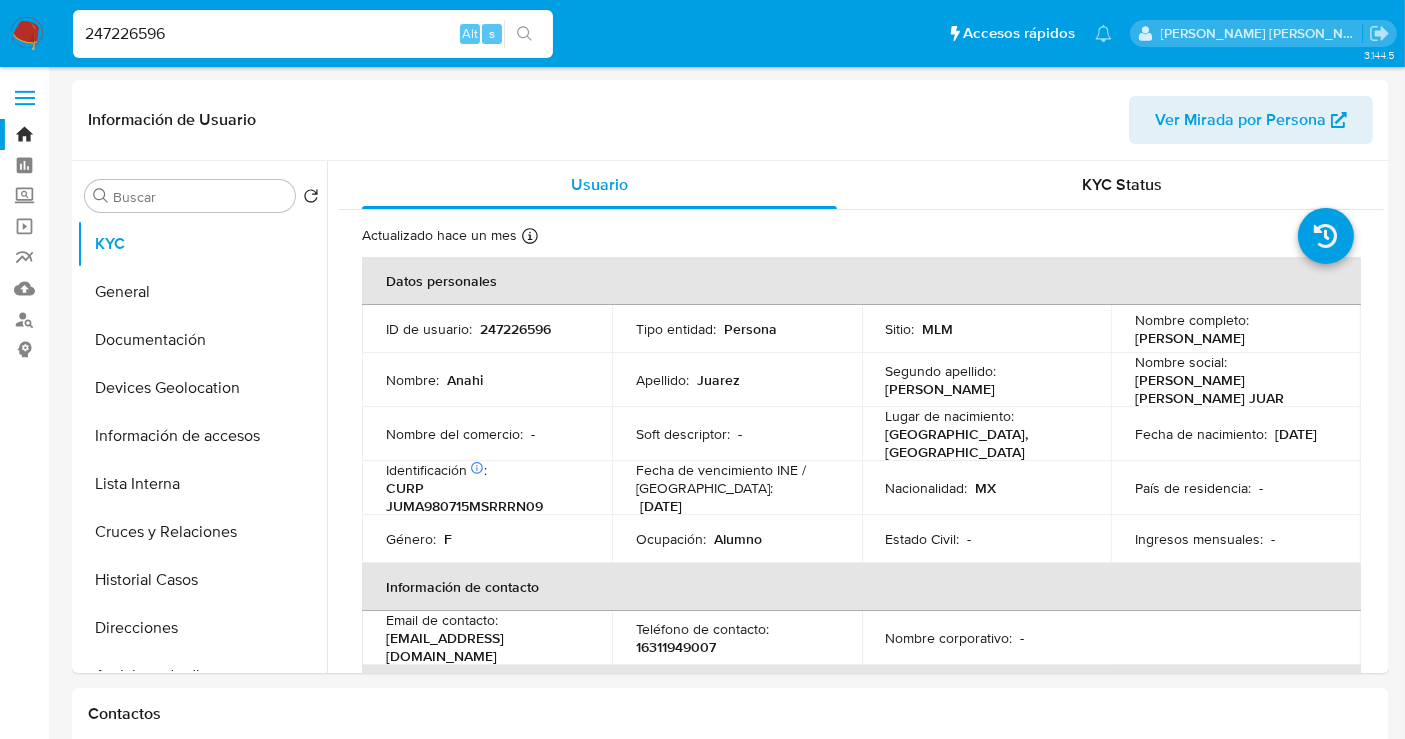 select on "10" 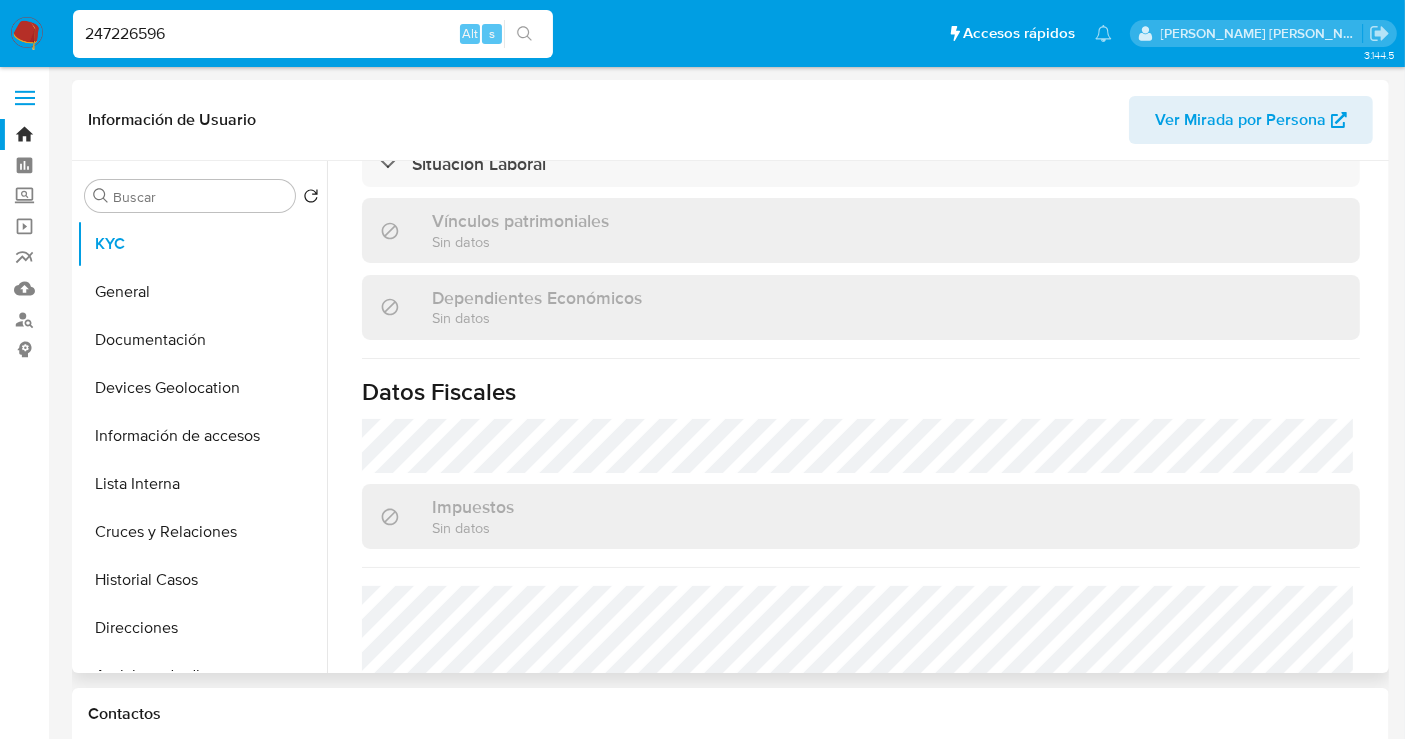 scroll, scrollTop: 1268, scrollLeft: 0, axis: vertical 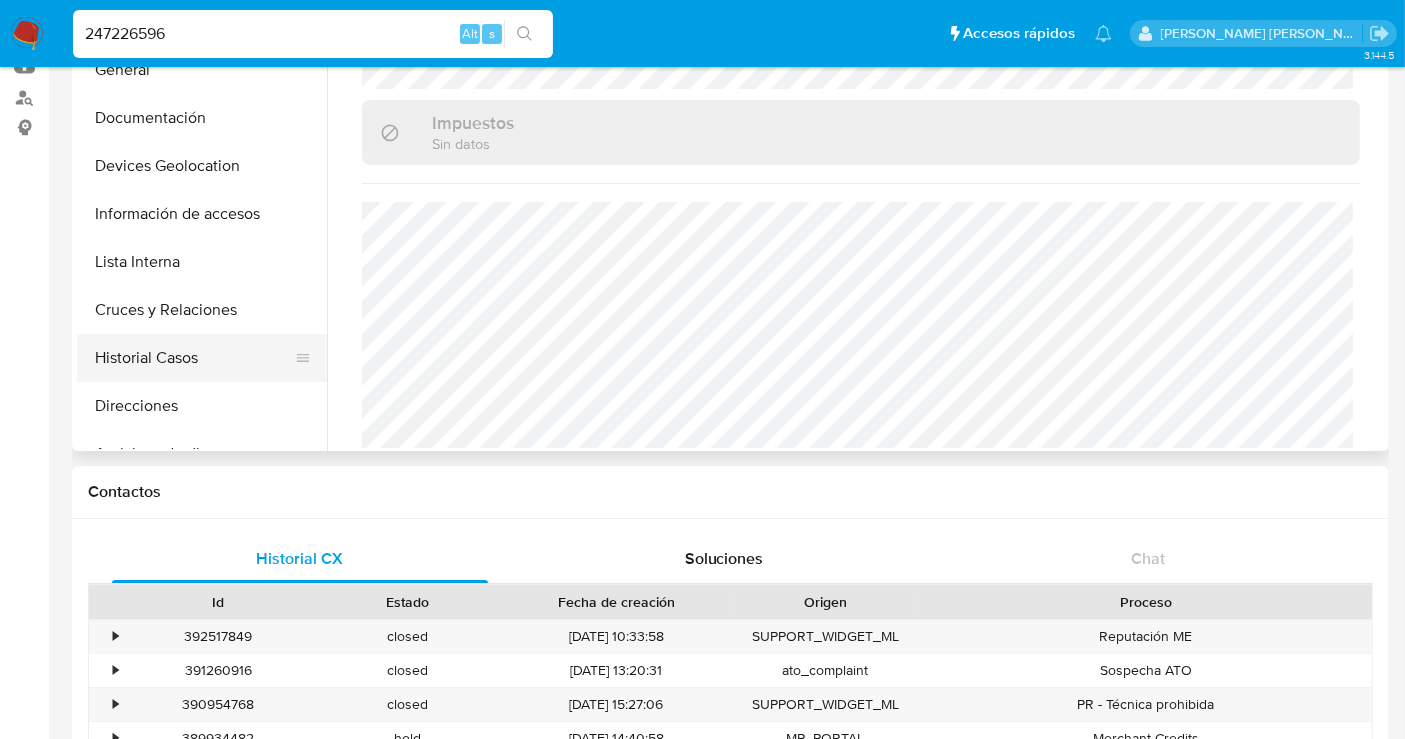 click on "Historial Casos" at bounding box center (194, 358) 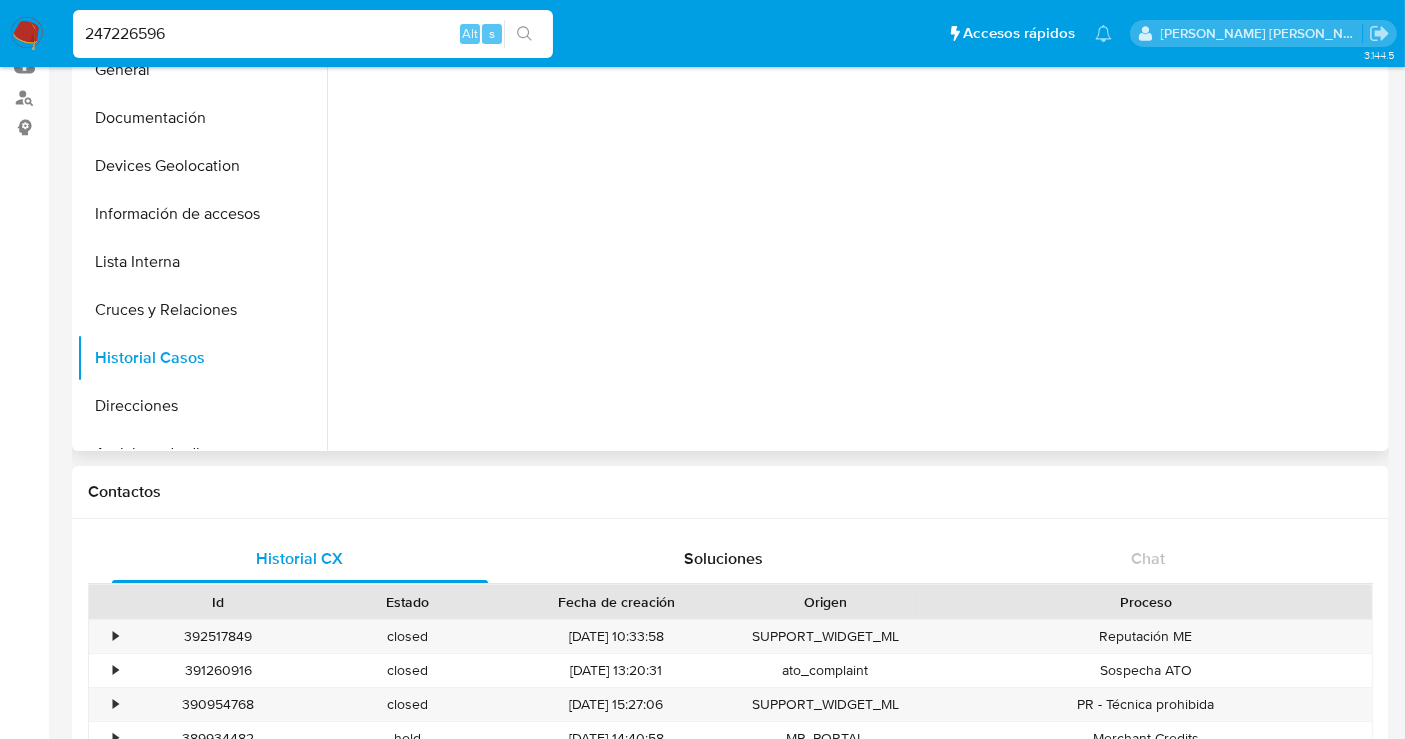 scroll, scrollTop: 0, scrollLeft: 0, axis: both 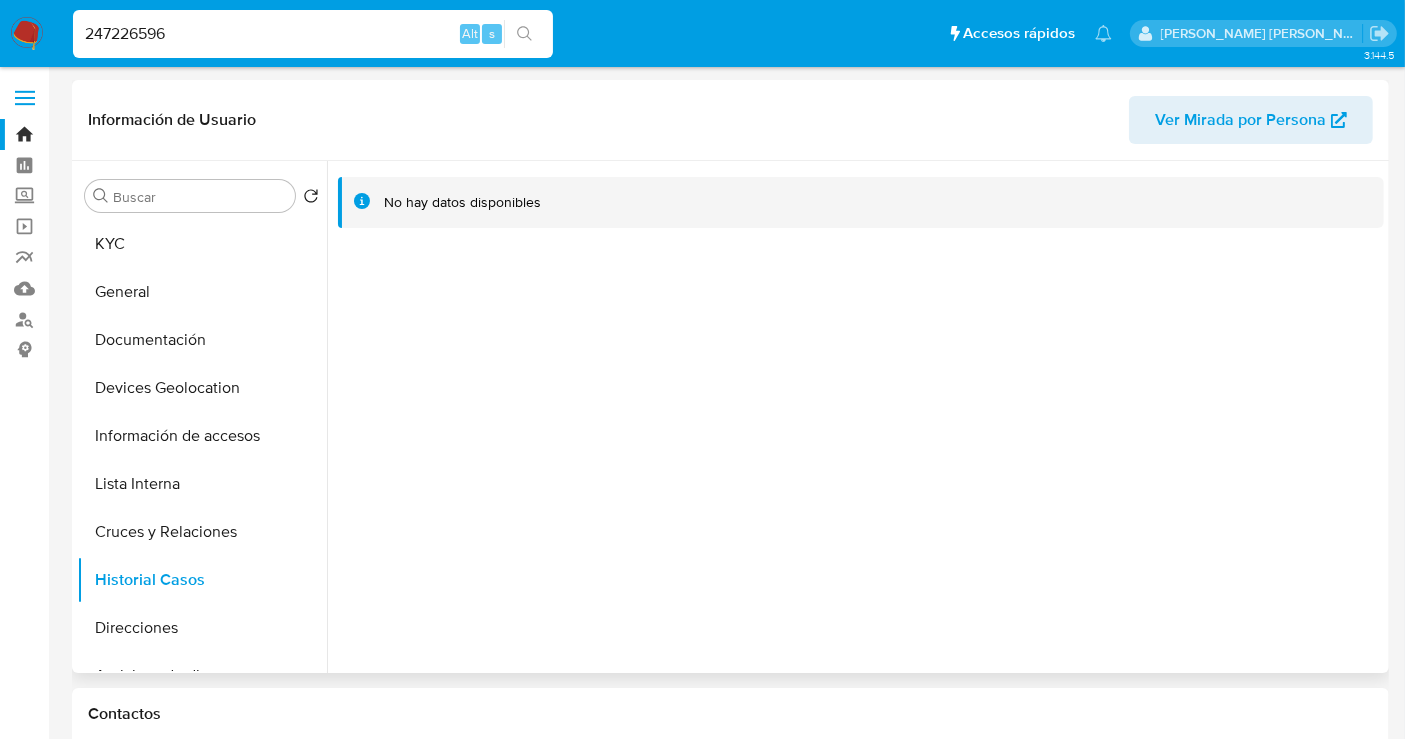 type 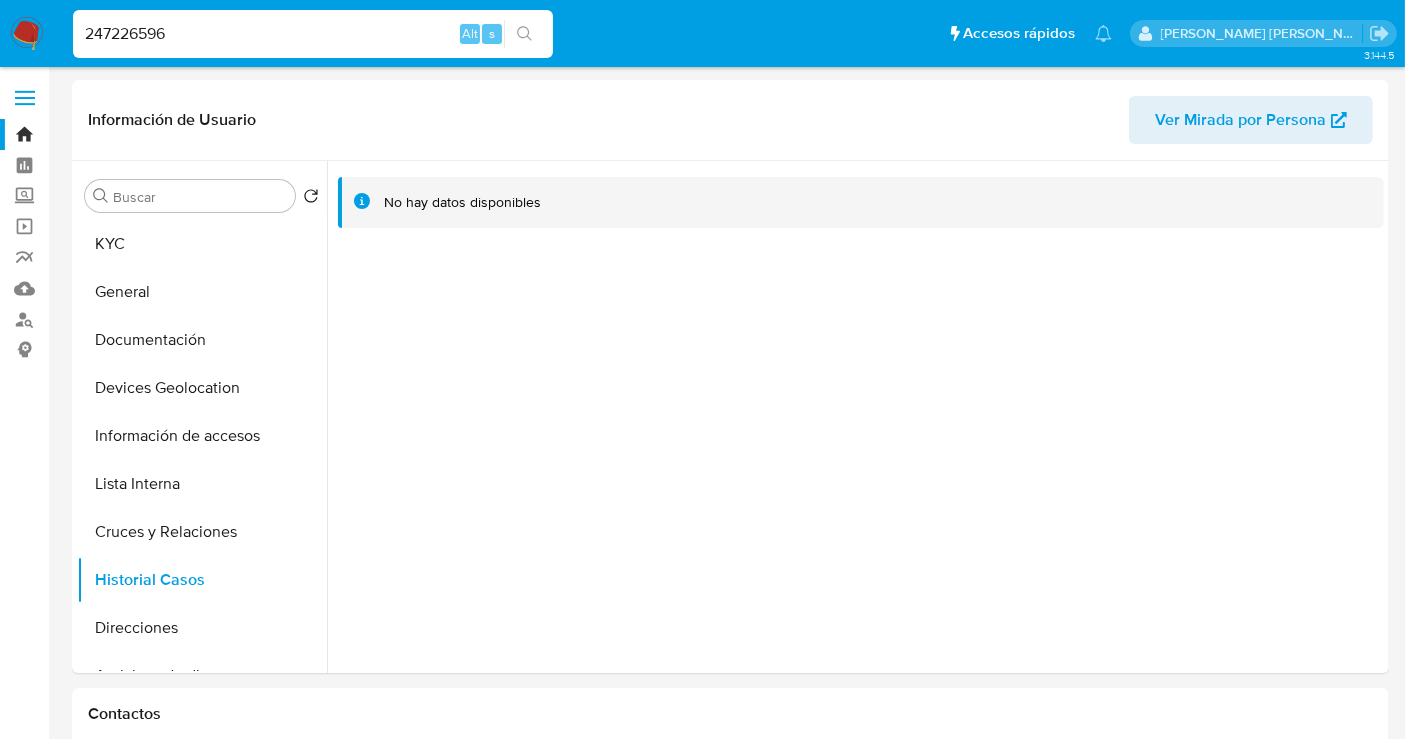click on "247226596" at bounding box center [313, 34] 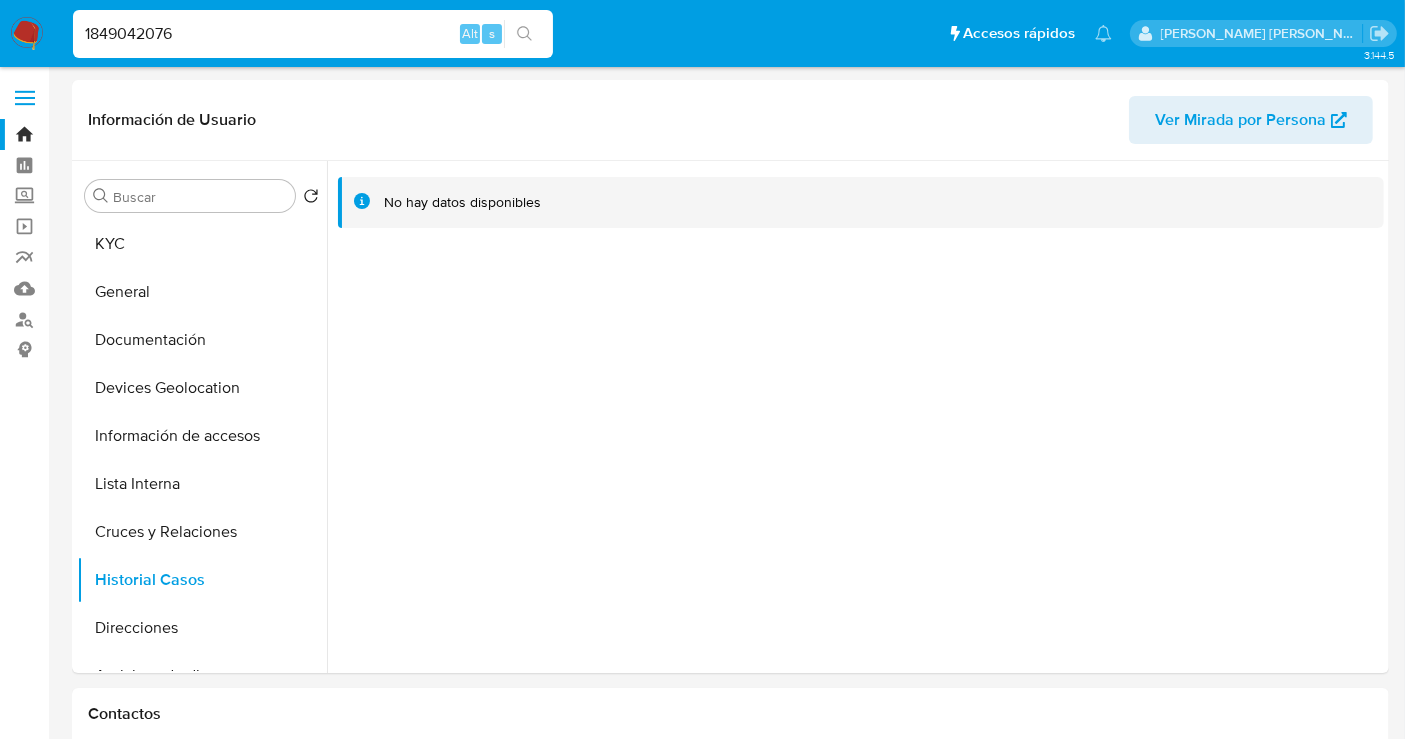 type on "1849042076" 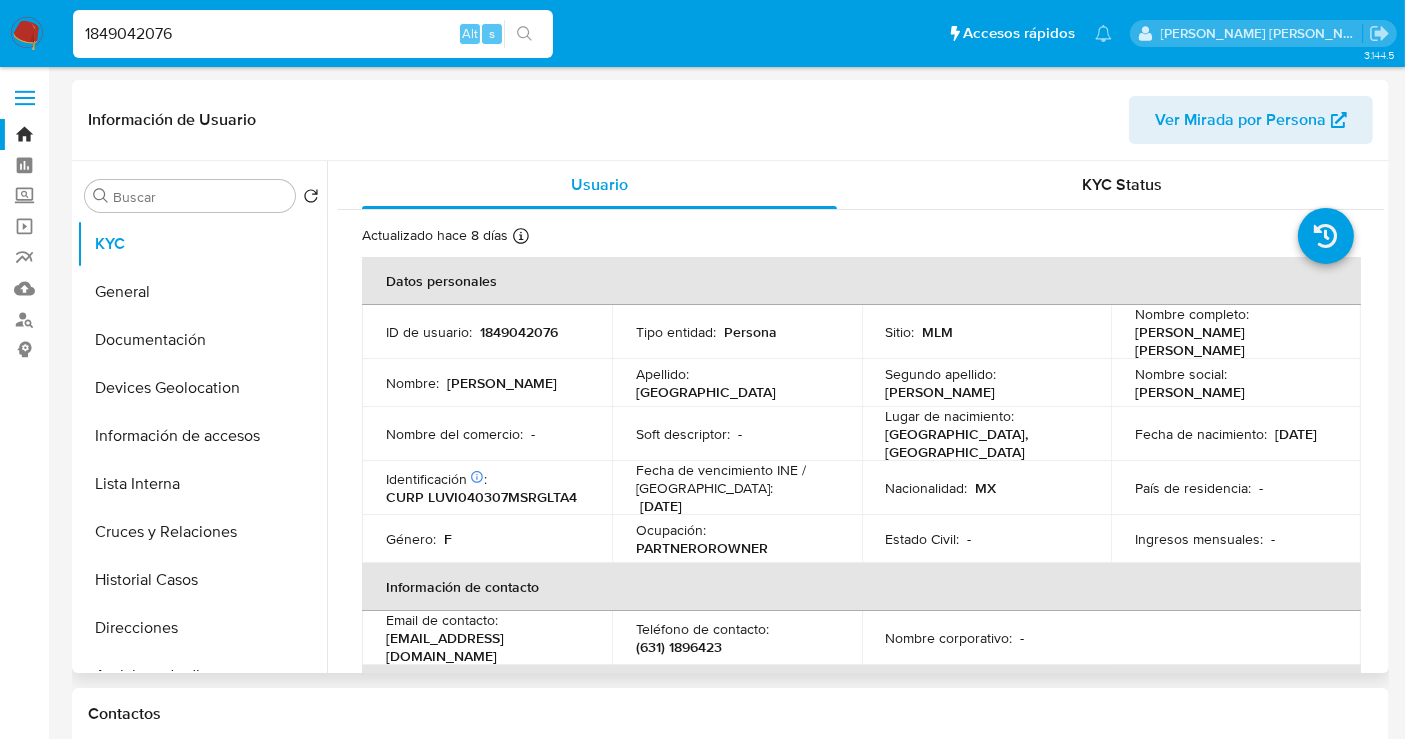 select on "10" 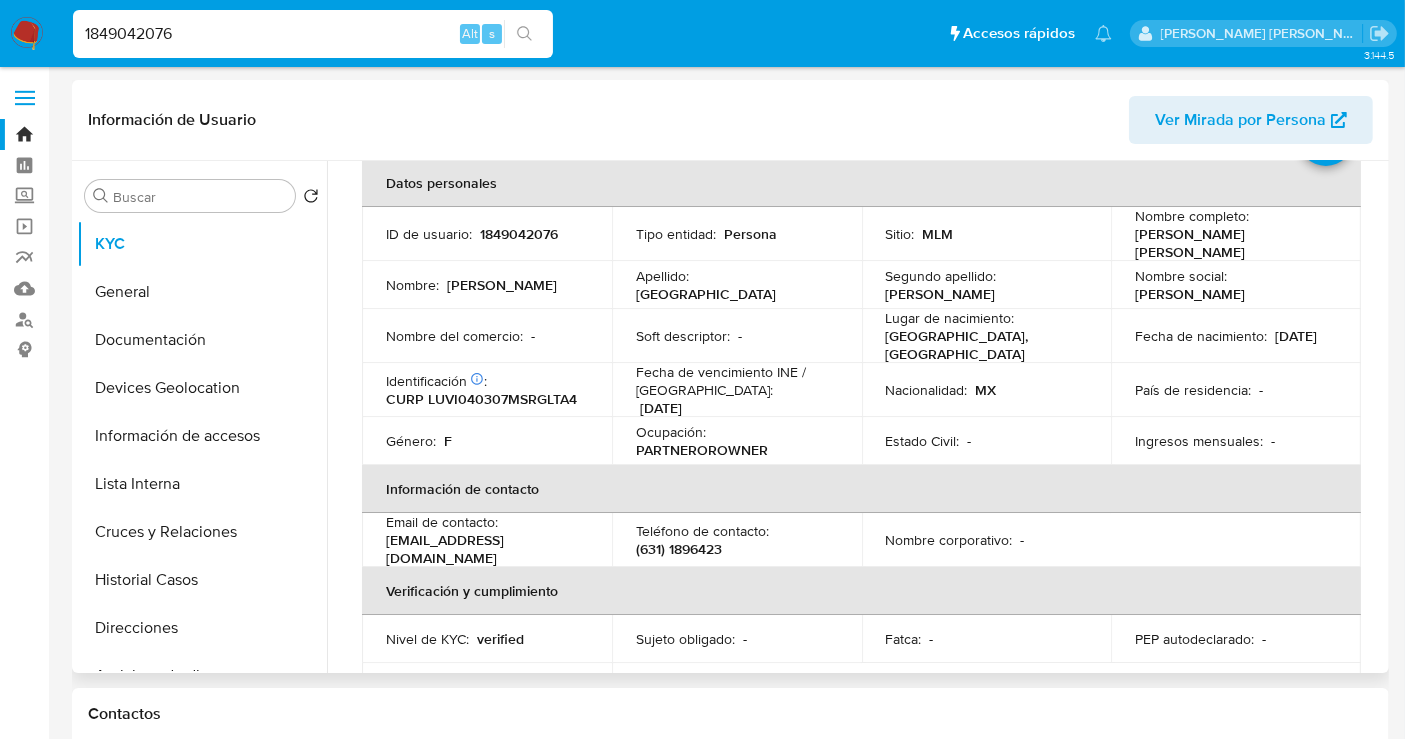 scroll, scrollTop: 0, scrollLeft: 0, axis: both 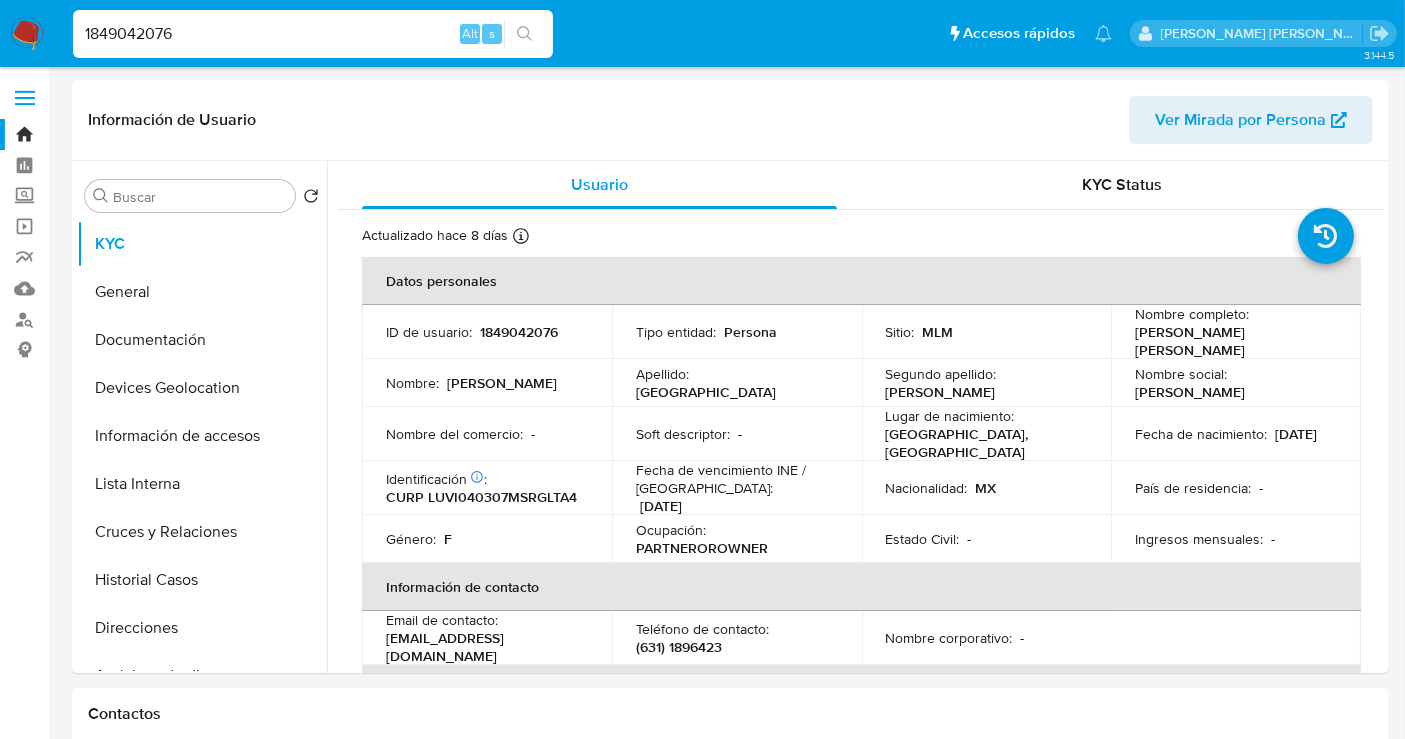 click on "1849042076" at bounding box center (313, 34) 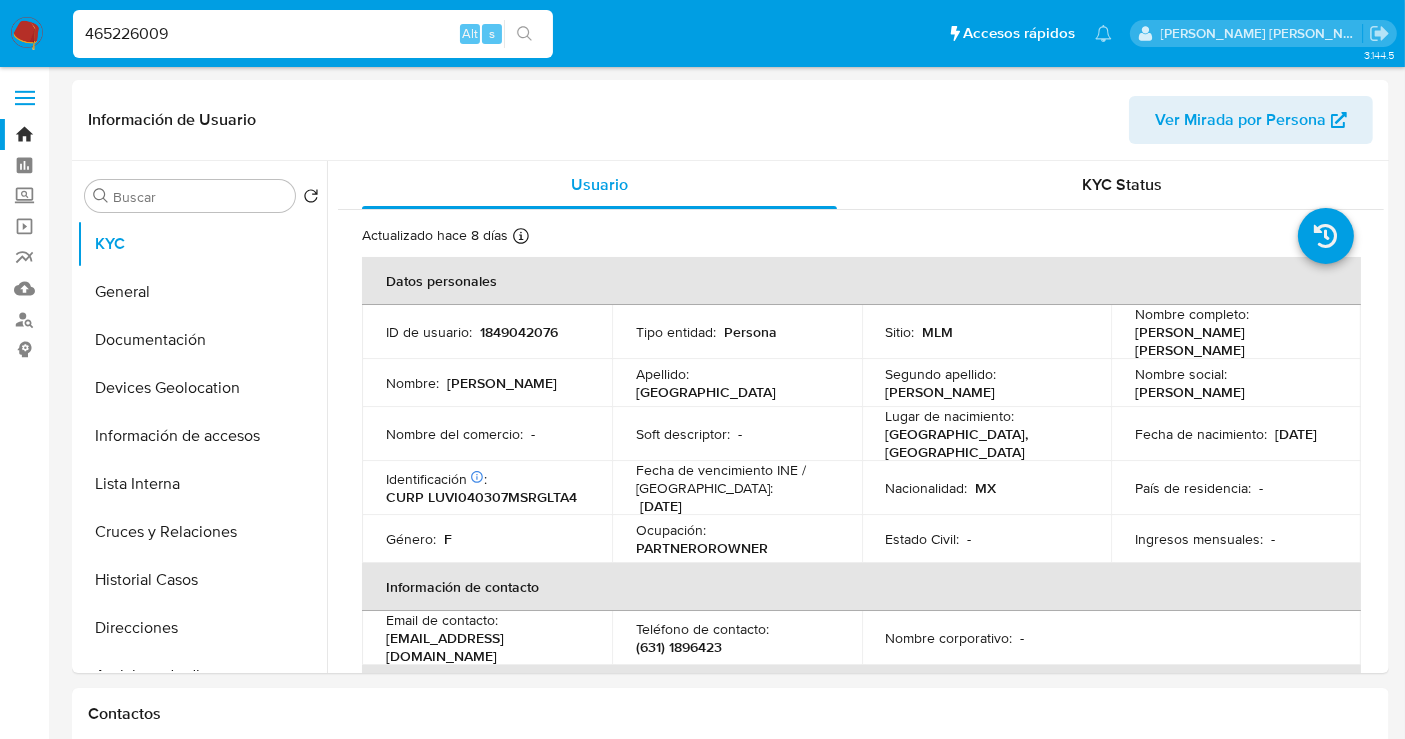 type on "465226009" 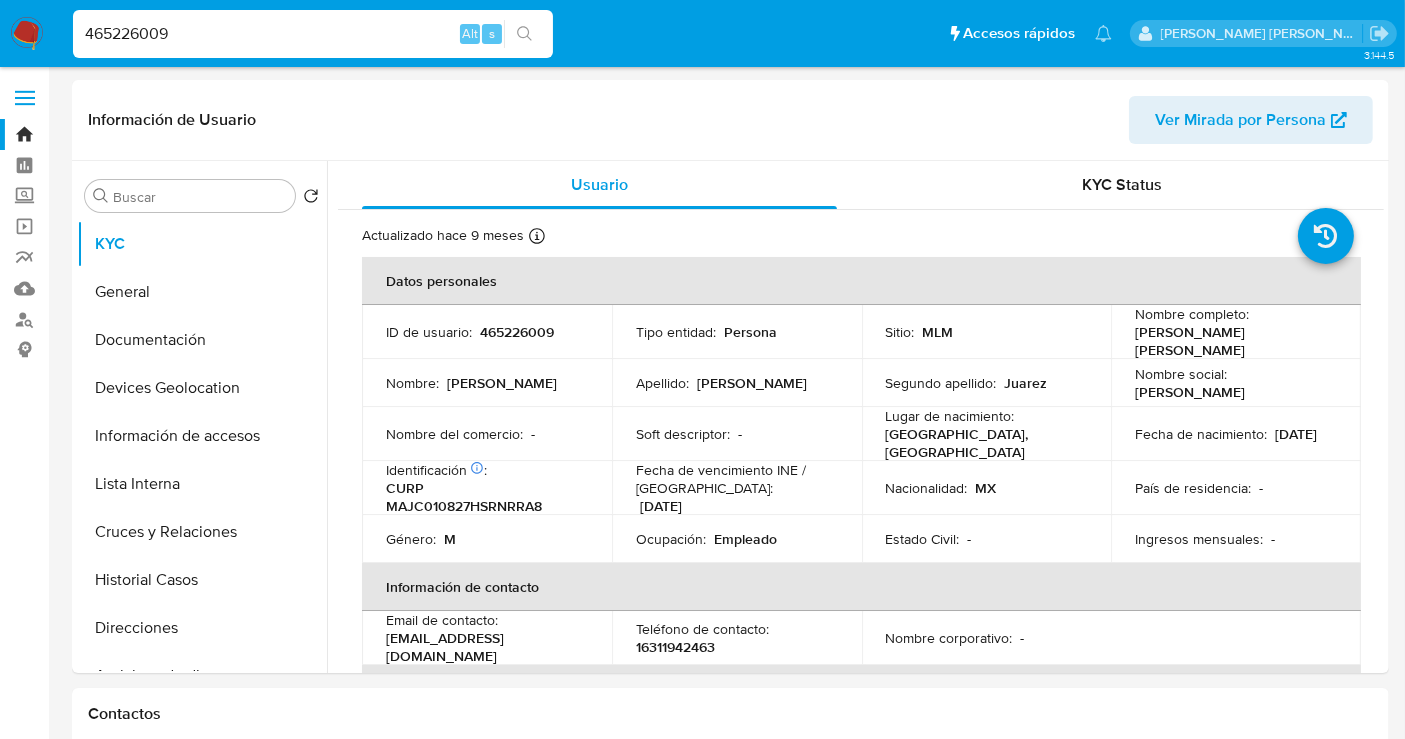 select on "10" 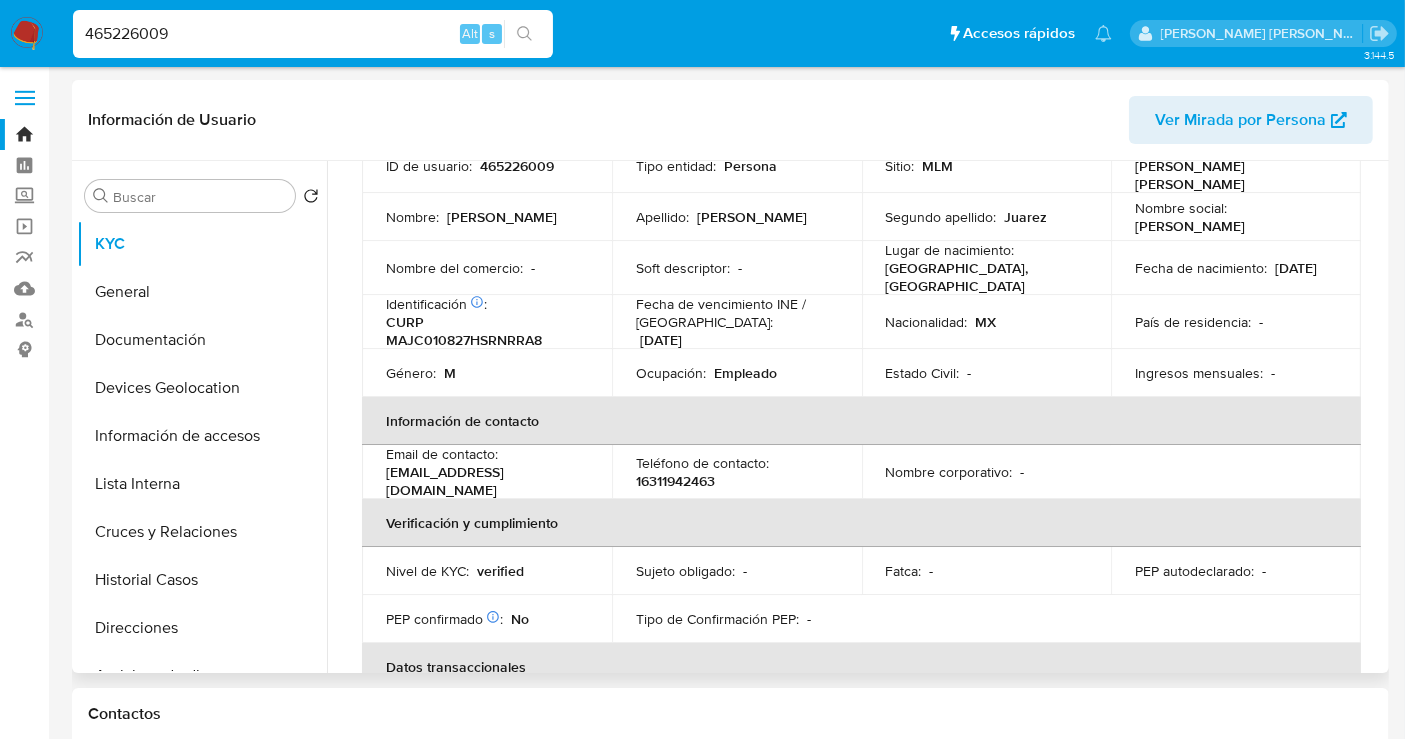 scroll, scrollTop: 444, scrollLeft: 0, axis: vertical 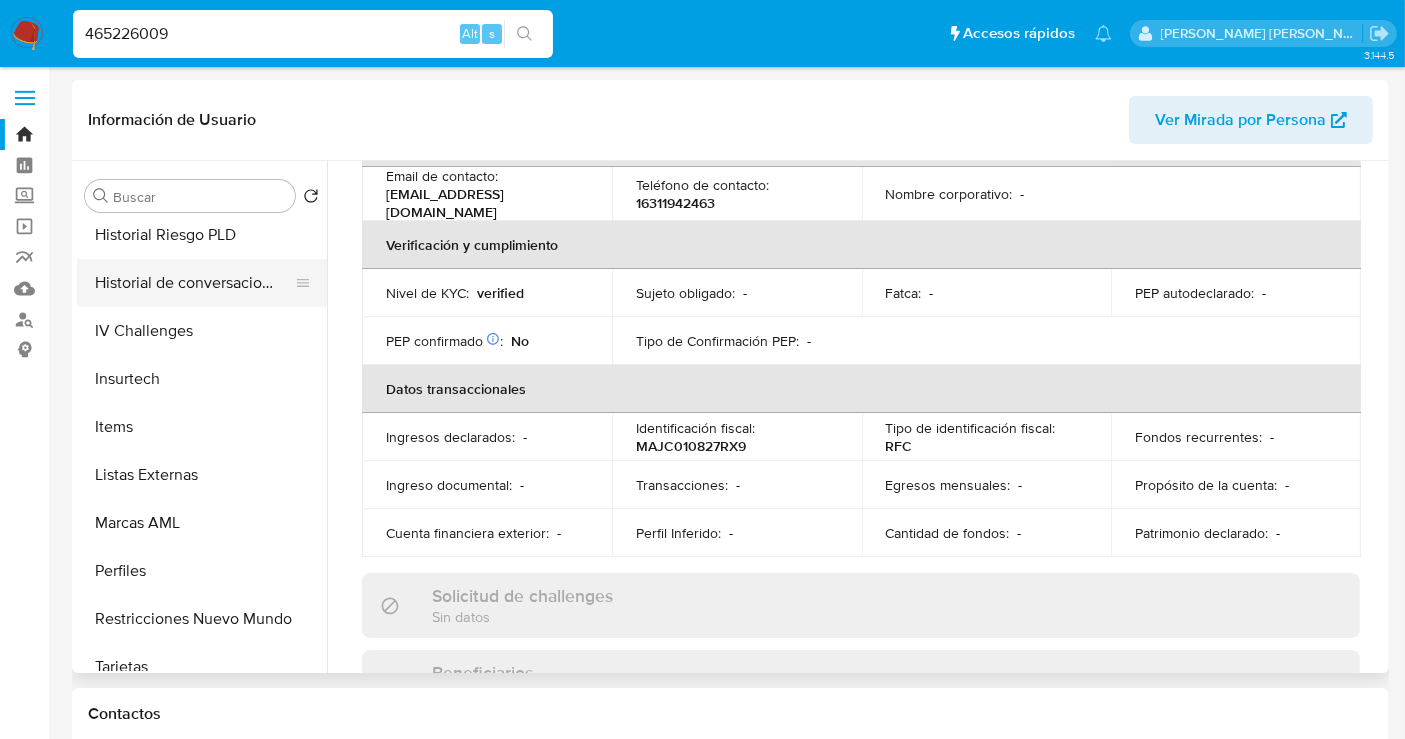 click on "Restricciones Nuevo Mundo" at bounding box center (202, 619) 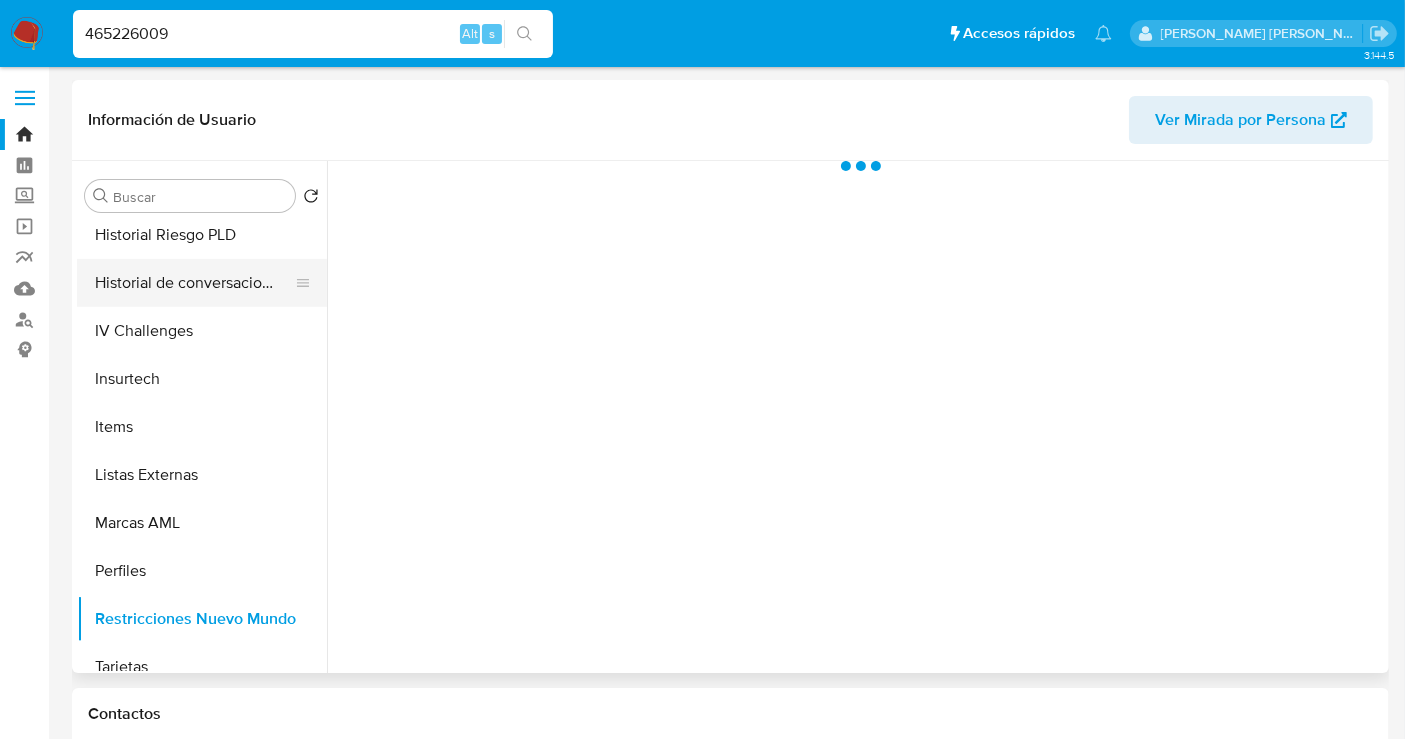 scroll, scrollTop: 0, scrollLeft: 0, axis: both 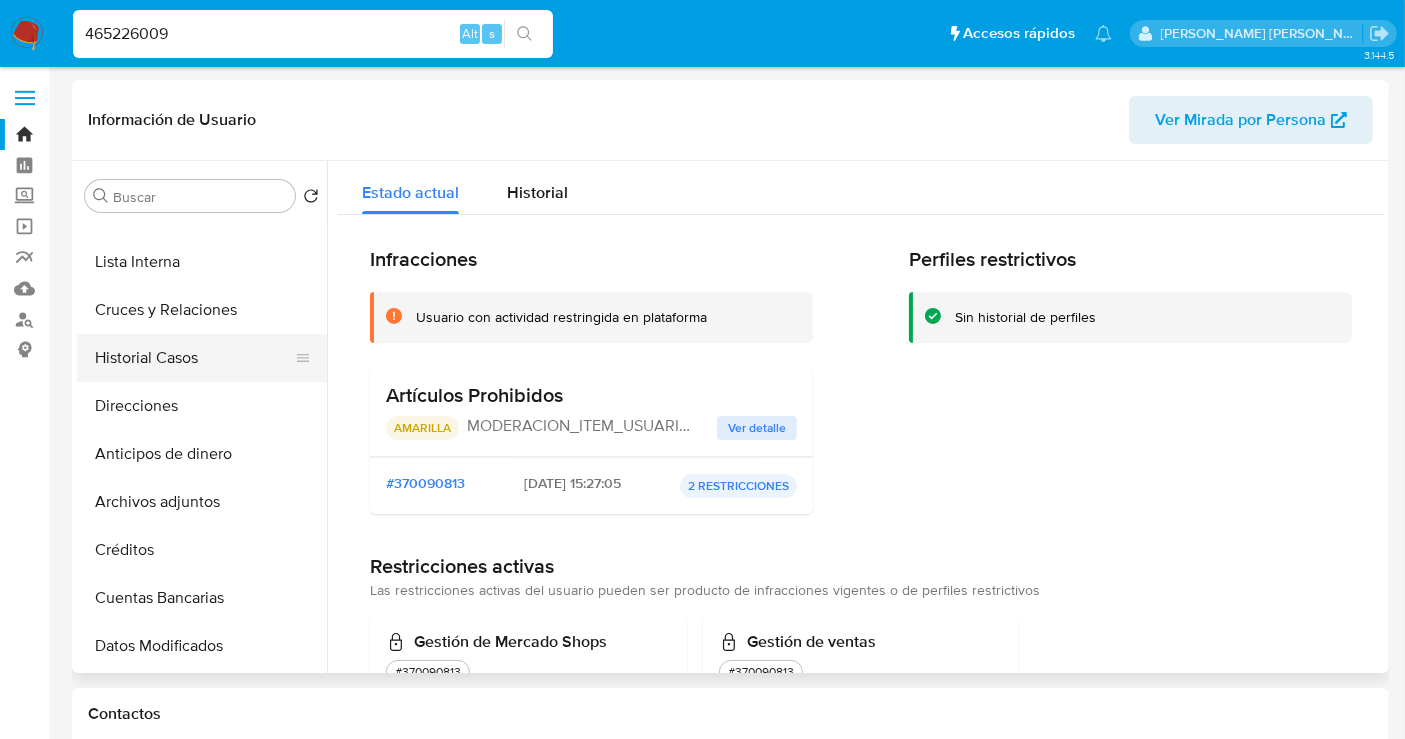 click on "Historial Casos" at bounding box center [194, 358] 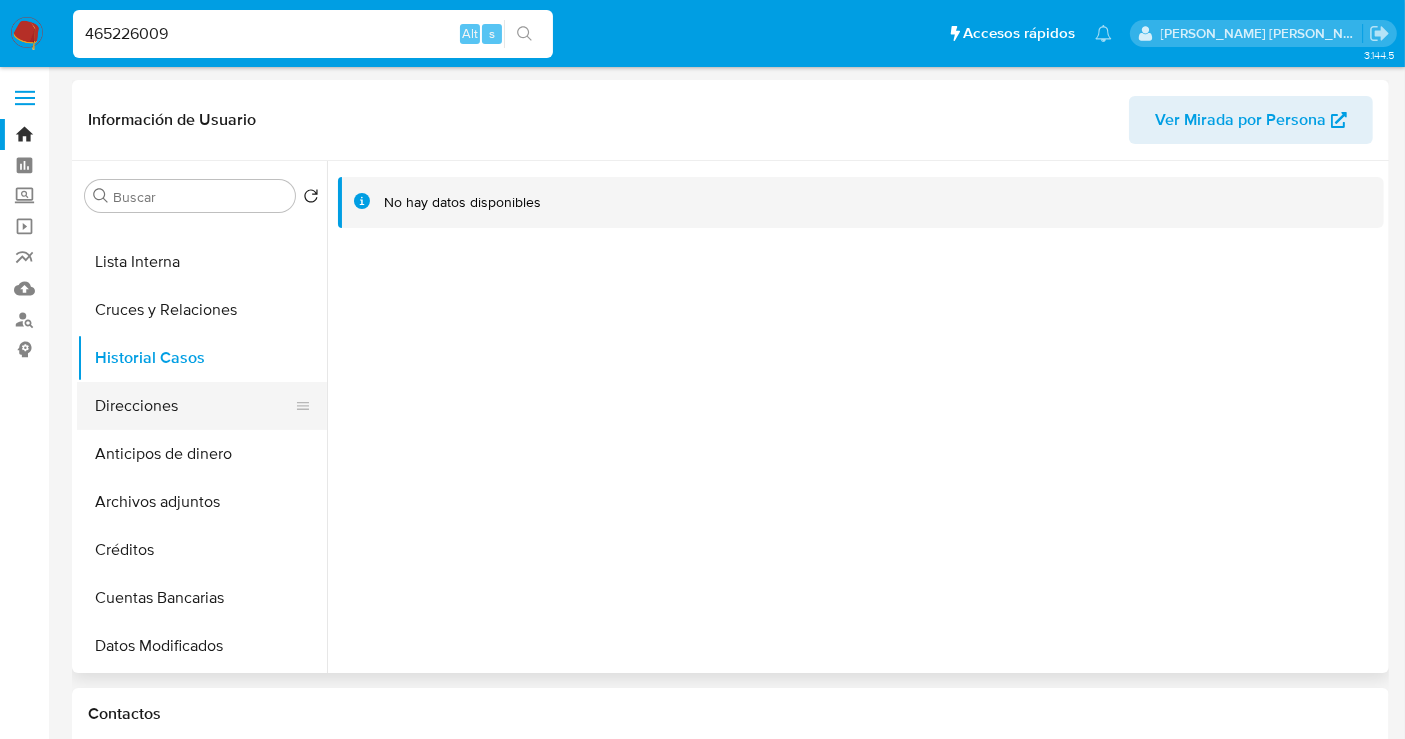 type 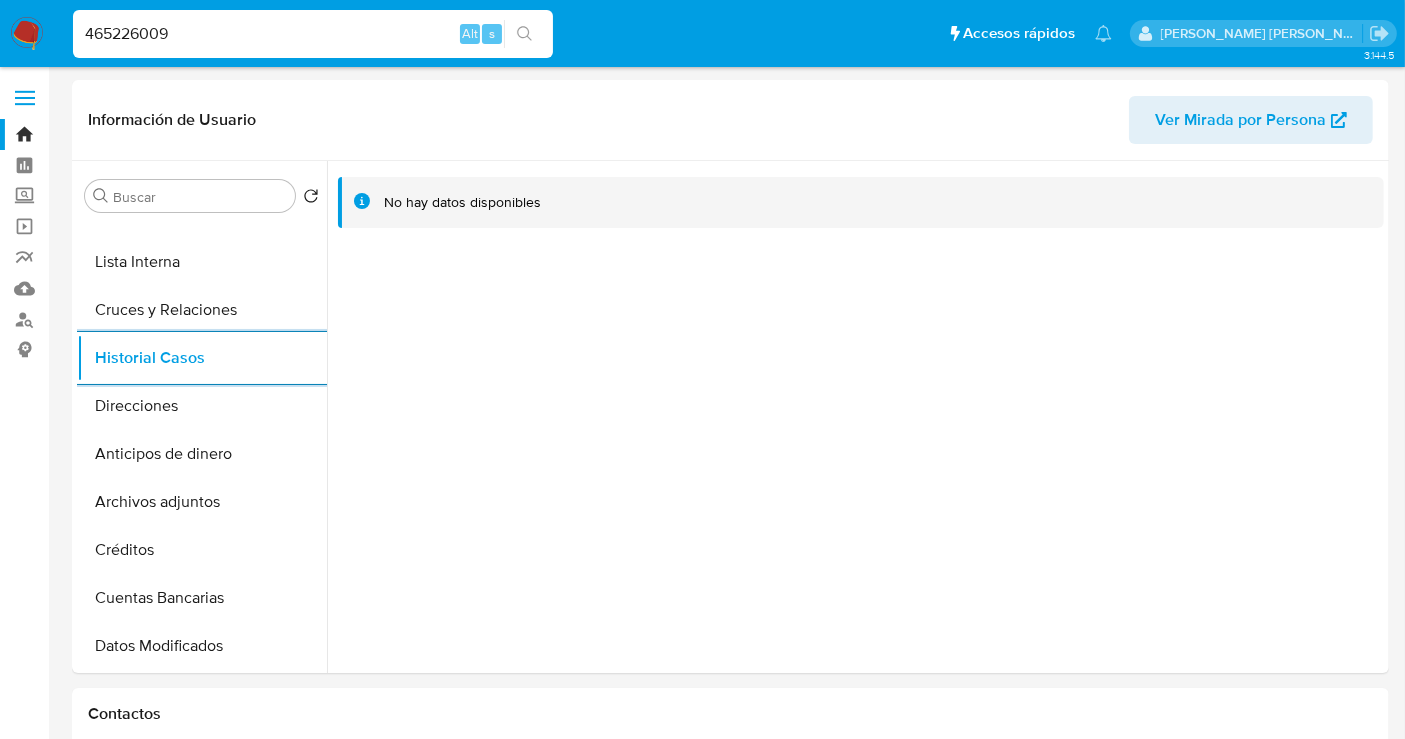 click on "465226009" at bounding box center [313, 34] 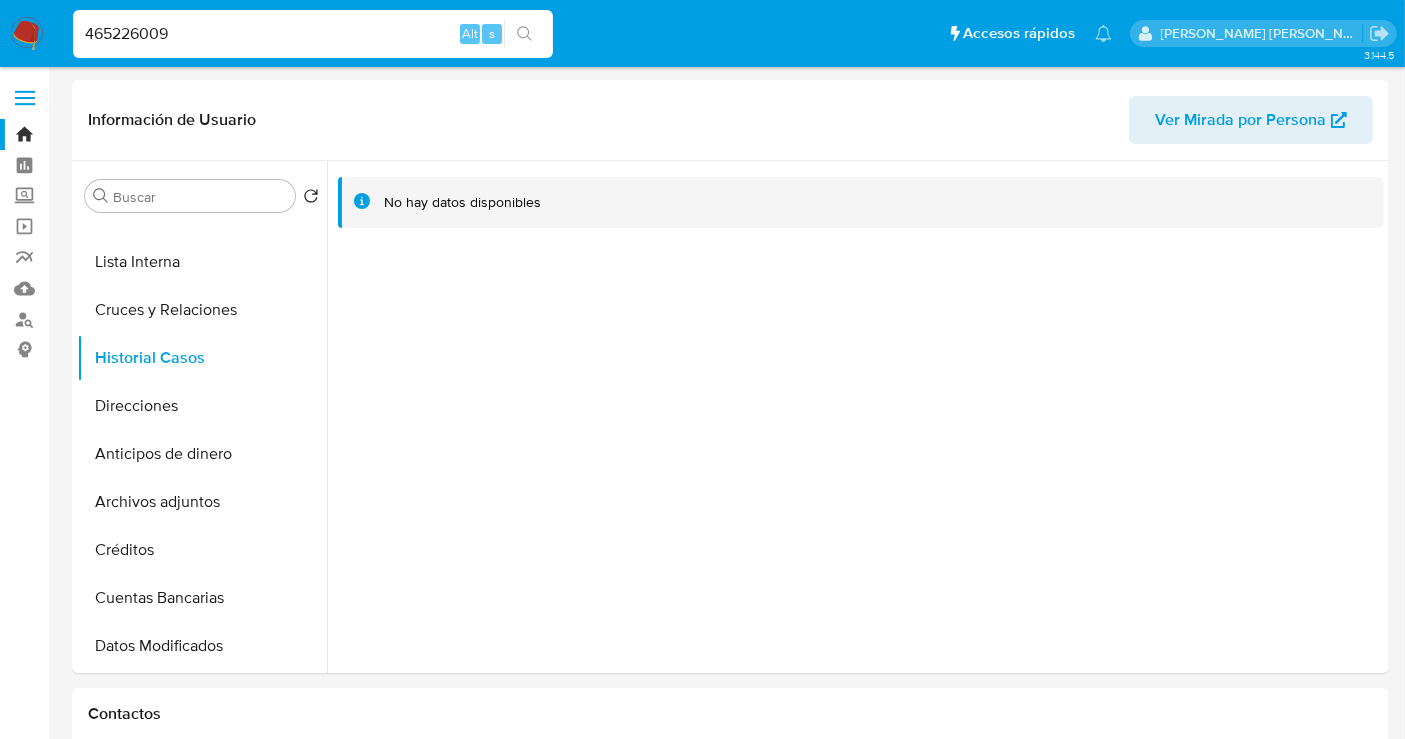 click on "465226009" at bounding box center [313, 34] 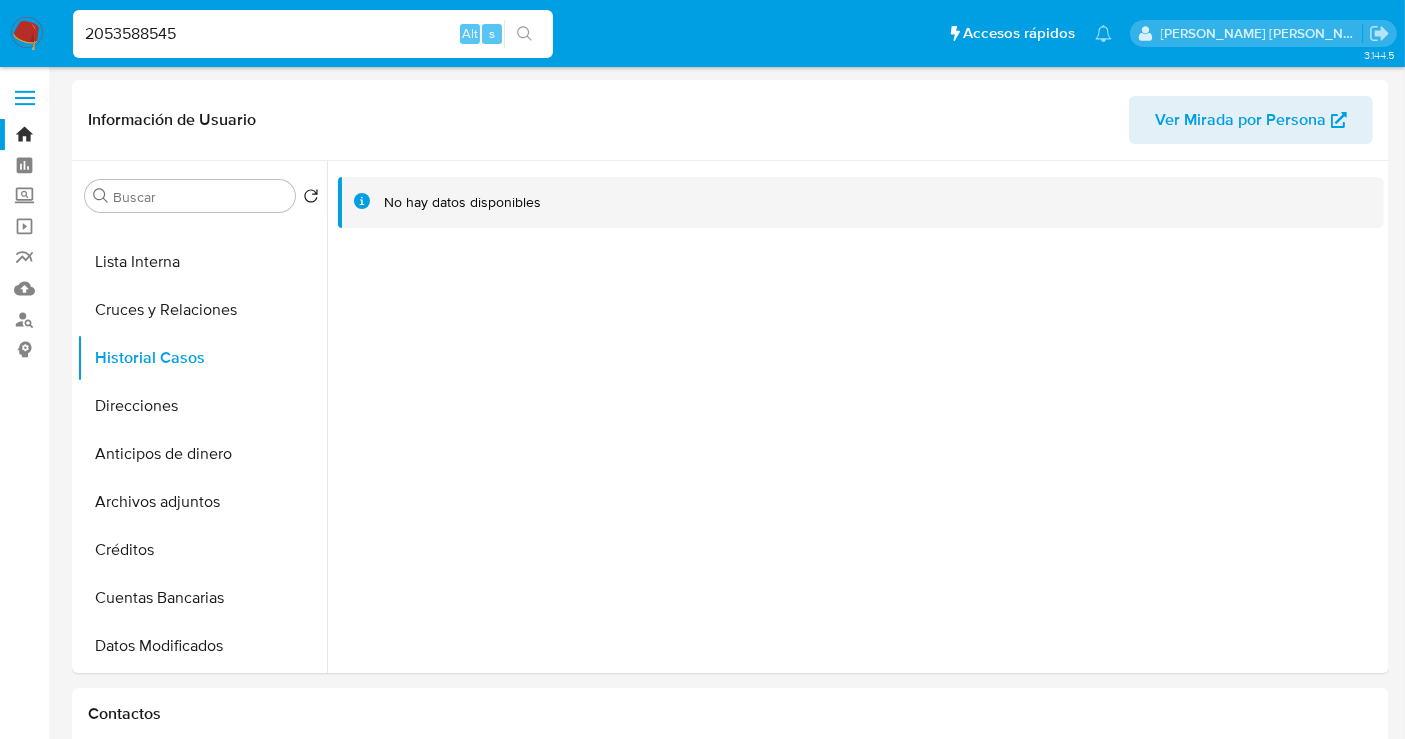 type on "2053588545" 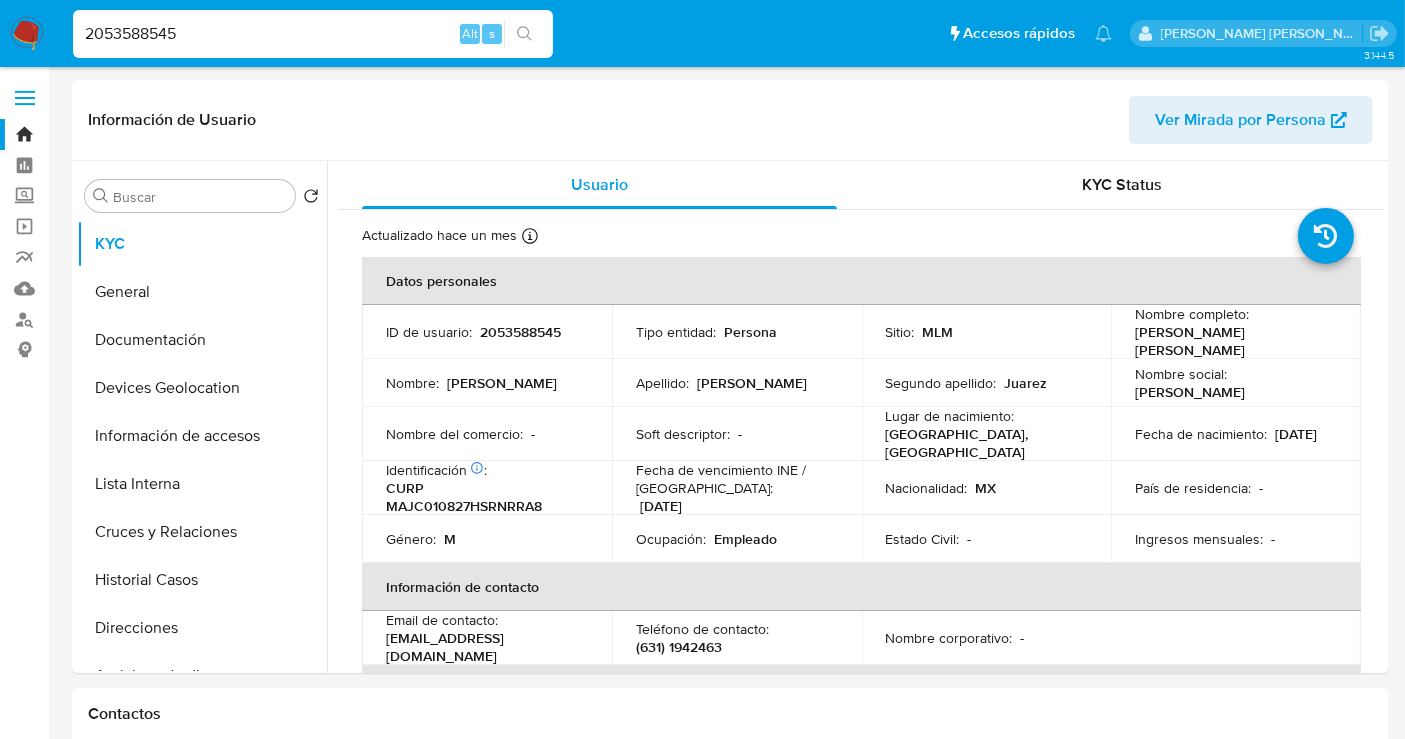select on "10" 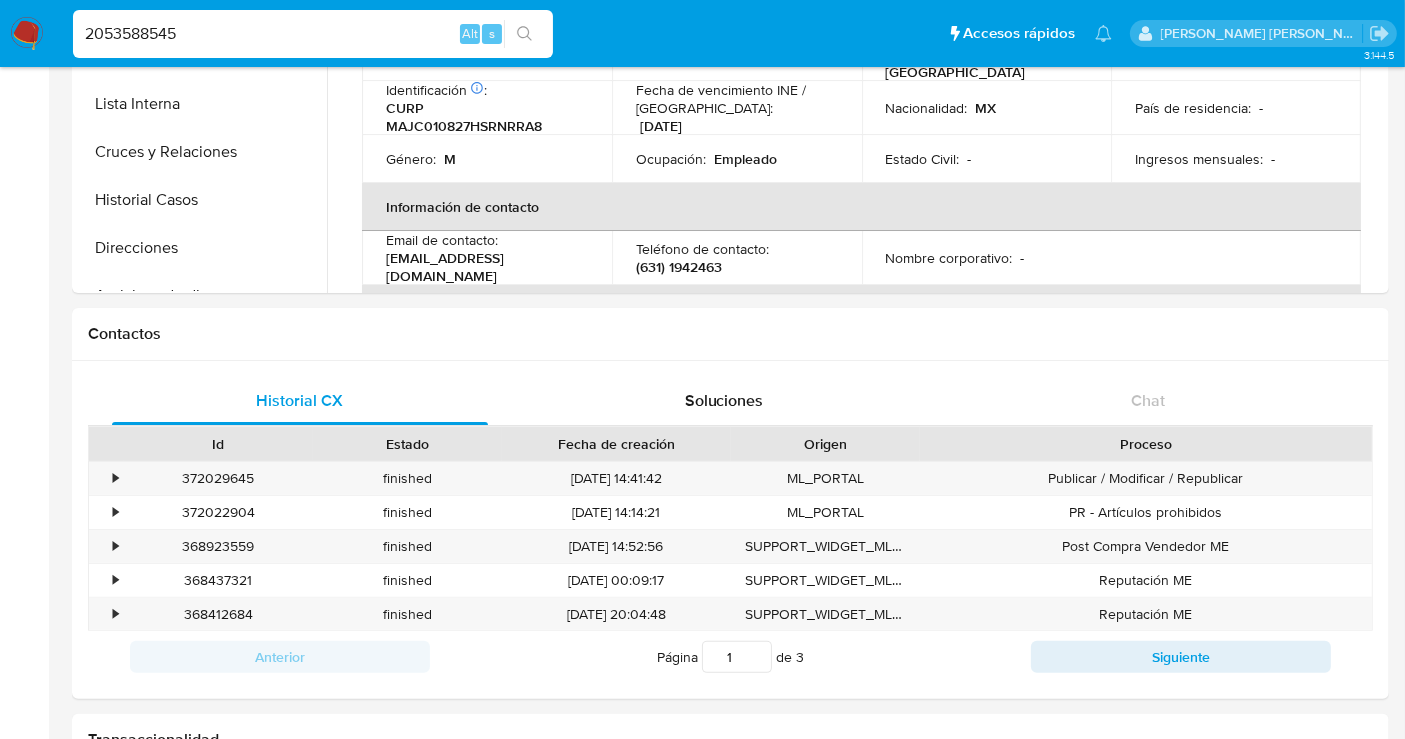 scroll, scrollTop: 157, scrollLeft: 0, axis: vertical 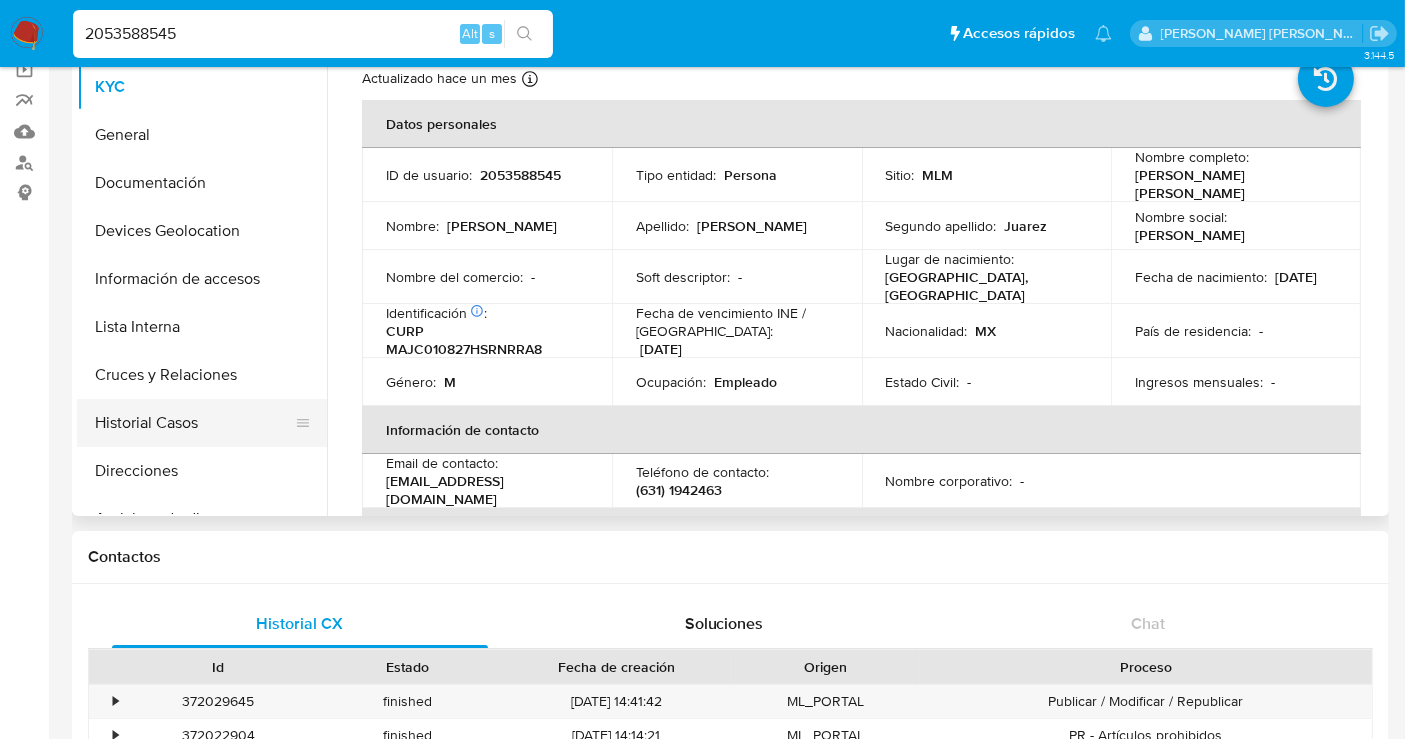 click on "Historial Casos" at bounding box center [194, 423] 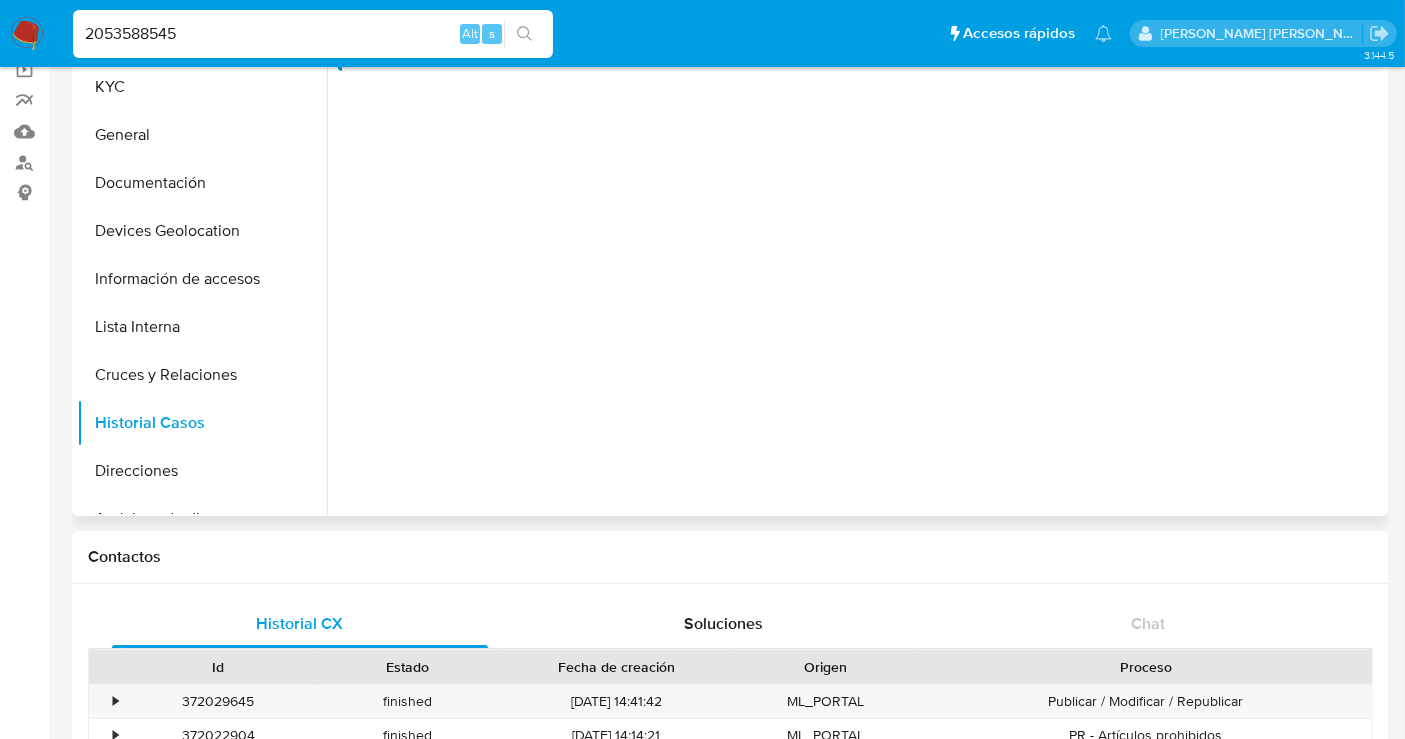 scroll, scrollTop: 0, scrollLeft: 0, axis: both 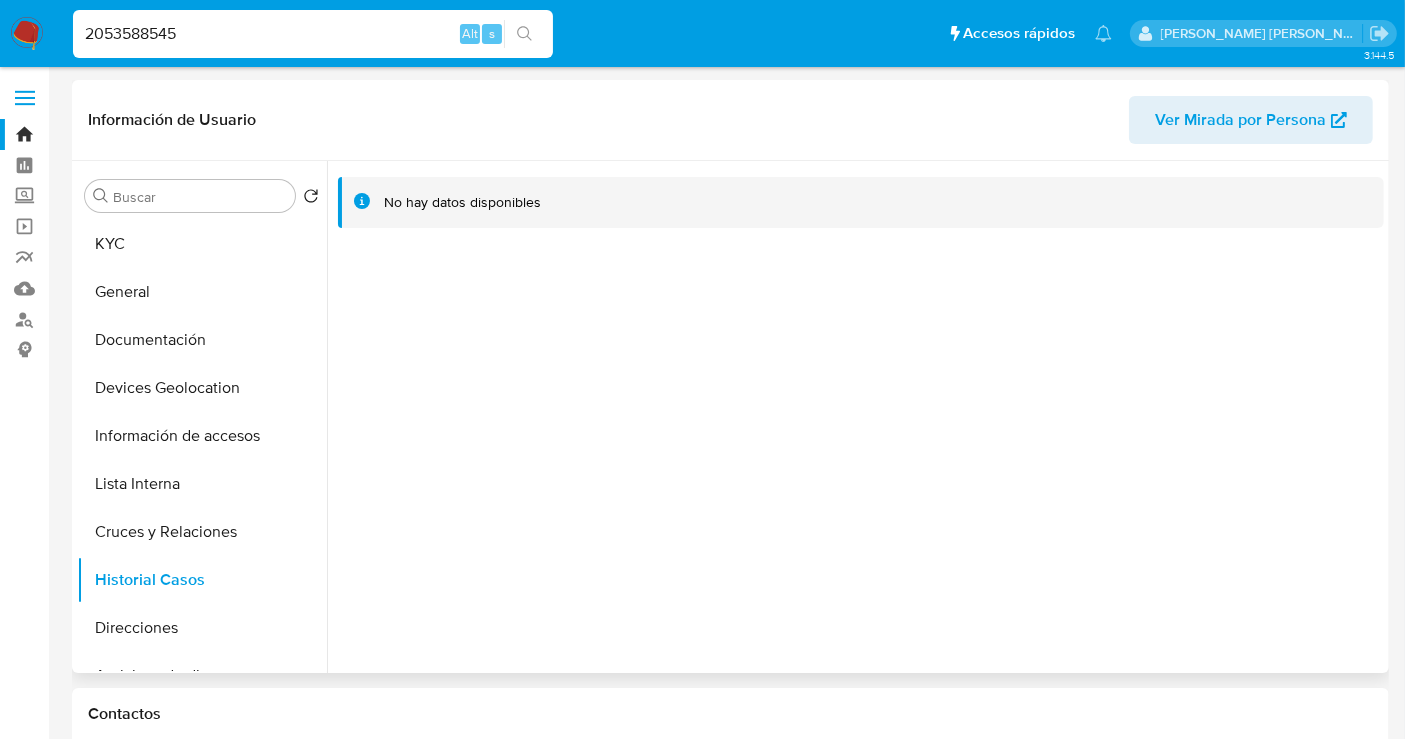 type 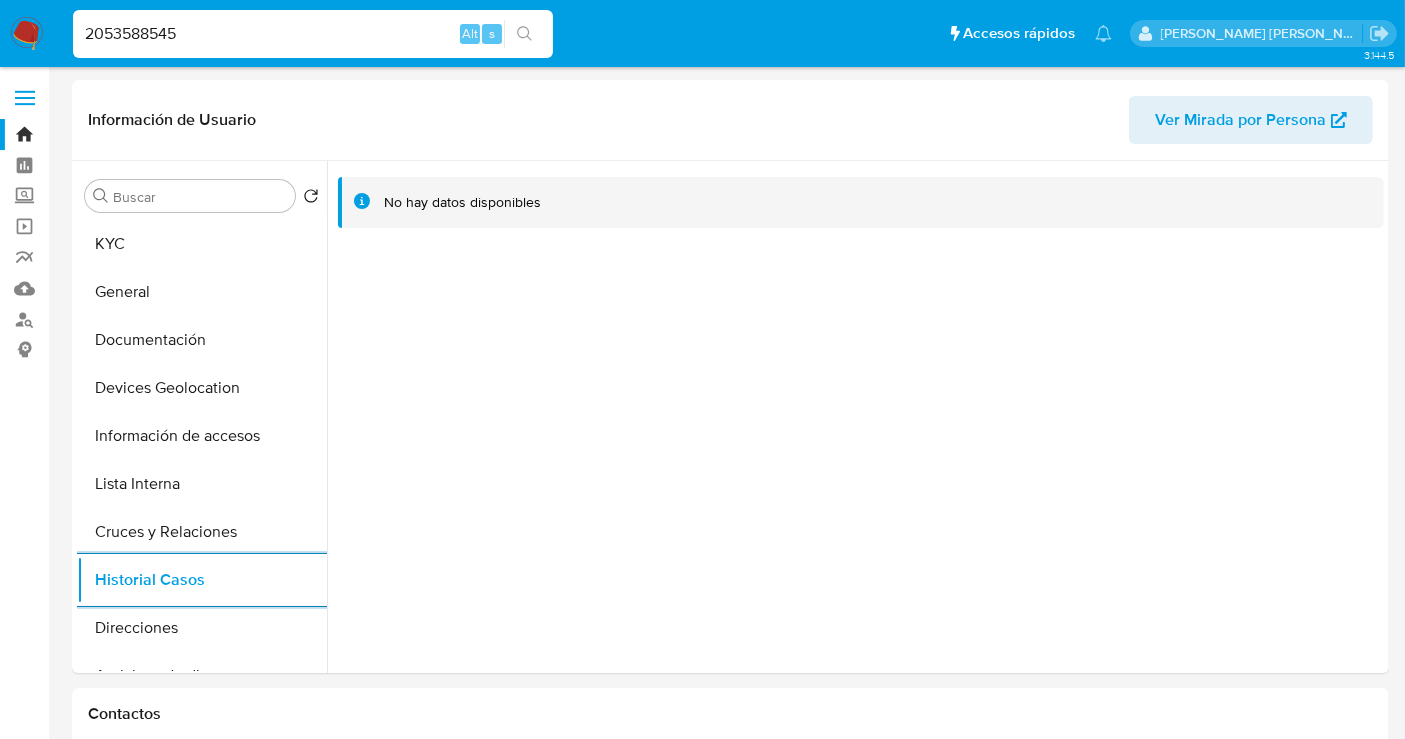 click on "2053588545" at bounding box center (313, 34) 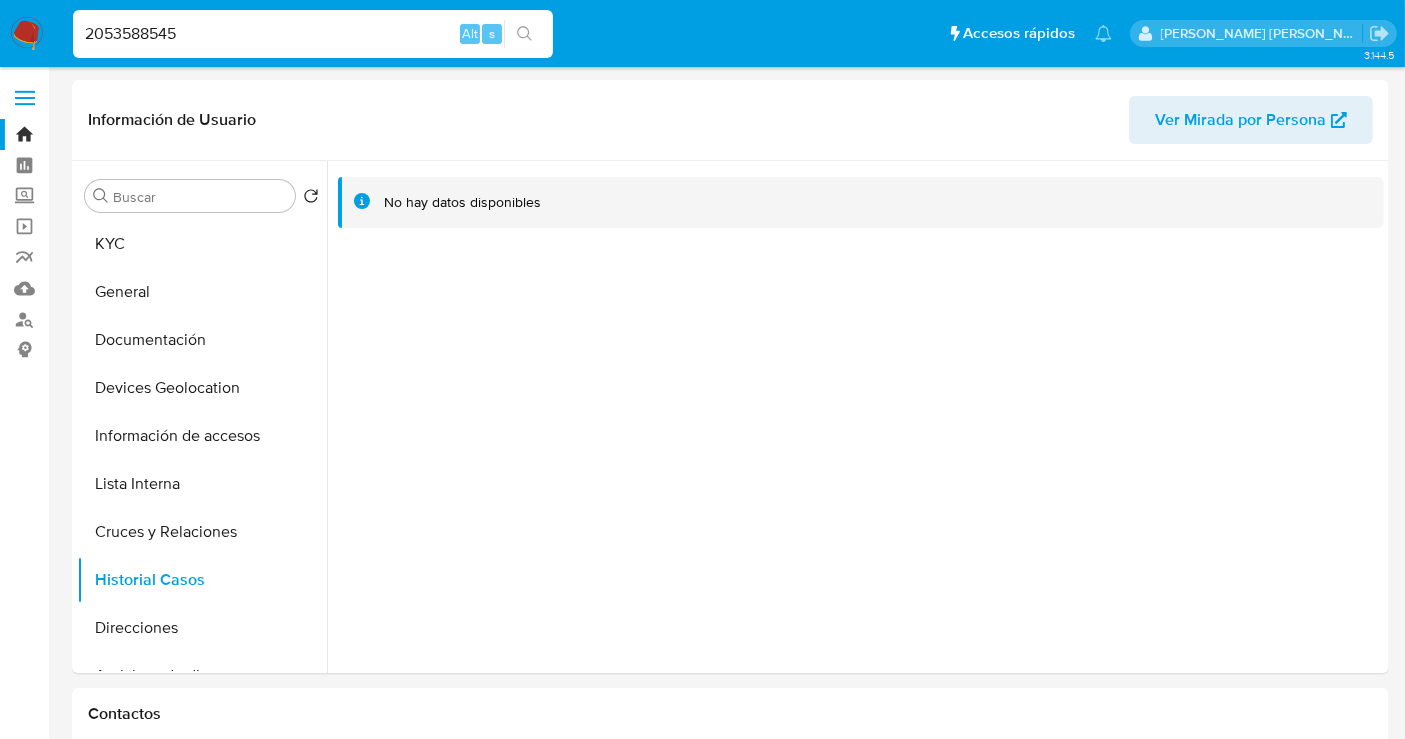 click on "2053588545" at bounding box center [313, 34] 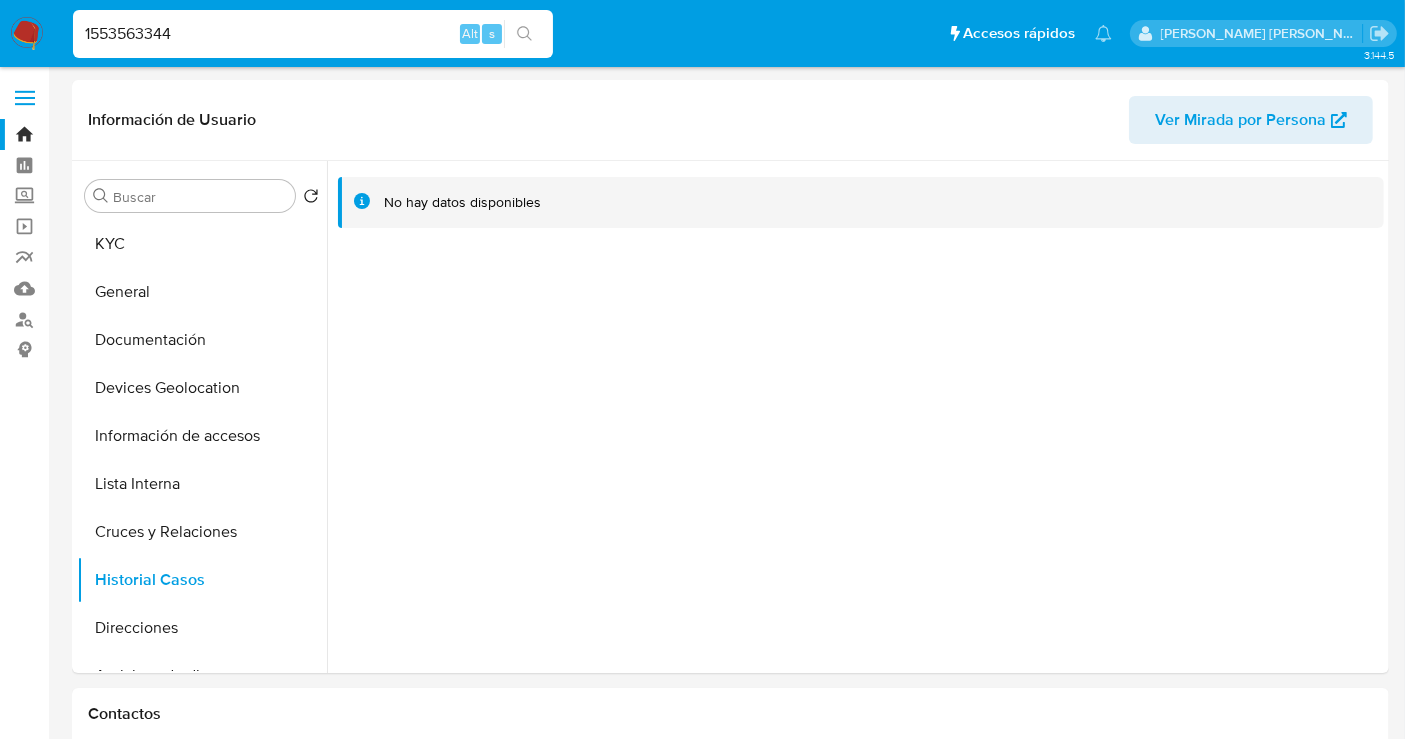 type on "1553563344" 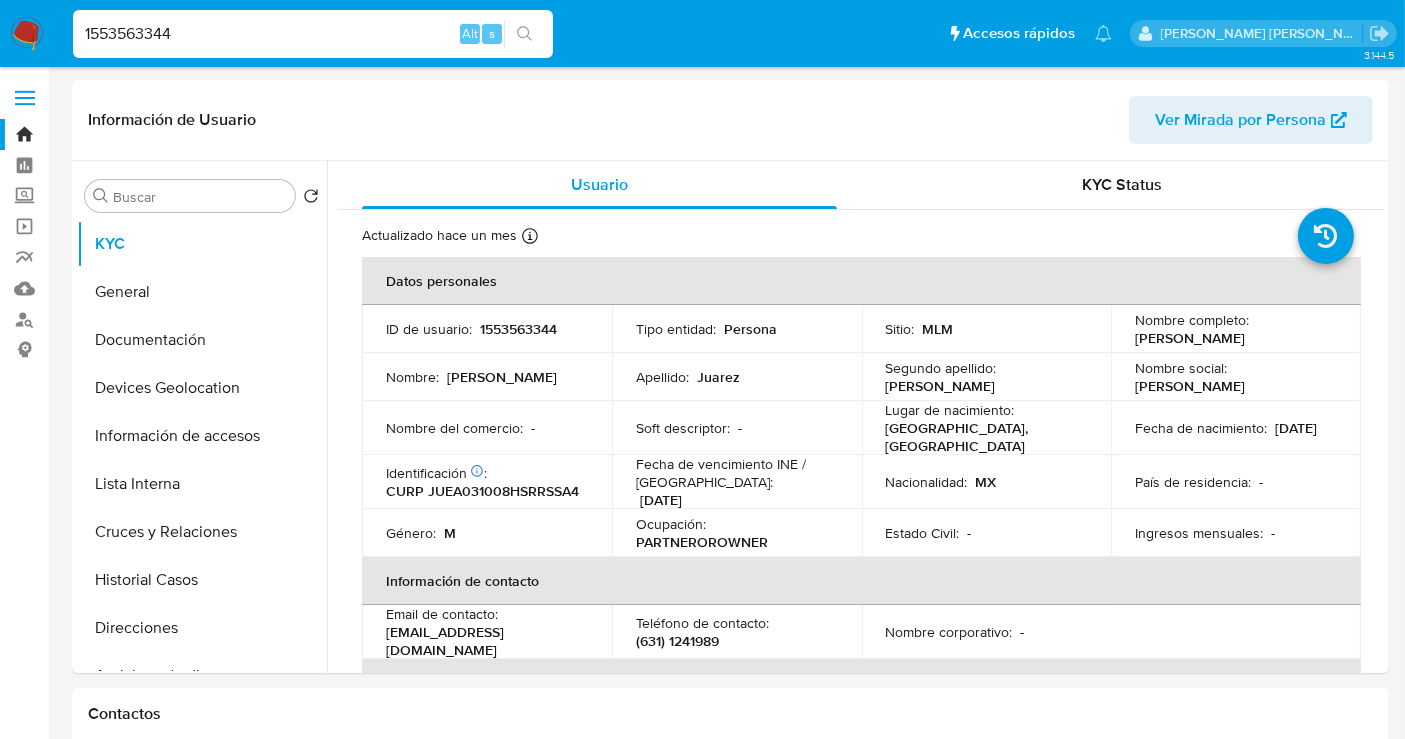 select on "10" 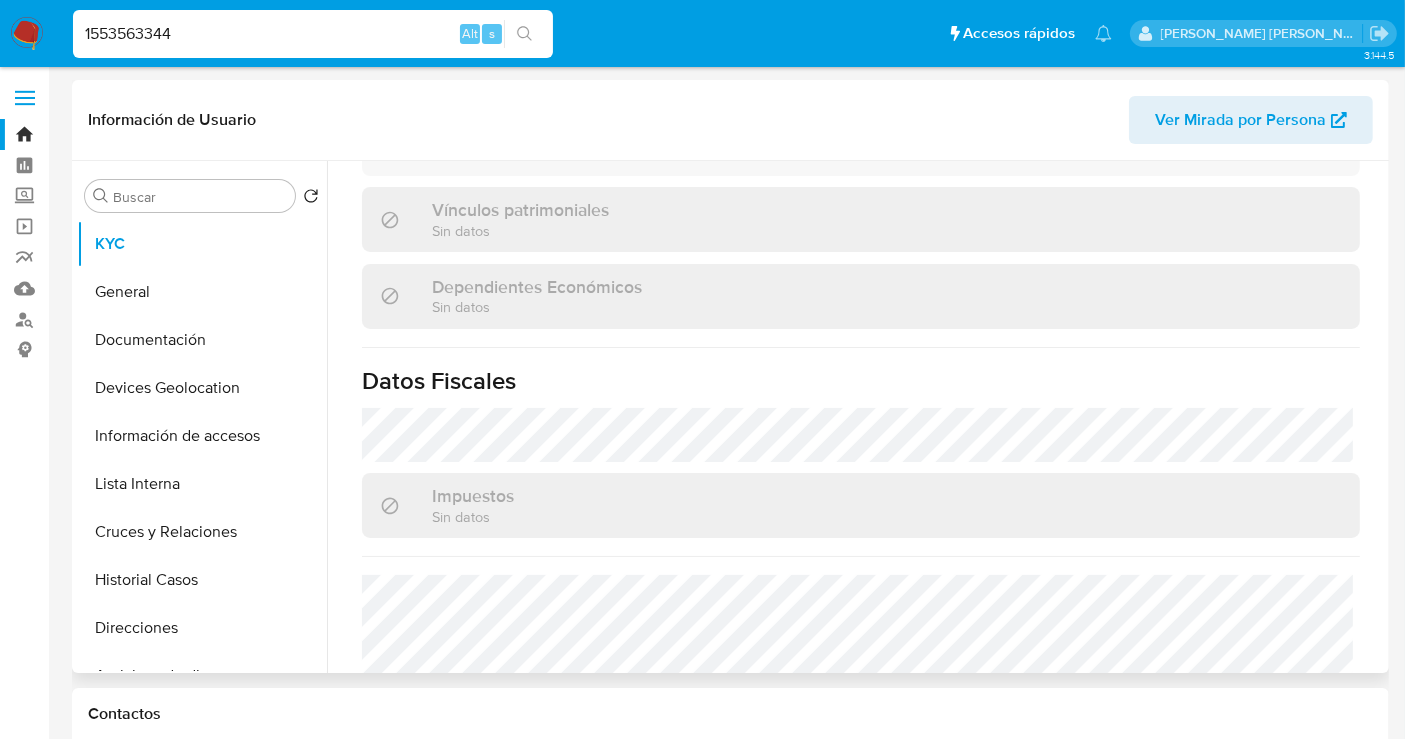 scroll, scrollTop: 1262, scrollLeft: 0, axis: vertical 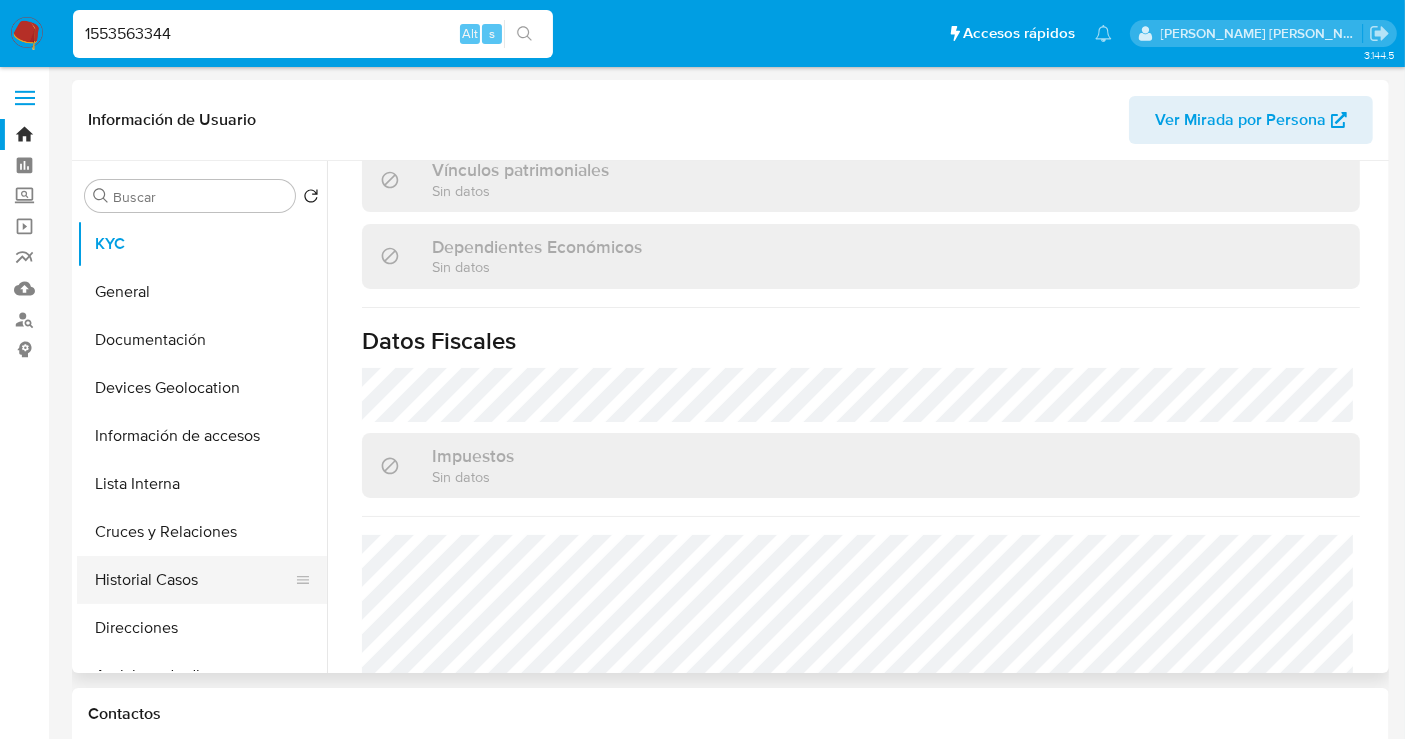 click on "Historial Casos" at bounding box center (194, 580) 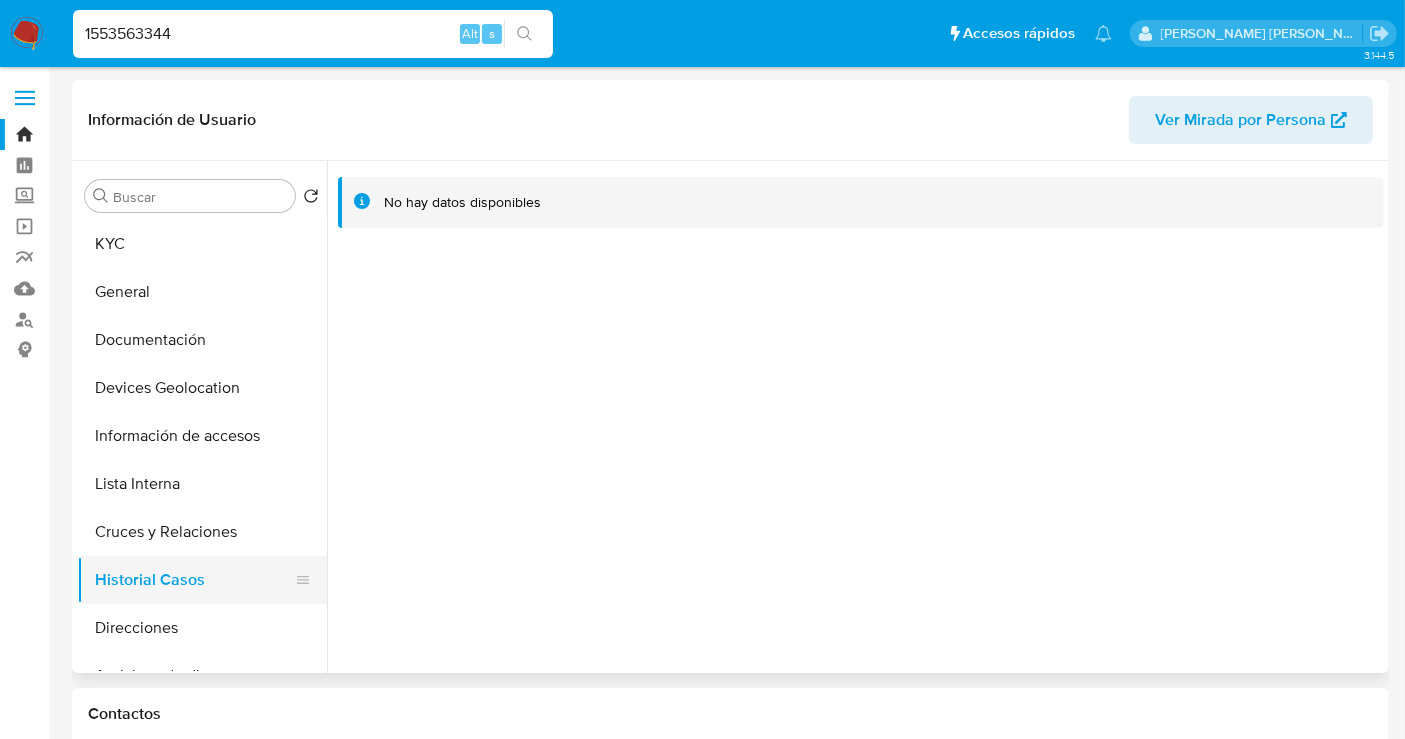 type 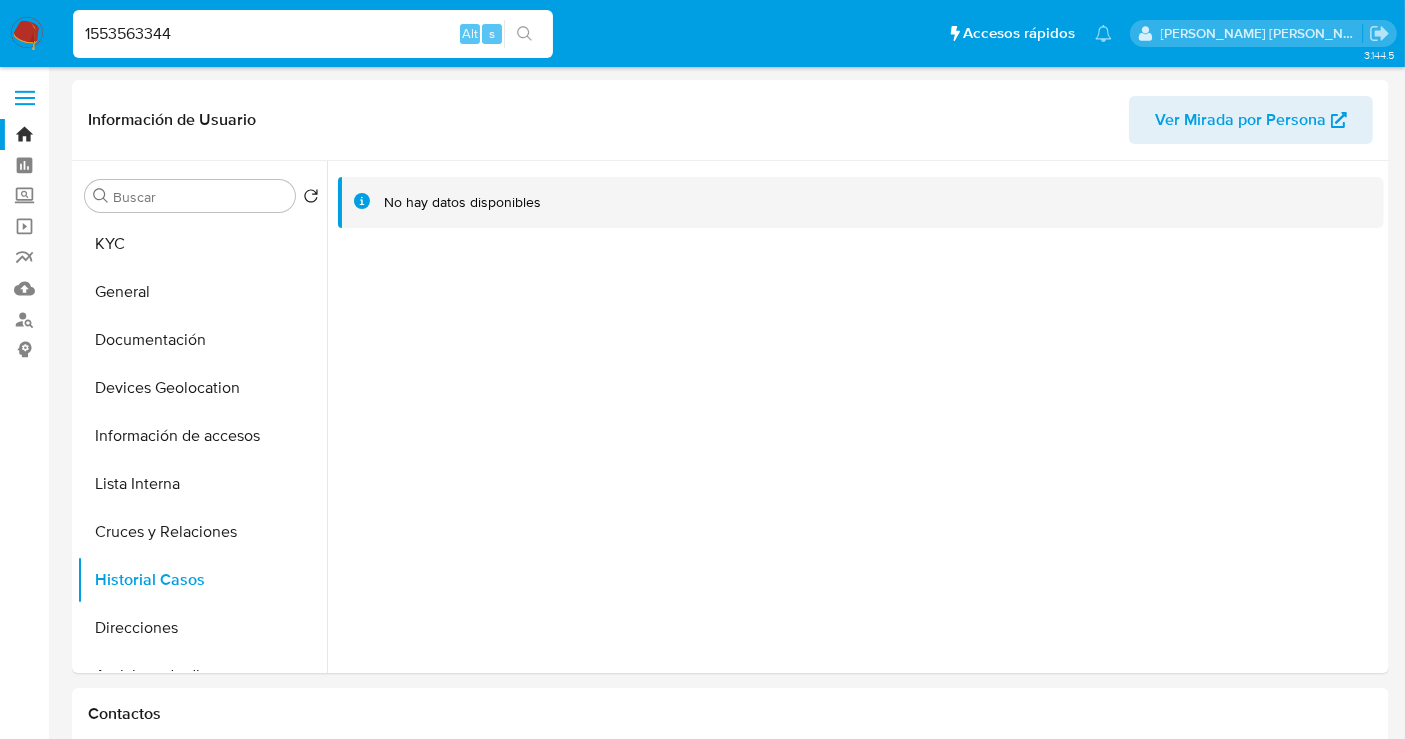 click on "1553563344" at bounding box center [313, 34] 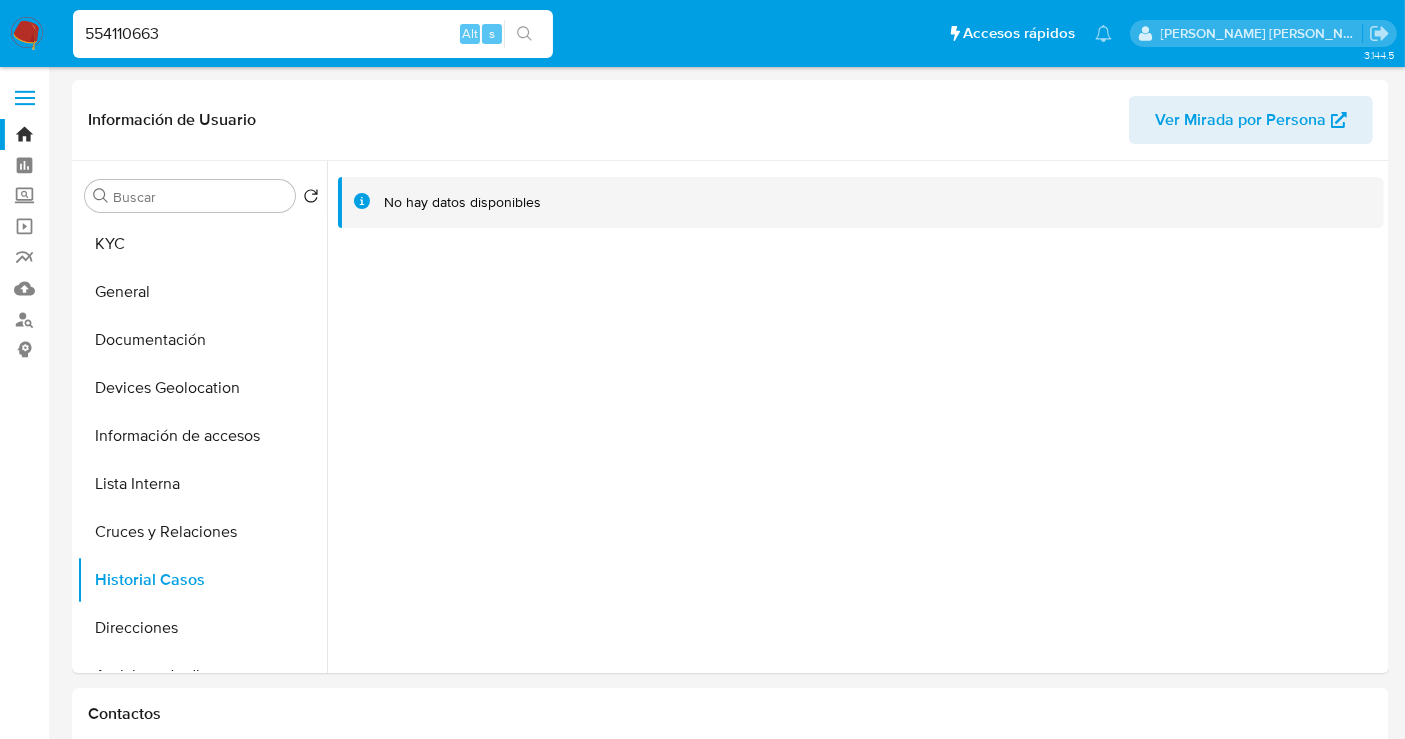 type on "554110663" 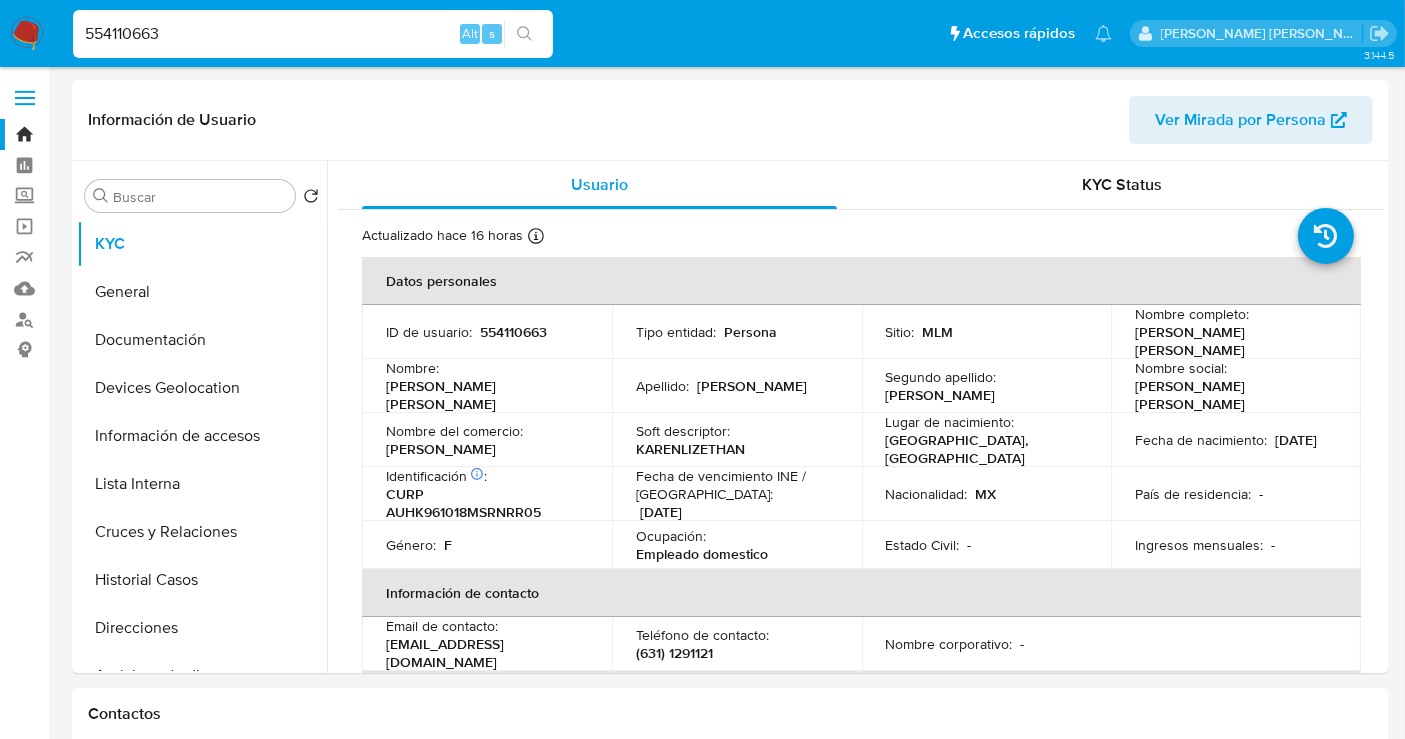 select on "10" 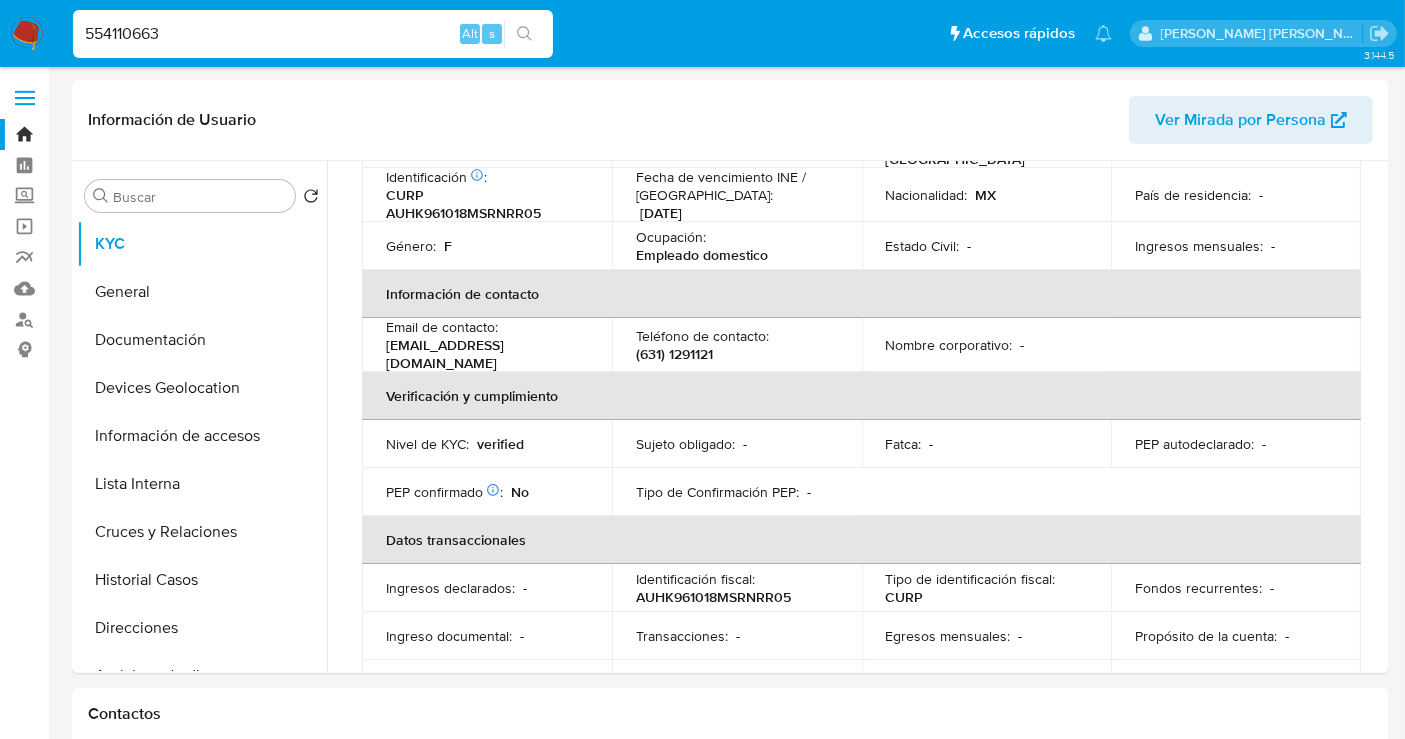 scroll, scrollTop: 555, scrollLeft: 0, axis: vertical 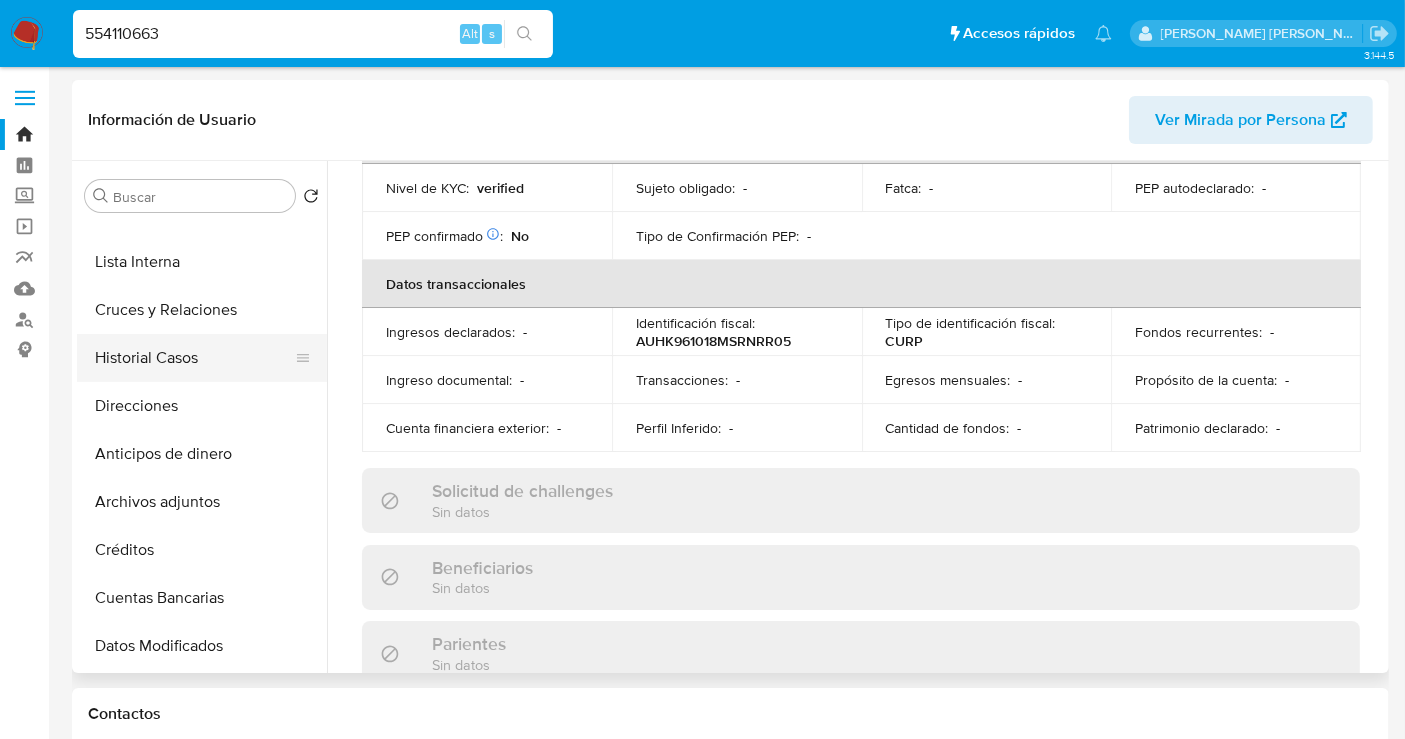 click on "Historial Casos" at bounding box center (194, 358) 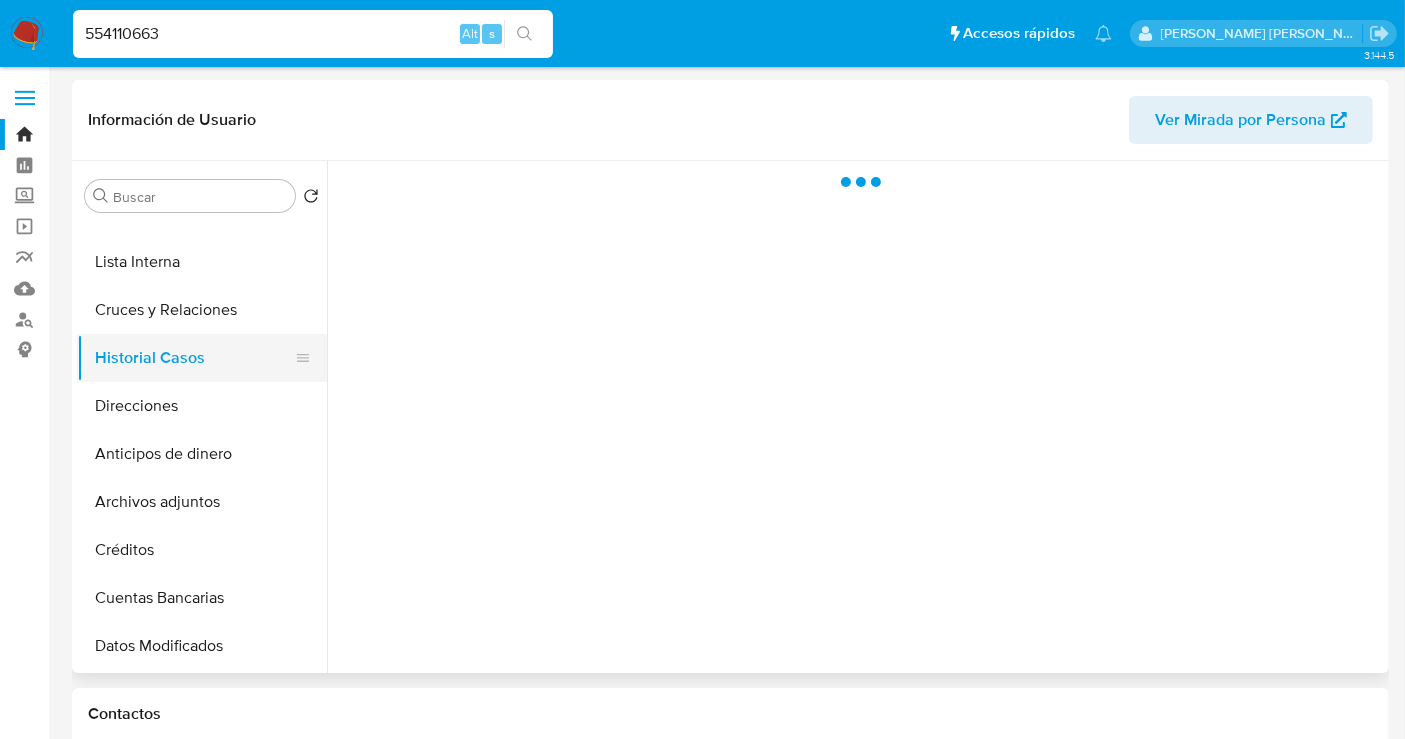 scroll, scrollTop: 0, scrollLeft: 0, axis: both 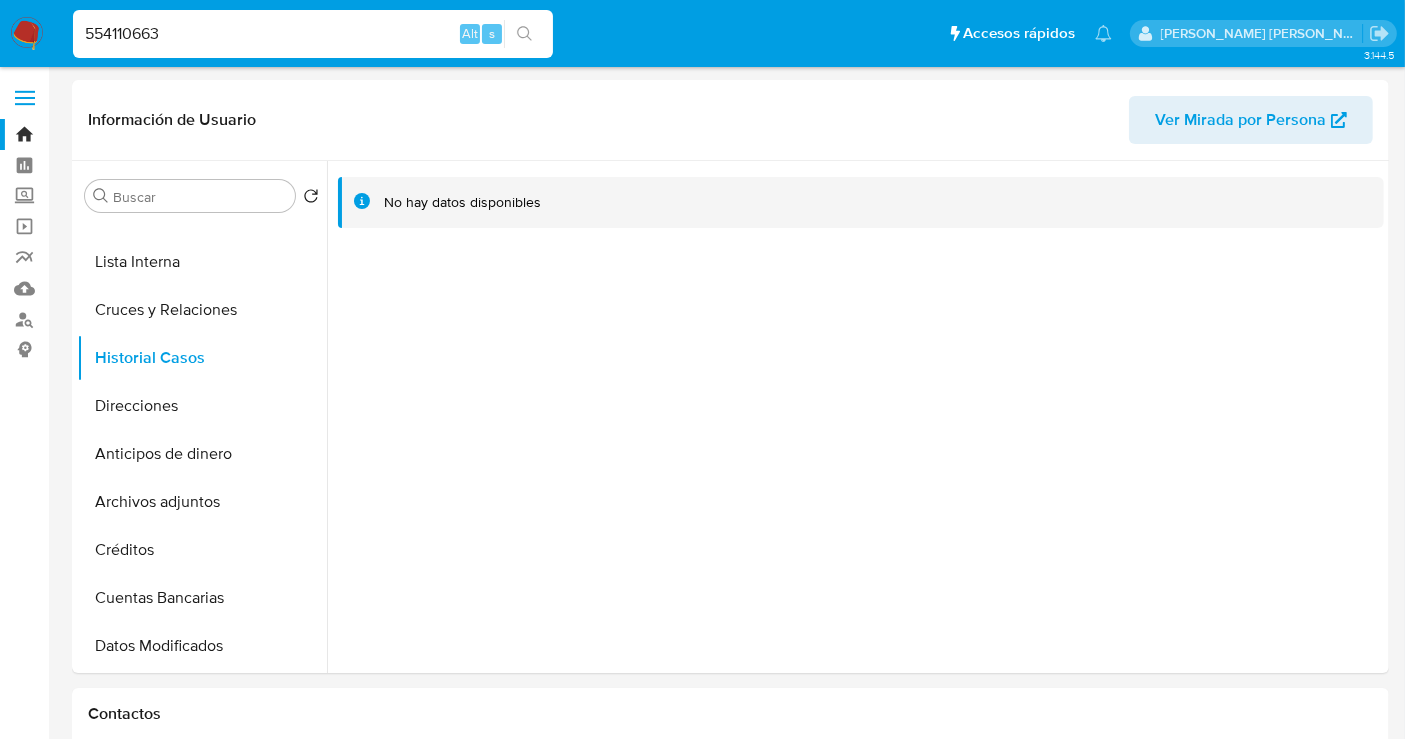 type 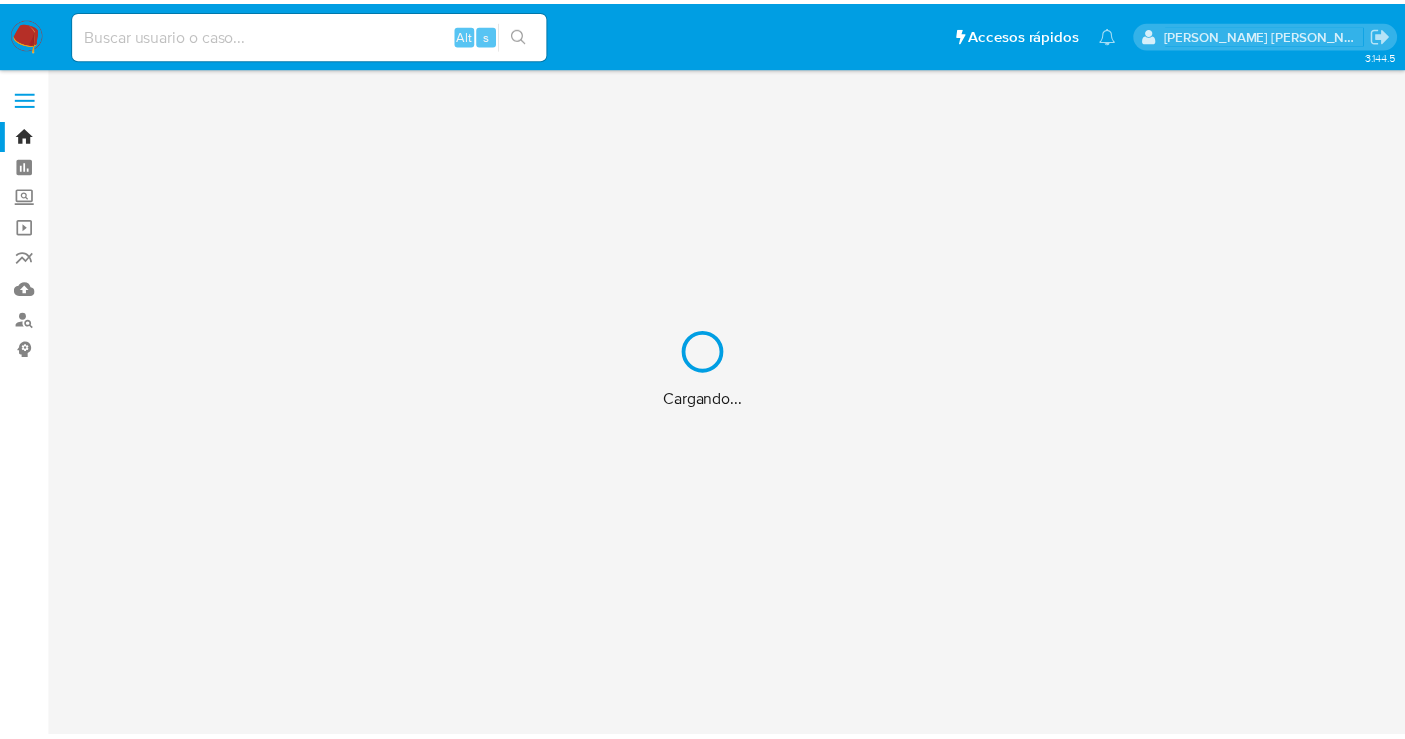 scroll, scrollTop: 0, scrollLeft: 0, axis: both 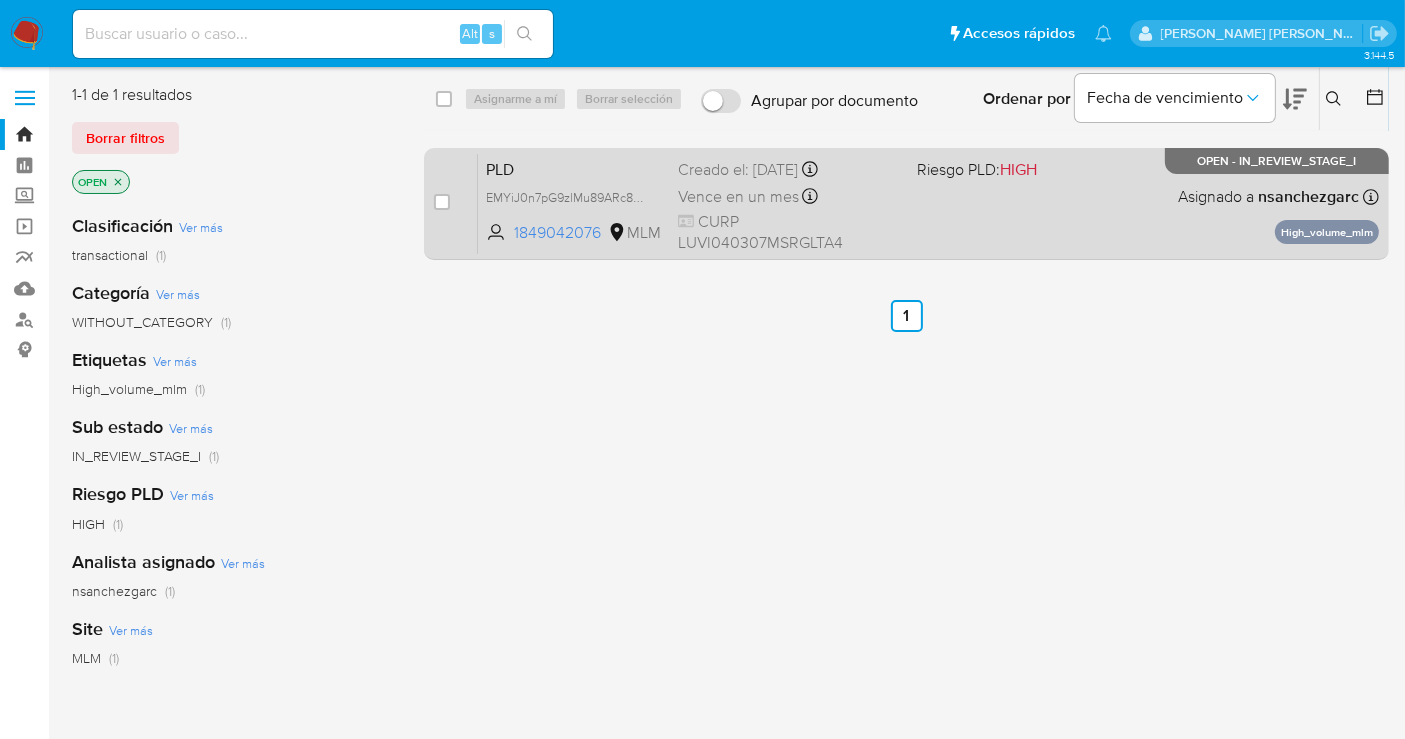 click on "Vence en un mes" at bounding box center [738, 197] 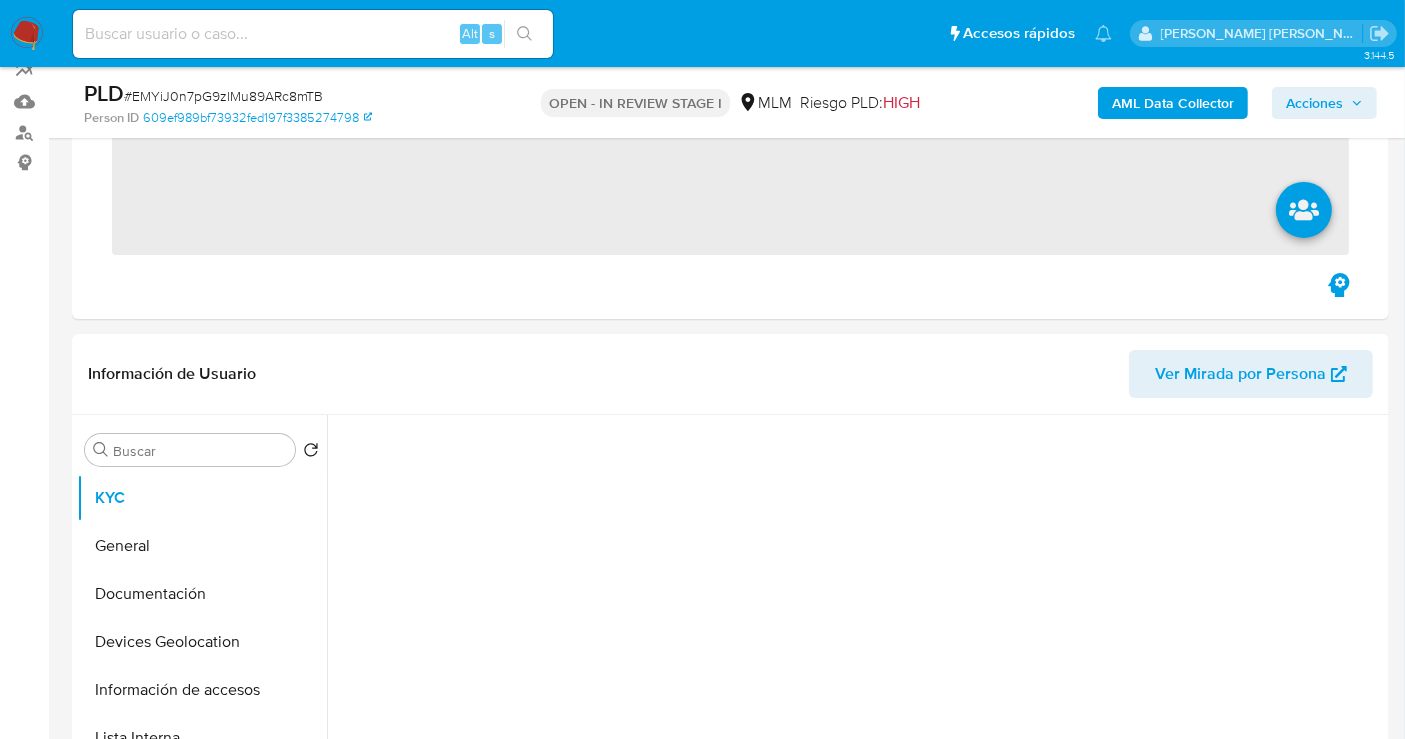 scroll, scrollTop: 333, scrollLeft: 0, axis: vertical 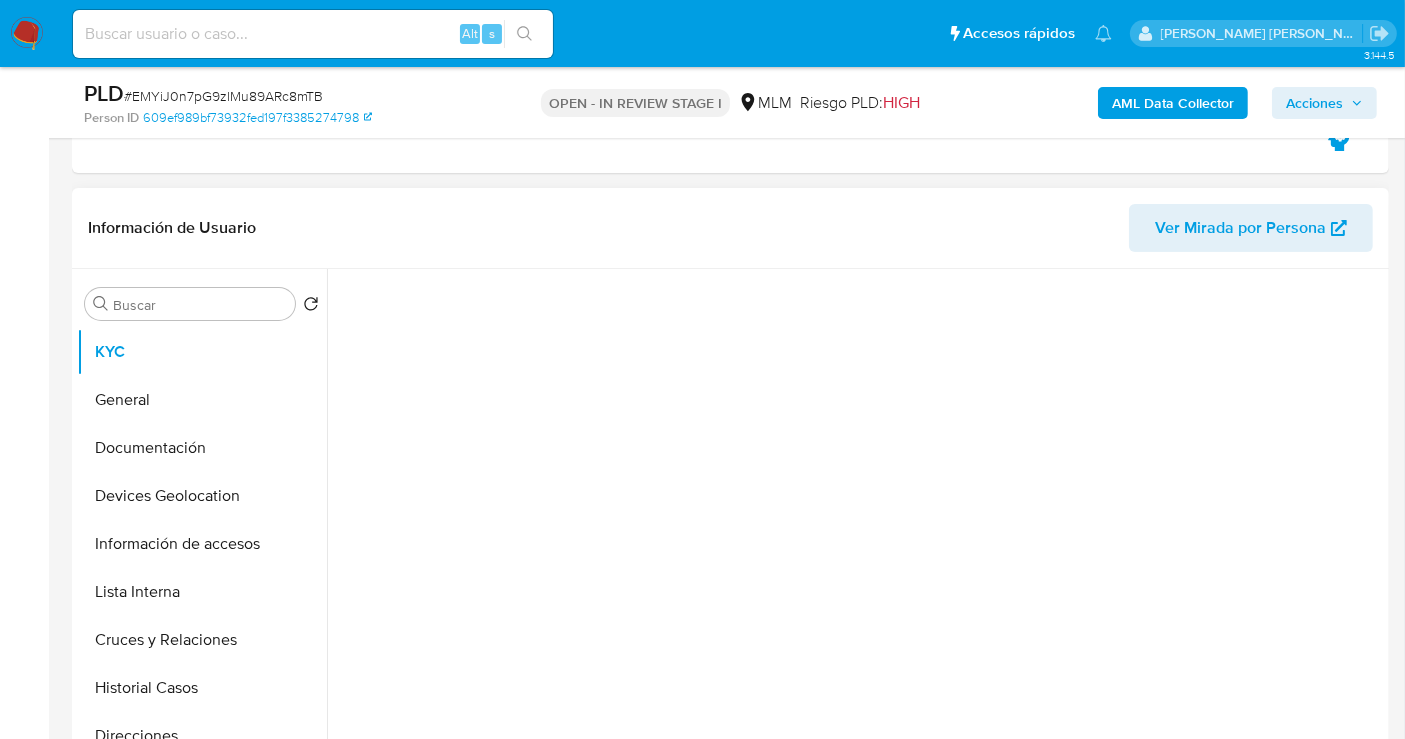 select on "10" 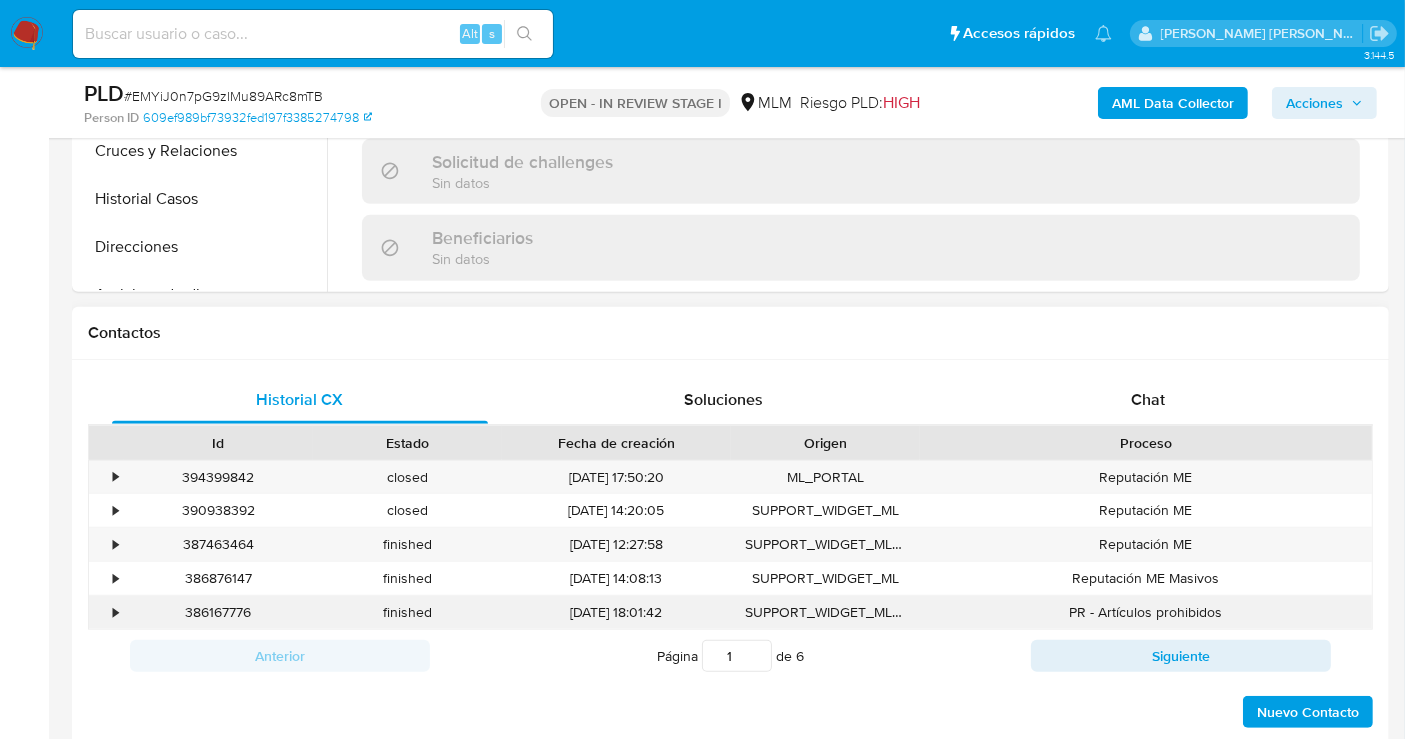 scroll, scrollTop: 888, scrollLeft: 0, axis: vertical 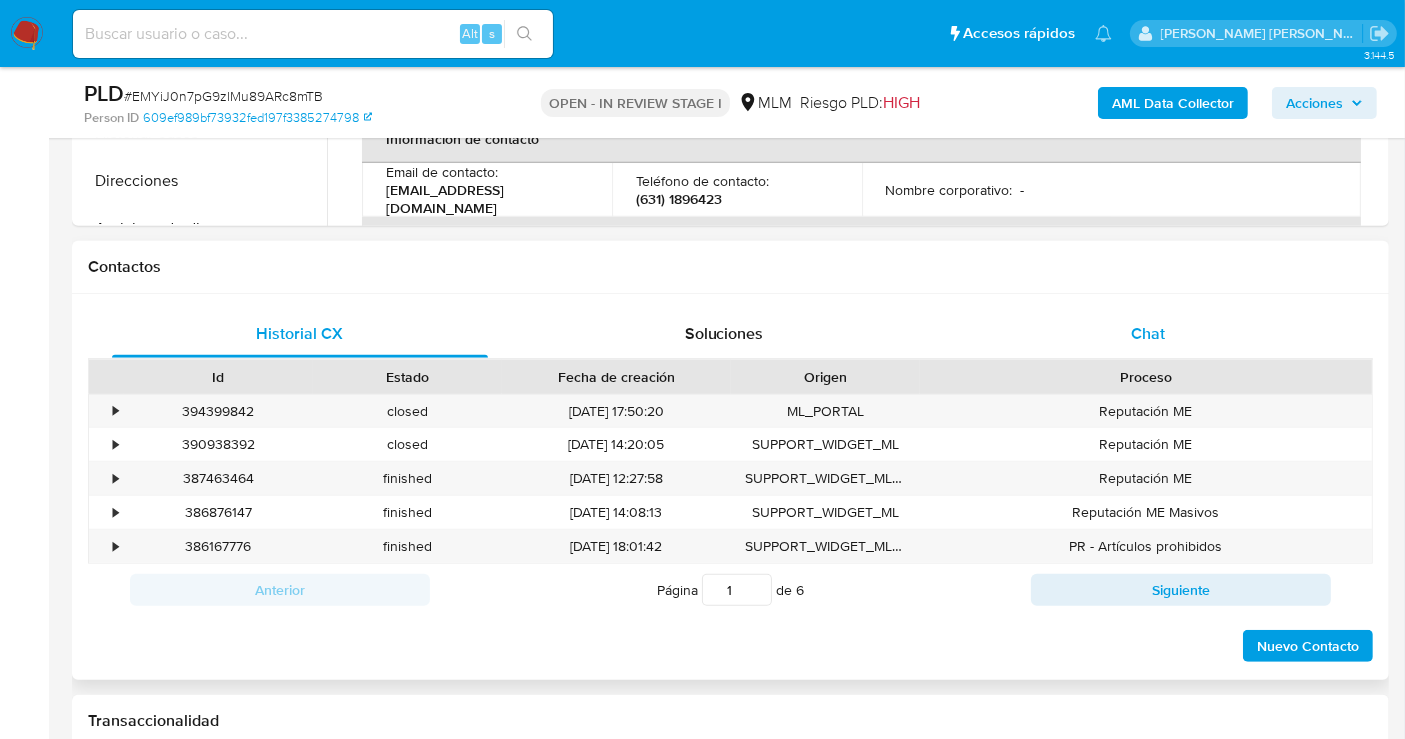 click on "Chat" at bounding box center [1148, 333] 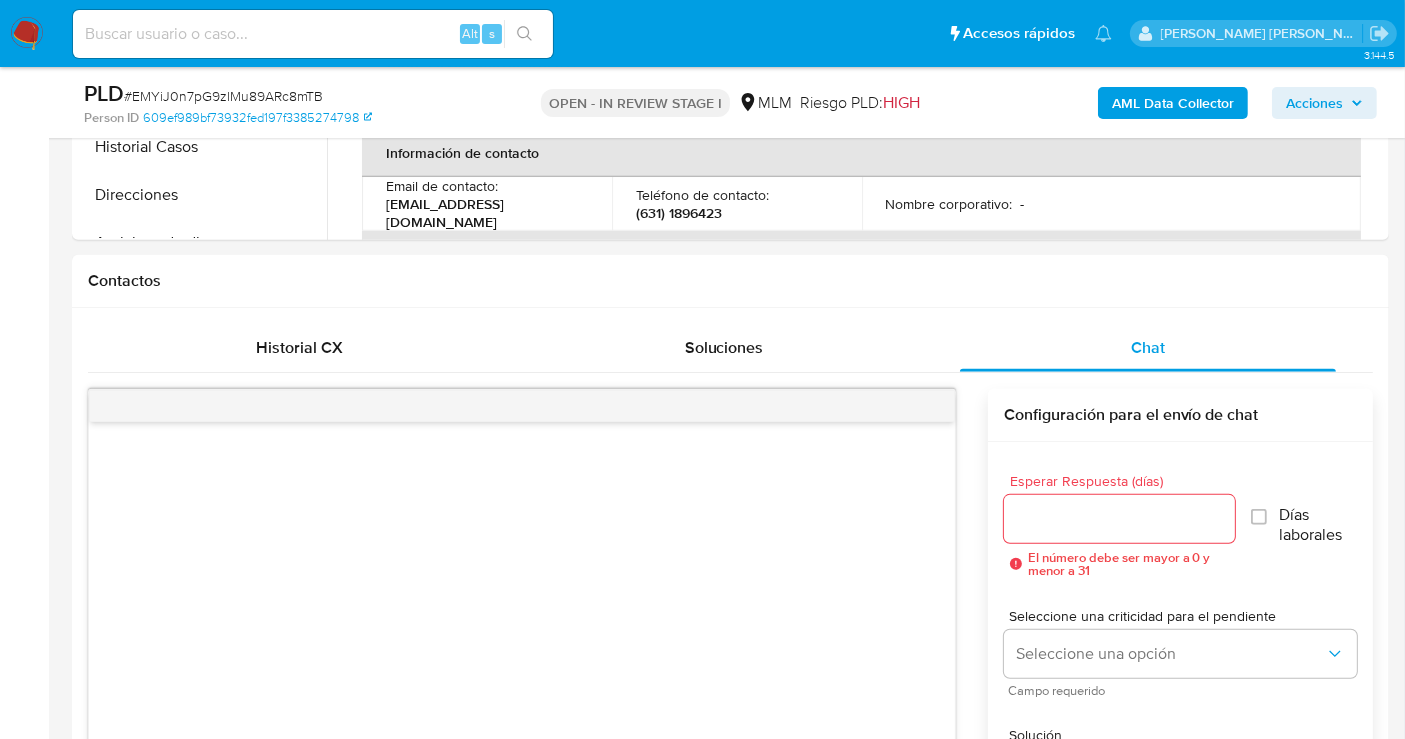 scroll, scrollTop: 666, scrollLeft: 0, axis: vertical 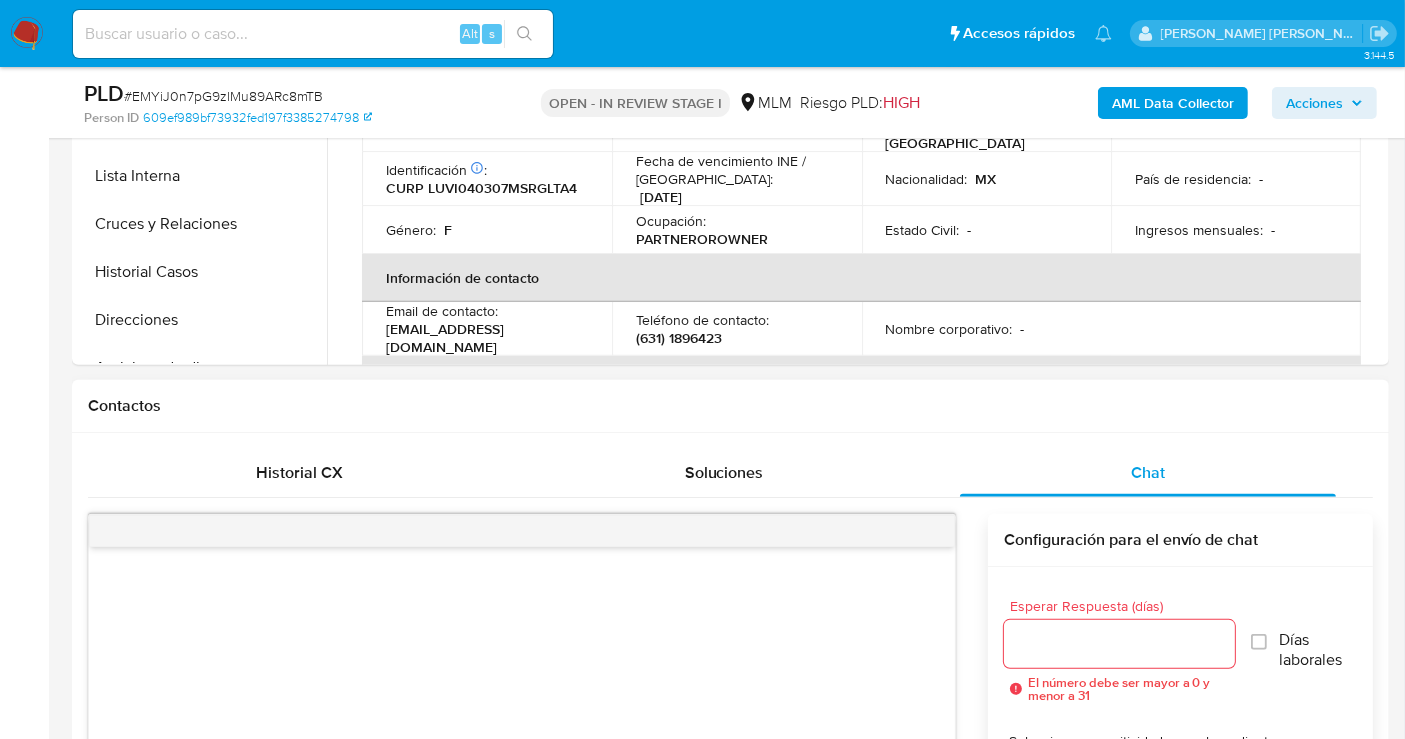 type 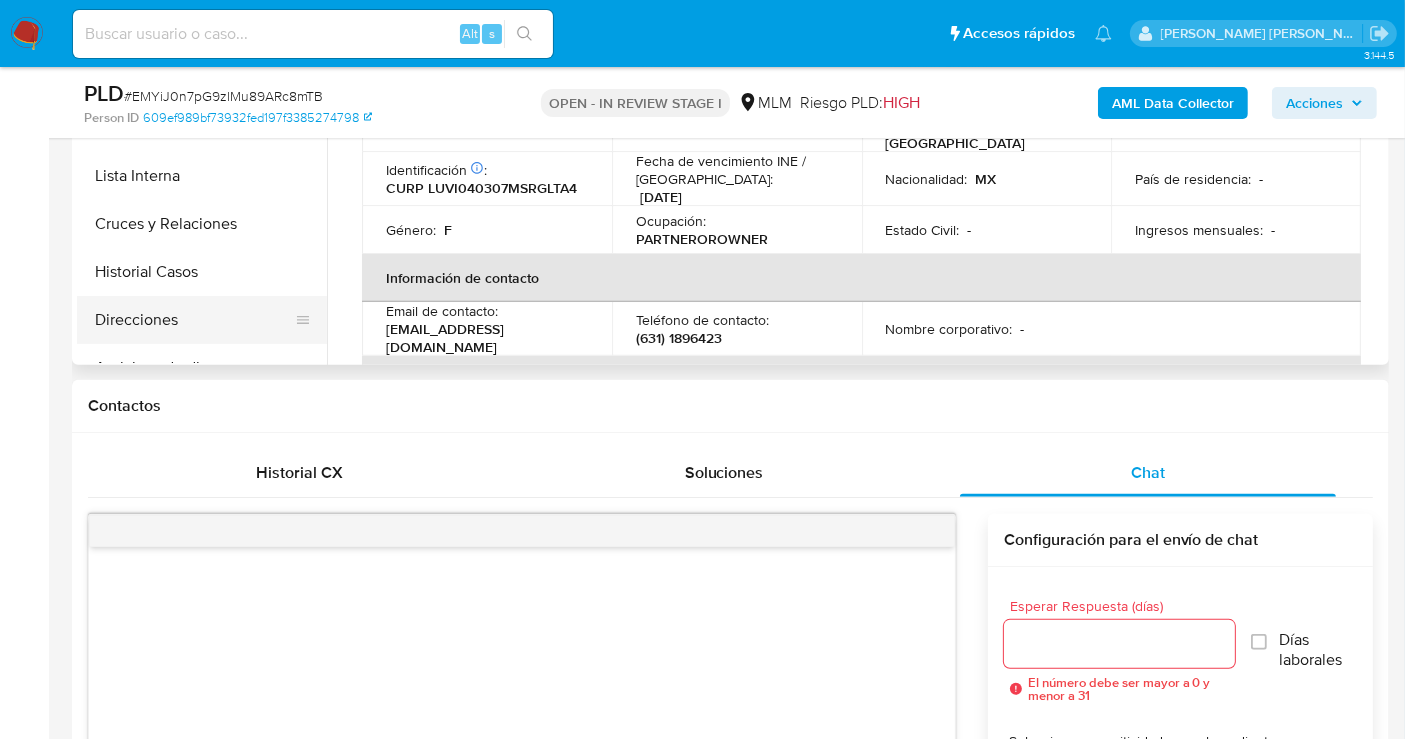 click on "Direcciones" at bounding box center [194, 320] 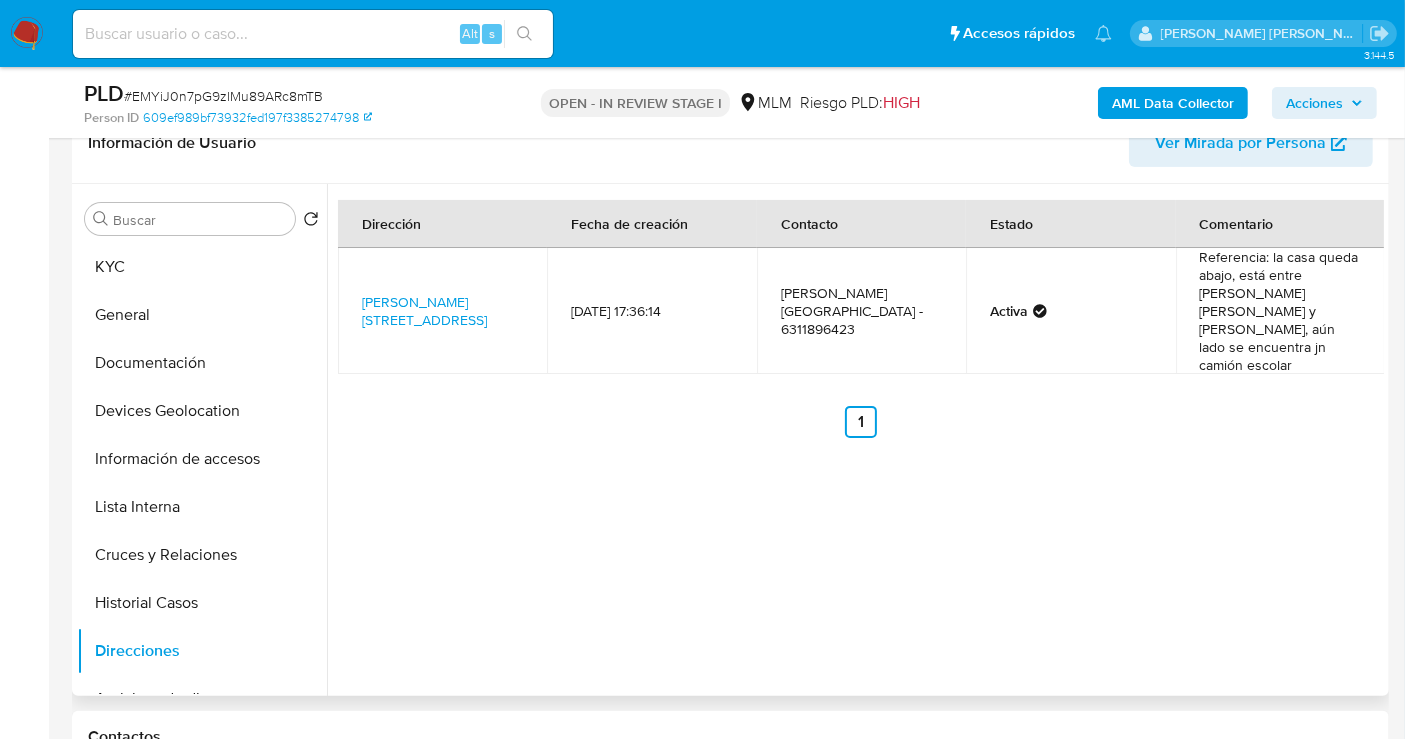 scroll, scrollTop: 333, scrollLeft: 0, axis: vertical 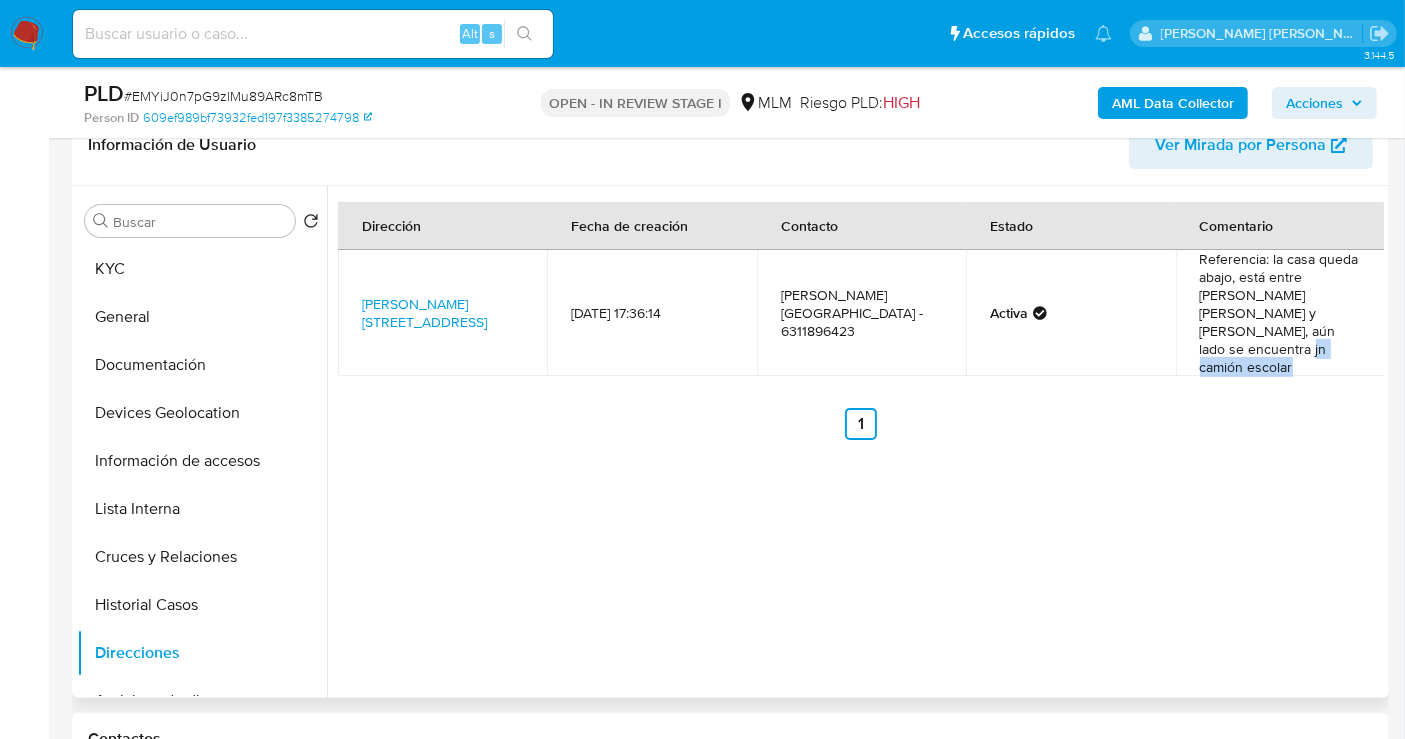 drag, startPoint x: 1278, startPoint y: 332, endPoint x: 1280, endPoint y: 344, distance: 12.165525 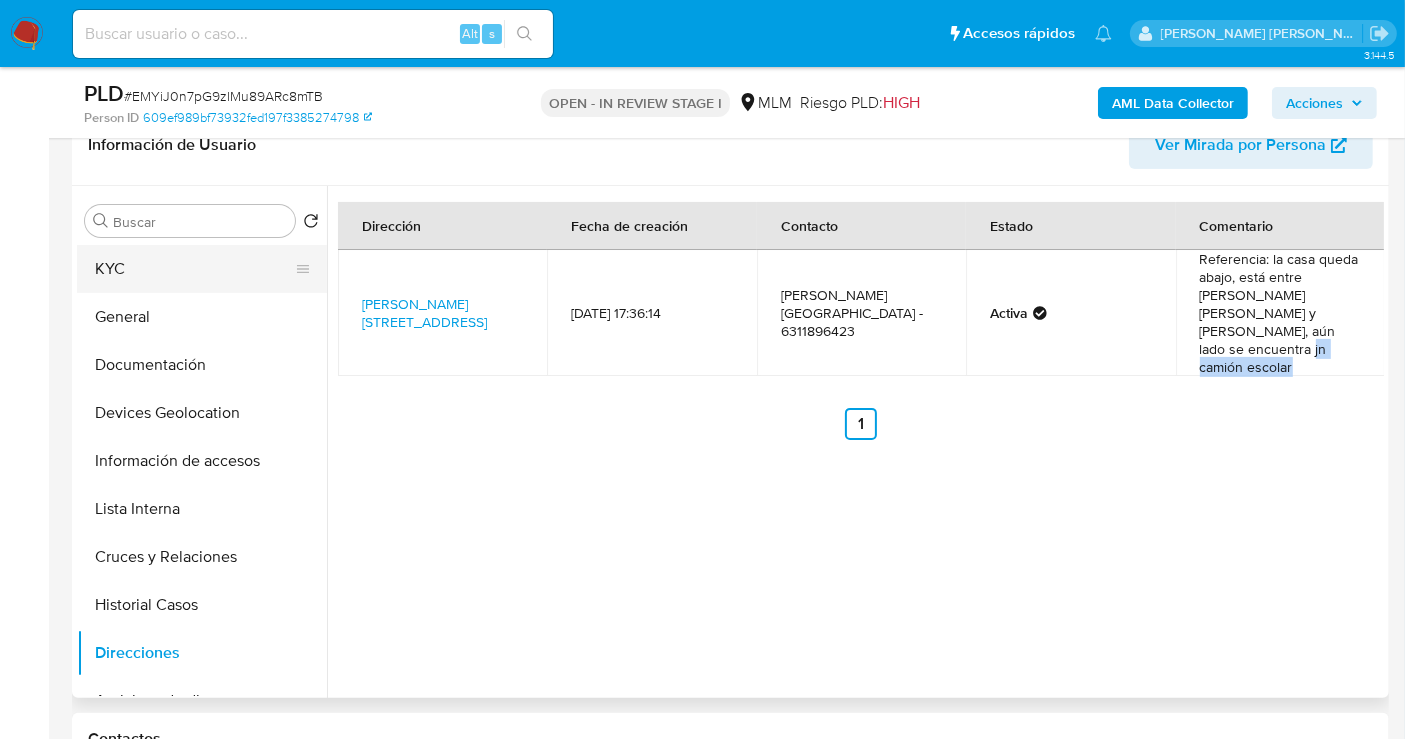 click on "KYC" at bounding box center [194, 269] 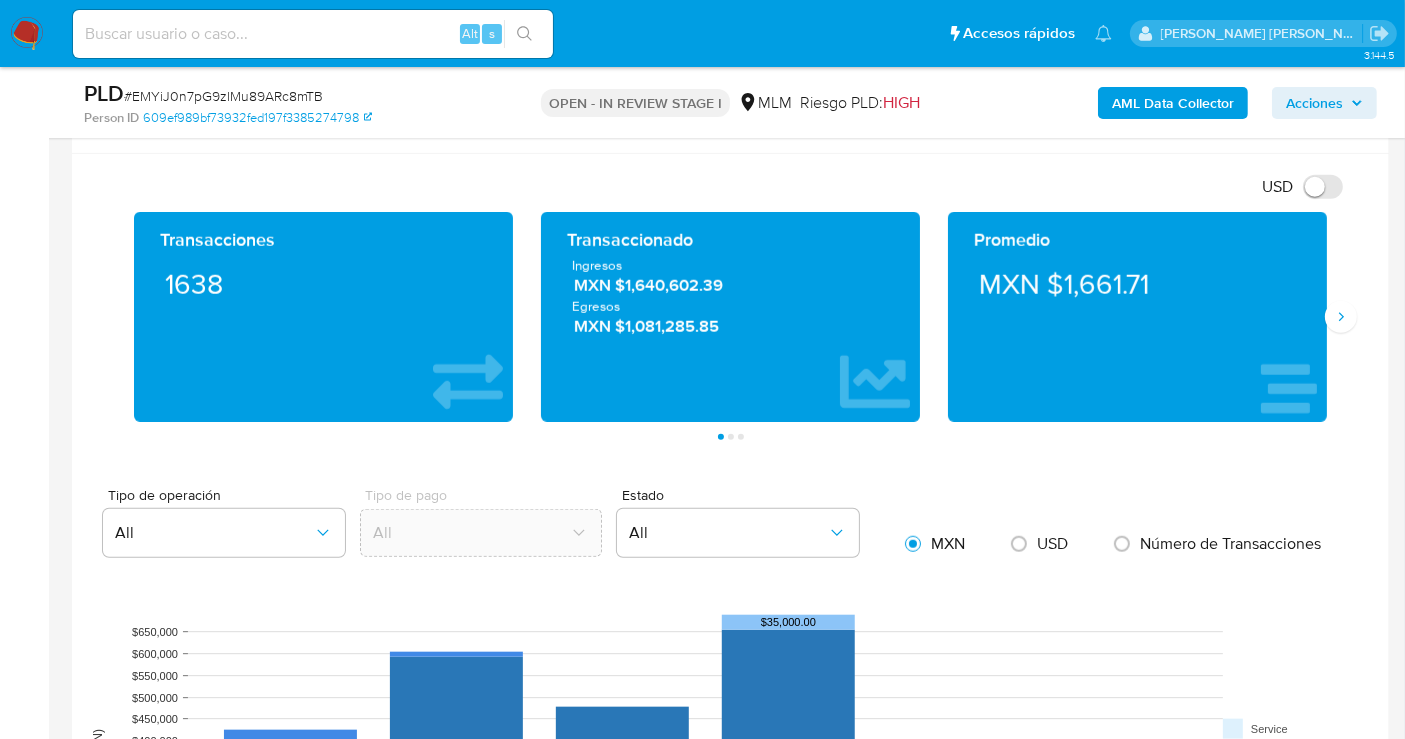 scroll, scrollTop: 1568, scrollLeft: 0, axis: vertical 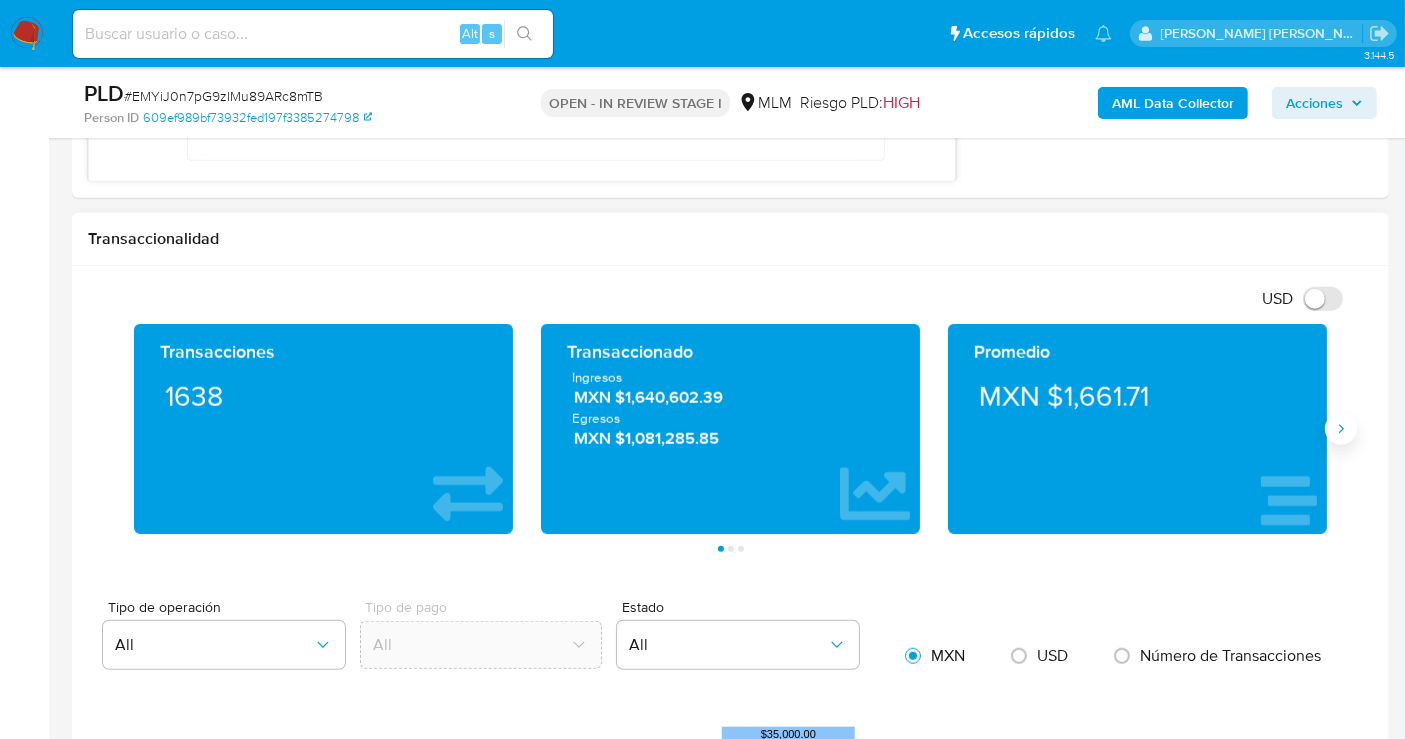 click 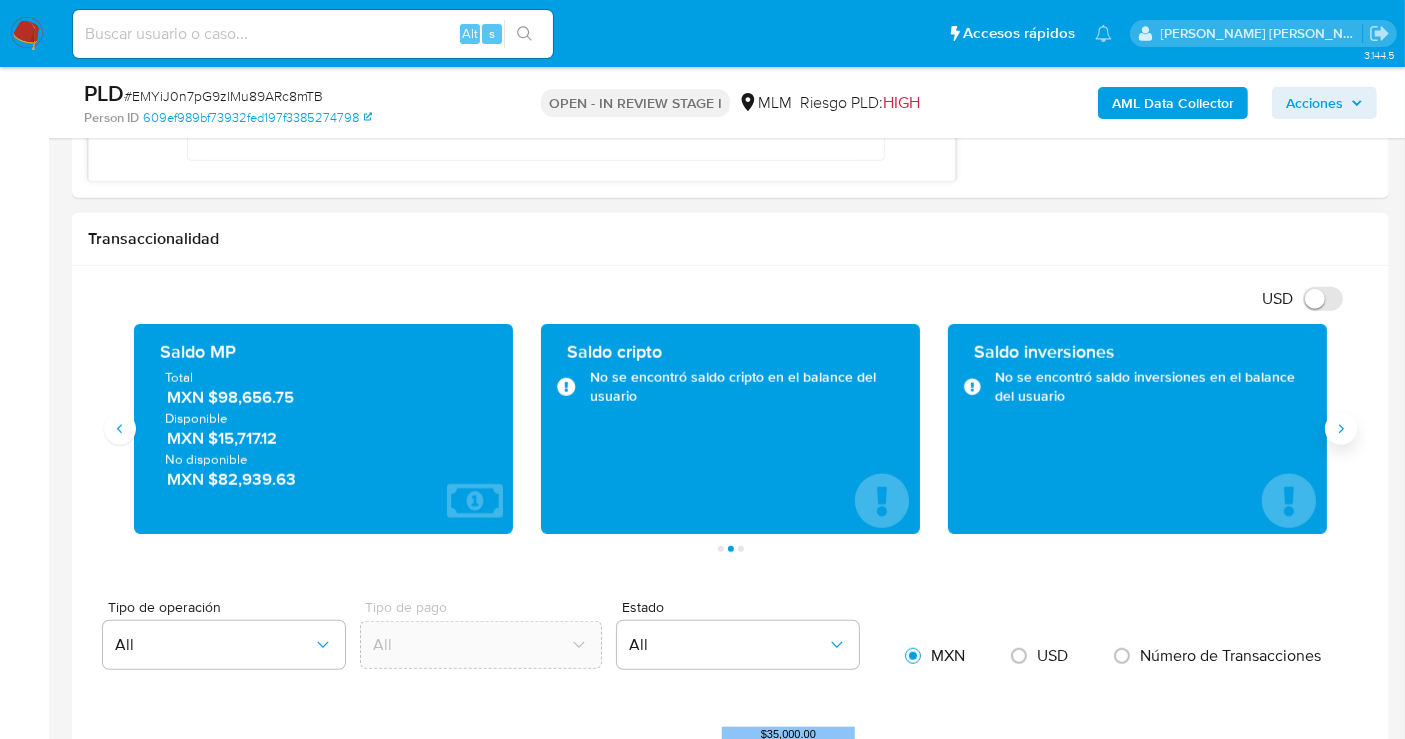 type 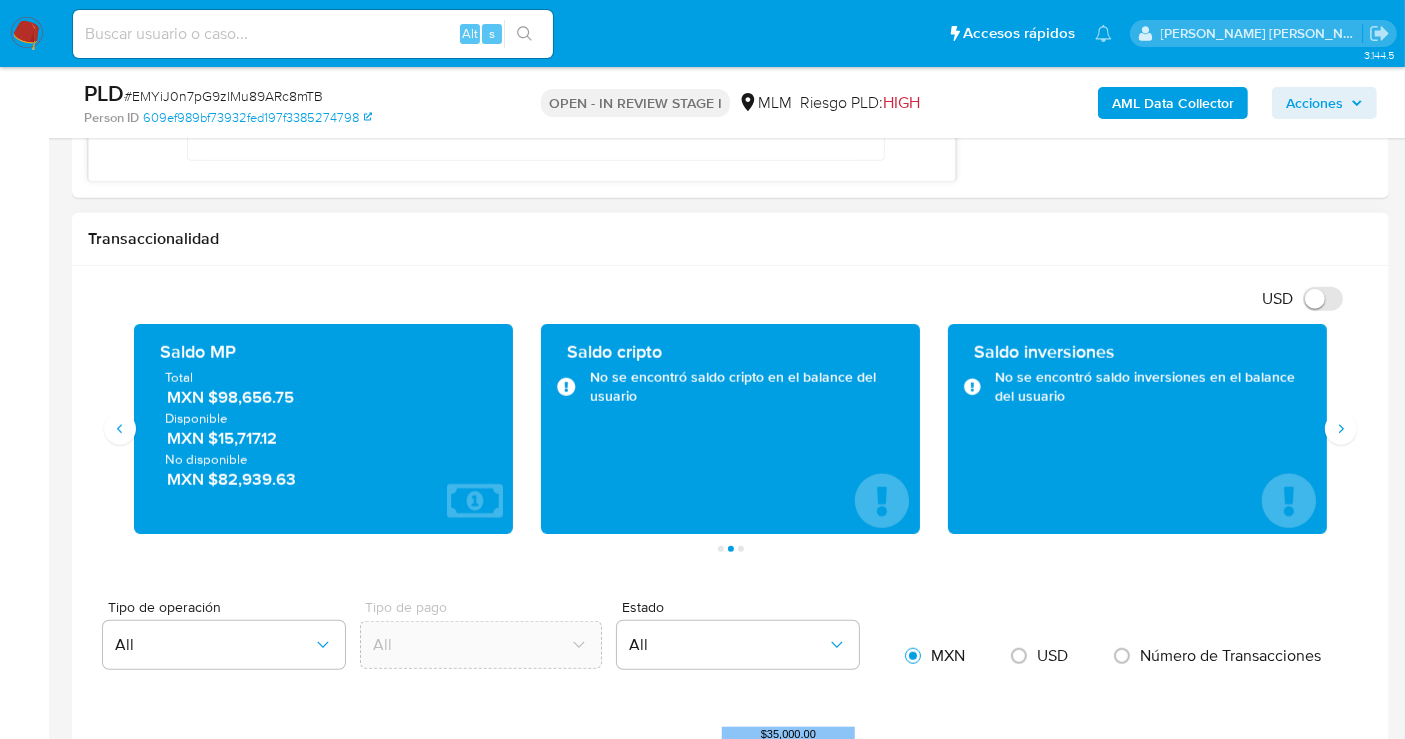 click on "MXN $98,656.75" at bounding box center [324, 398] 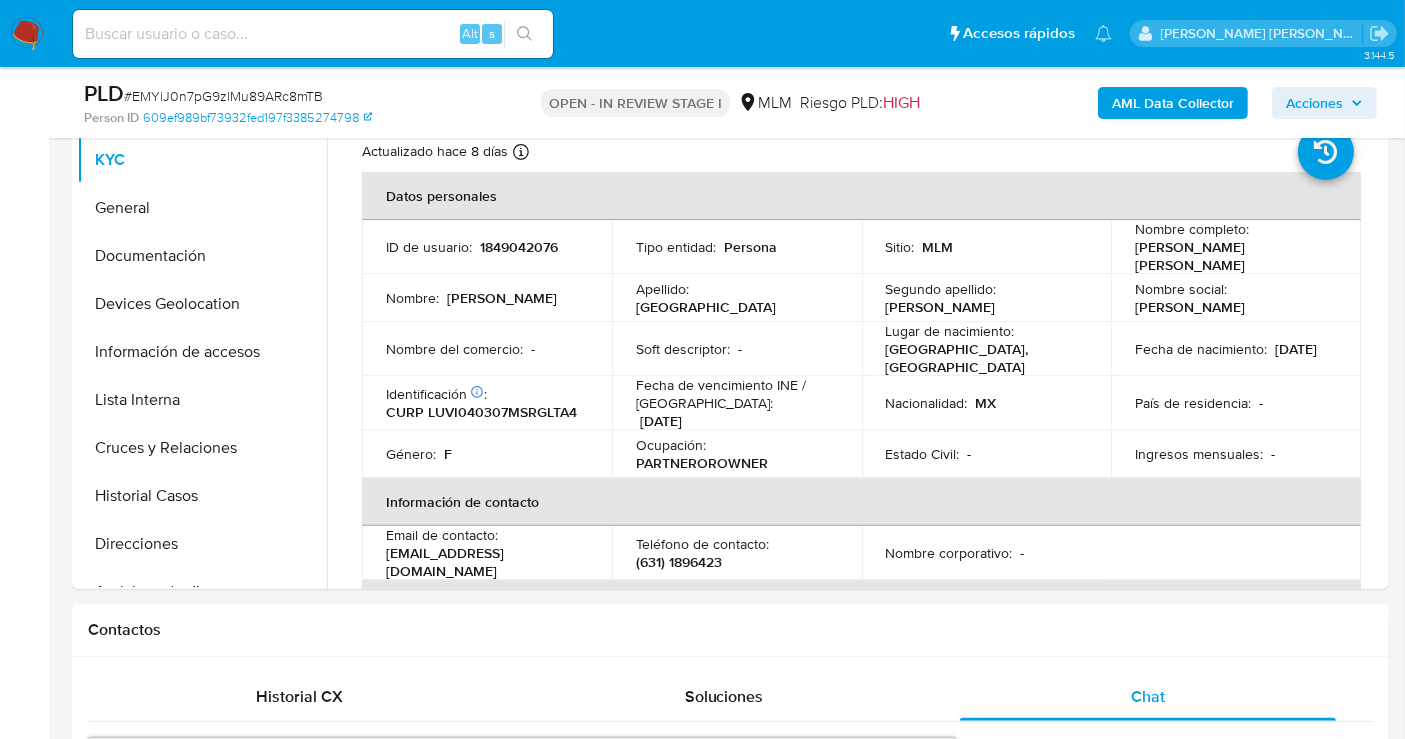 scroll, scrollTop: 235, scrollLeft: 0, axis: vertical 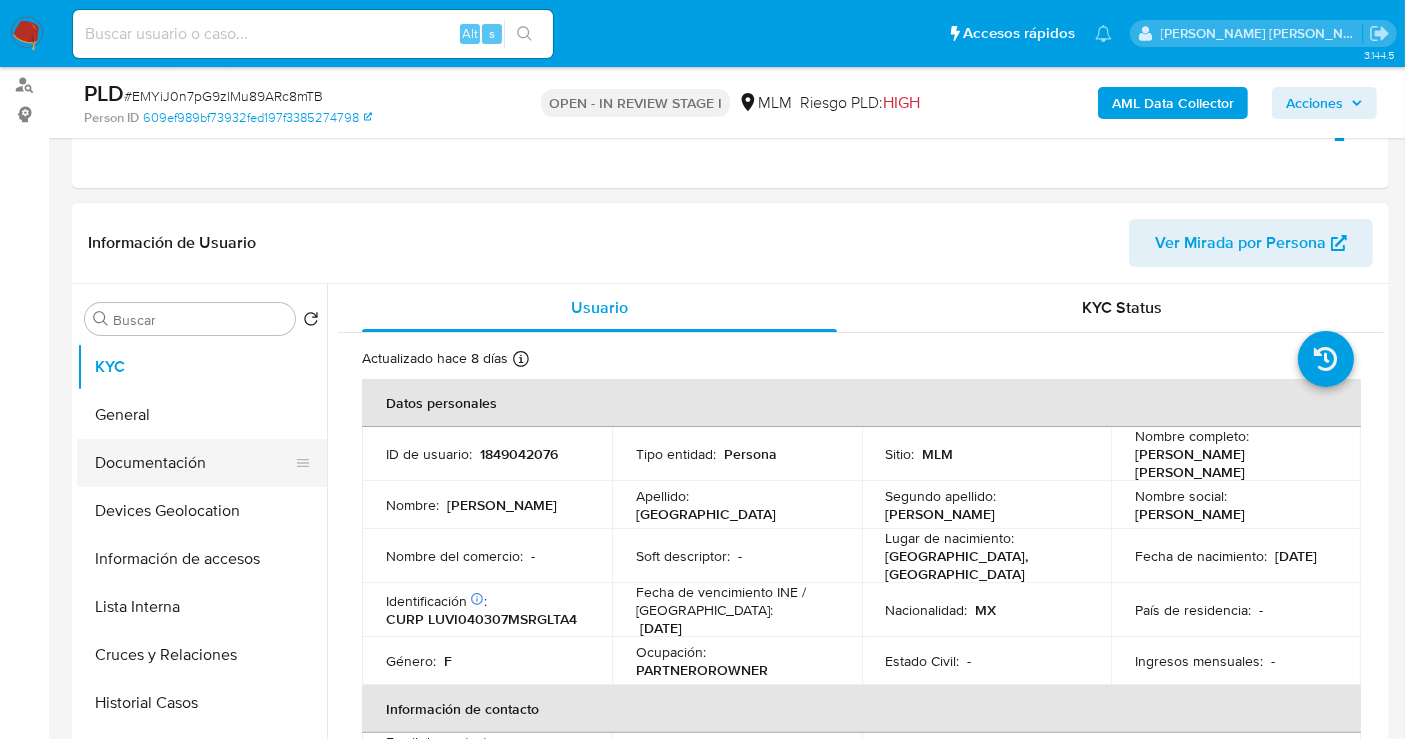 click on "Documentación" at bounding box center [194, 463] 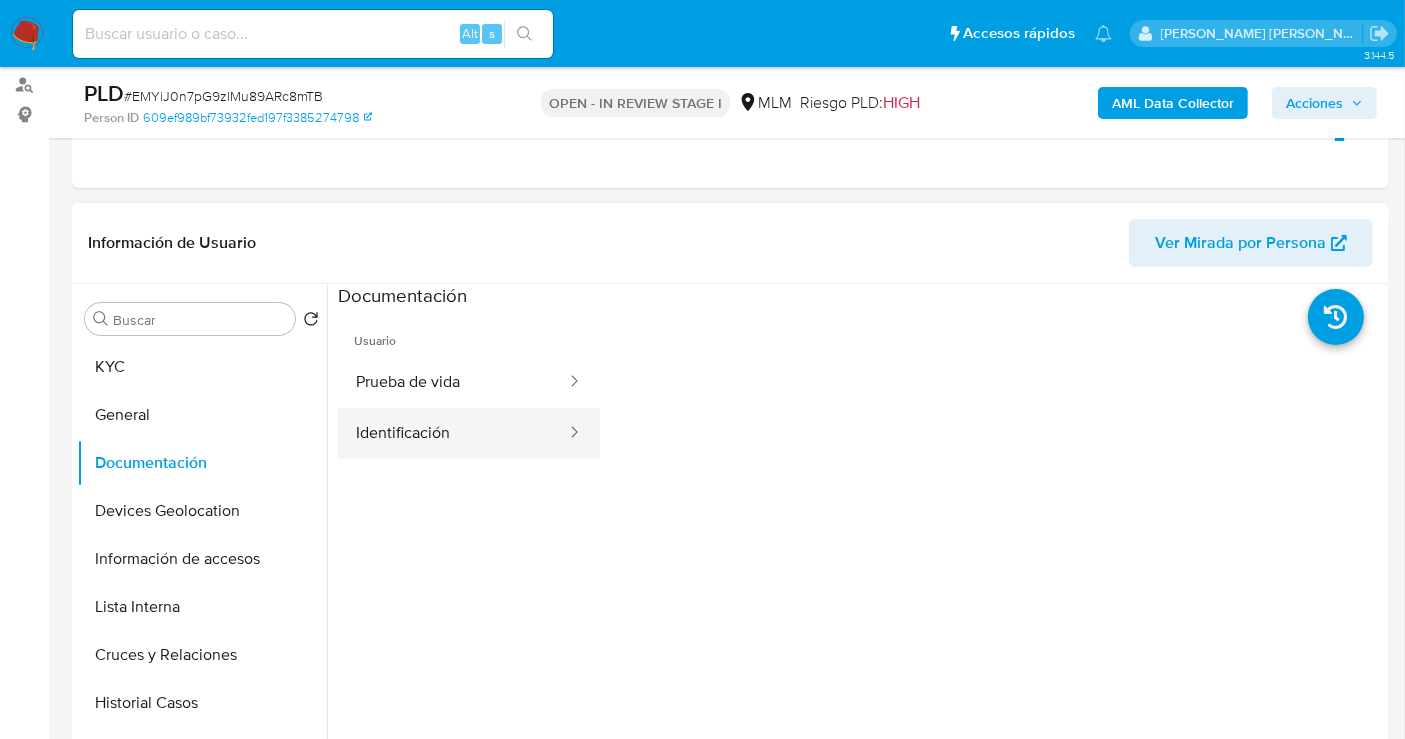 click on "Identificación" at bounding box center (453, 433) 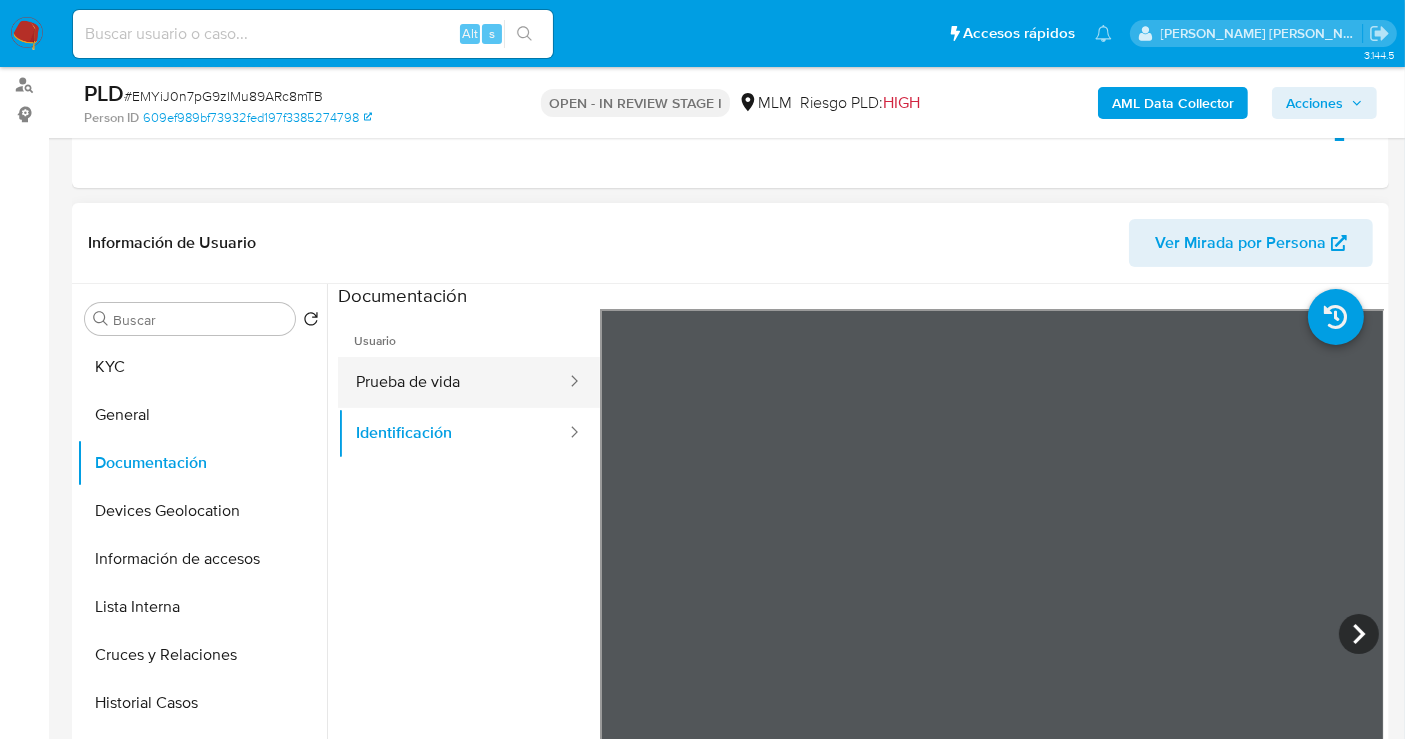 click on "Prueba de vida" at bounding box center [453, 382] 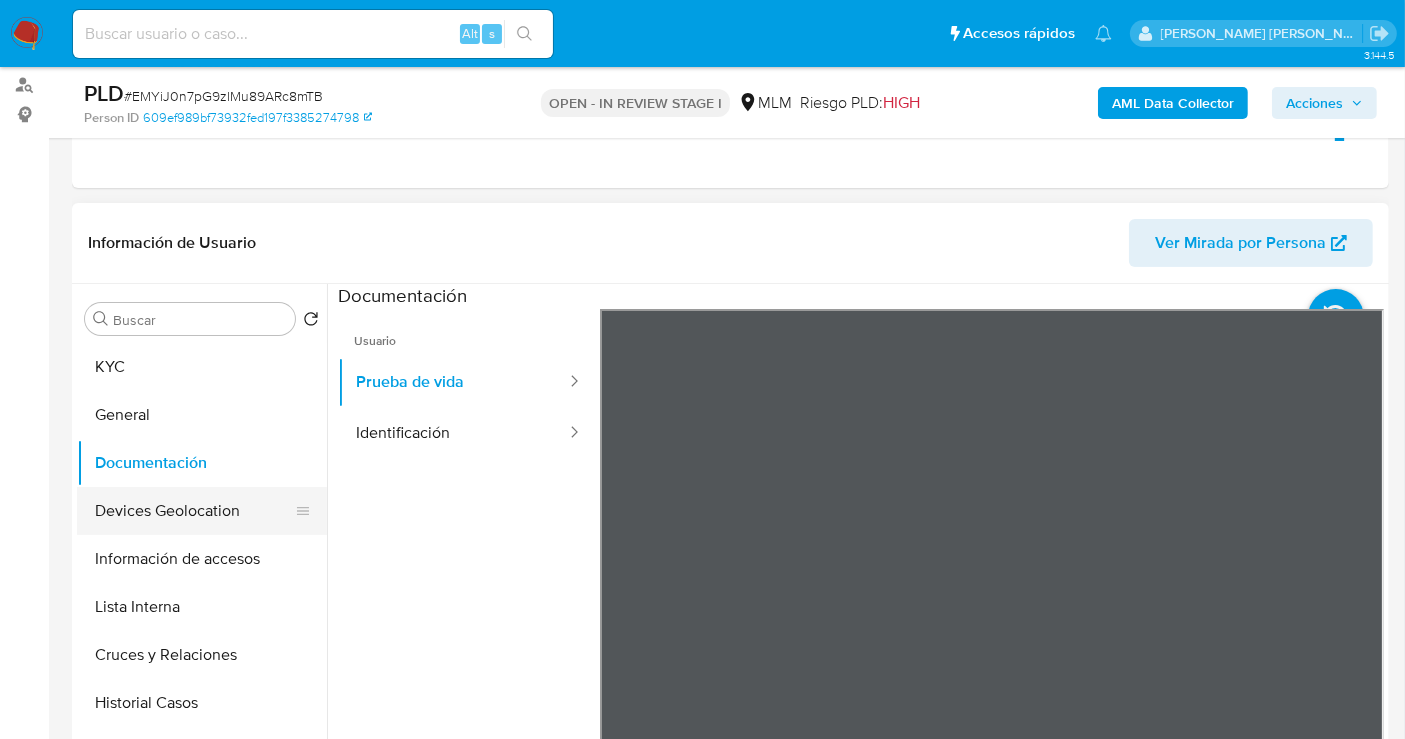 click on "Devices Geolocation" at bounding box center (194, 511) 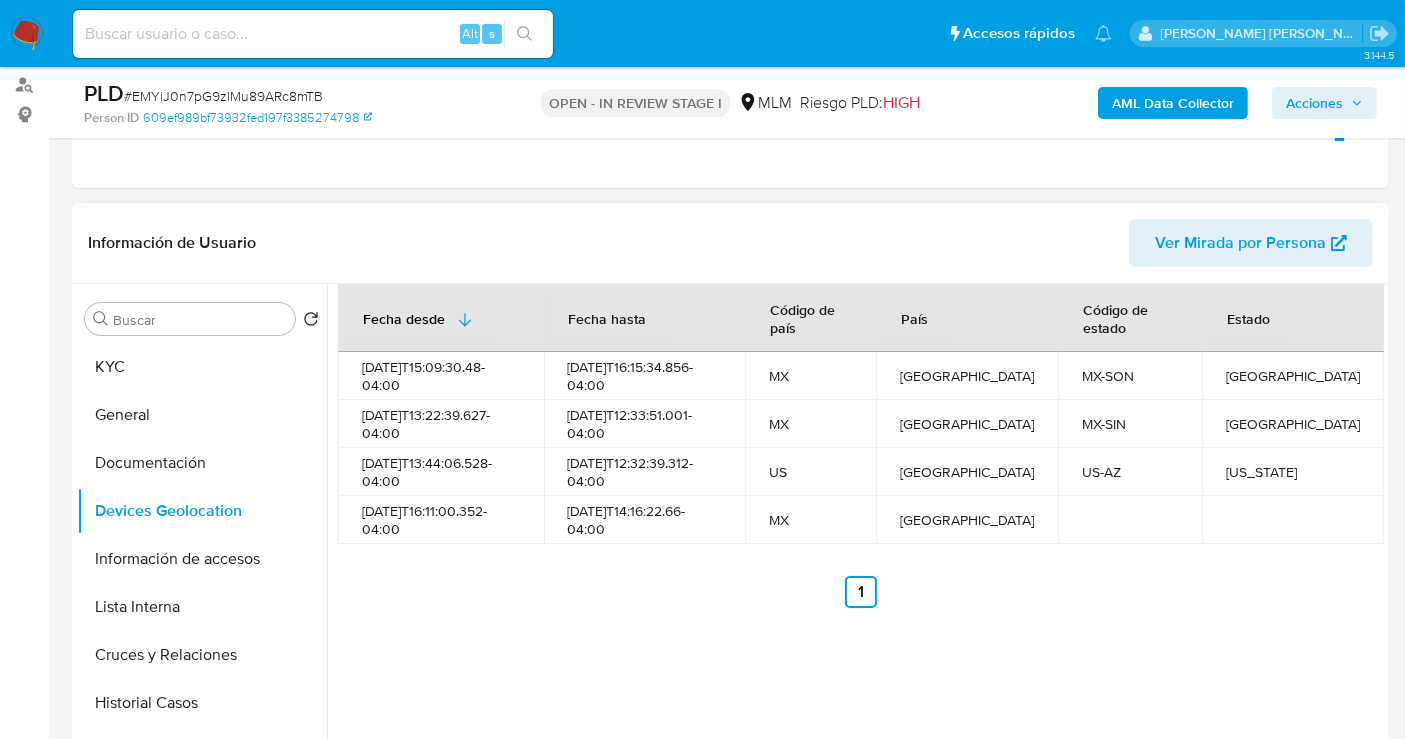 type 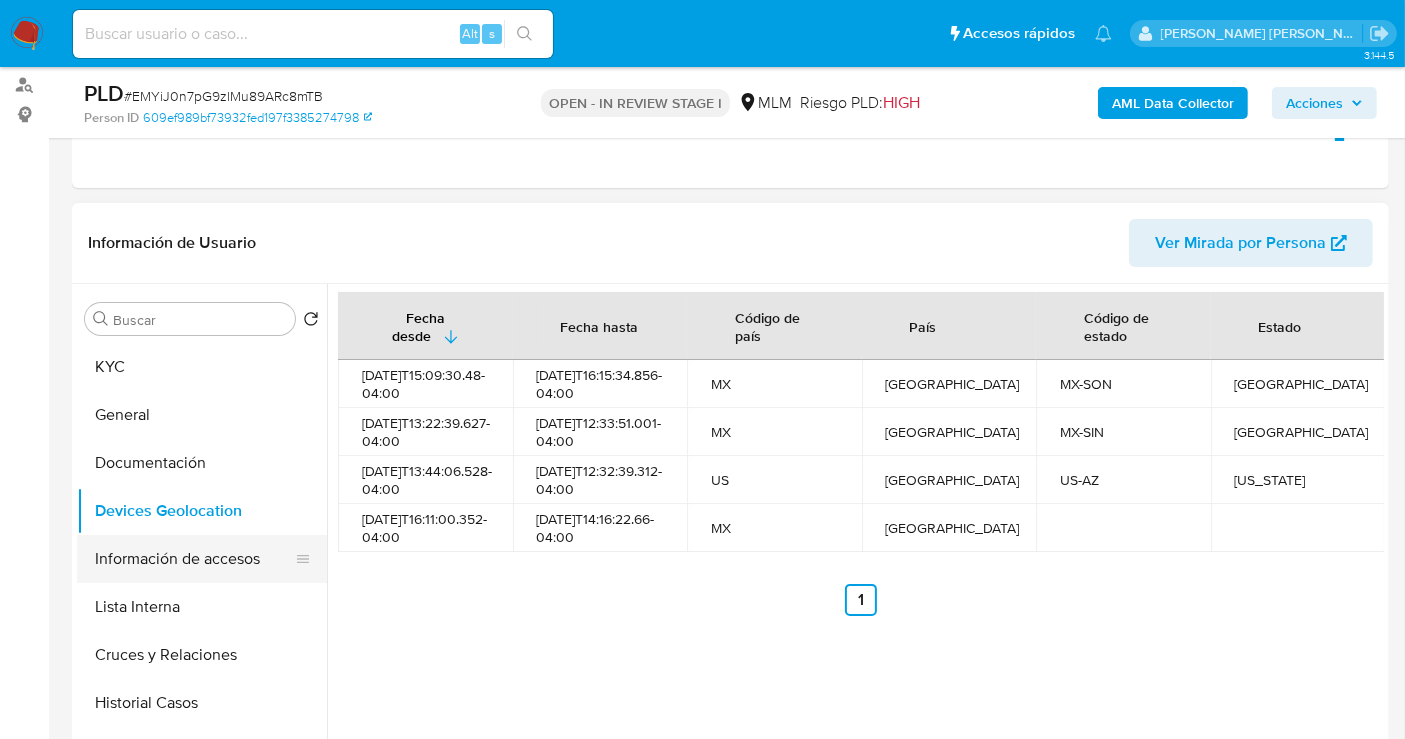 click on "Información de accesos" at bounding box center (194, 559) 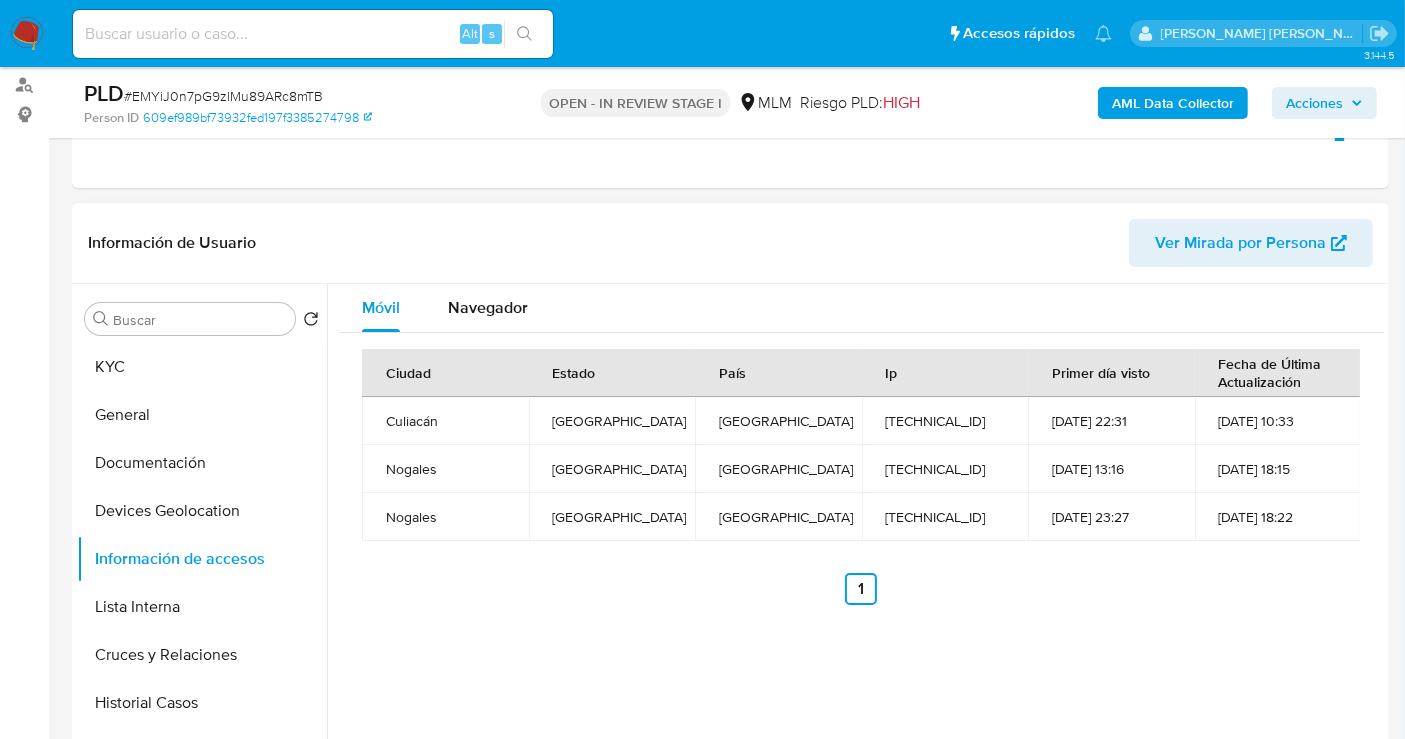 type 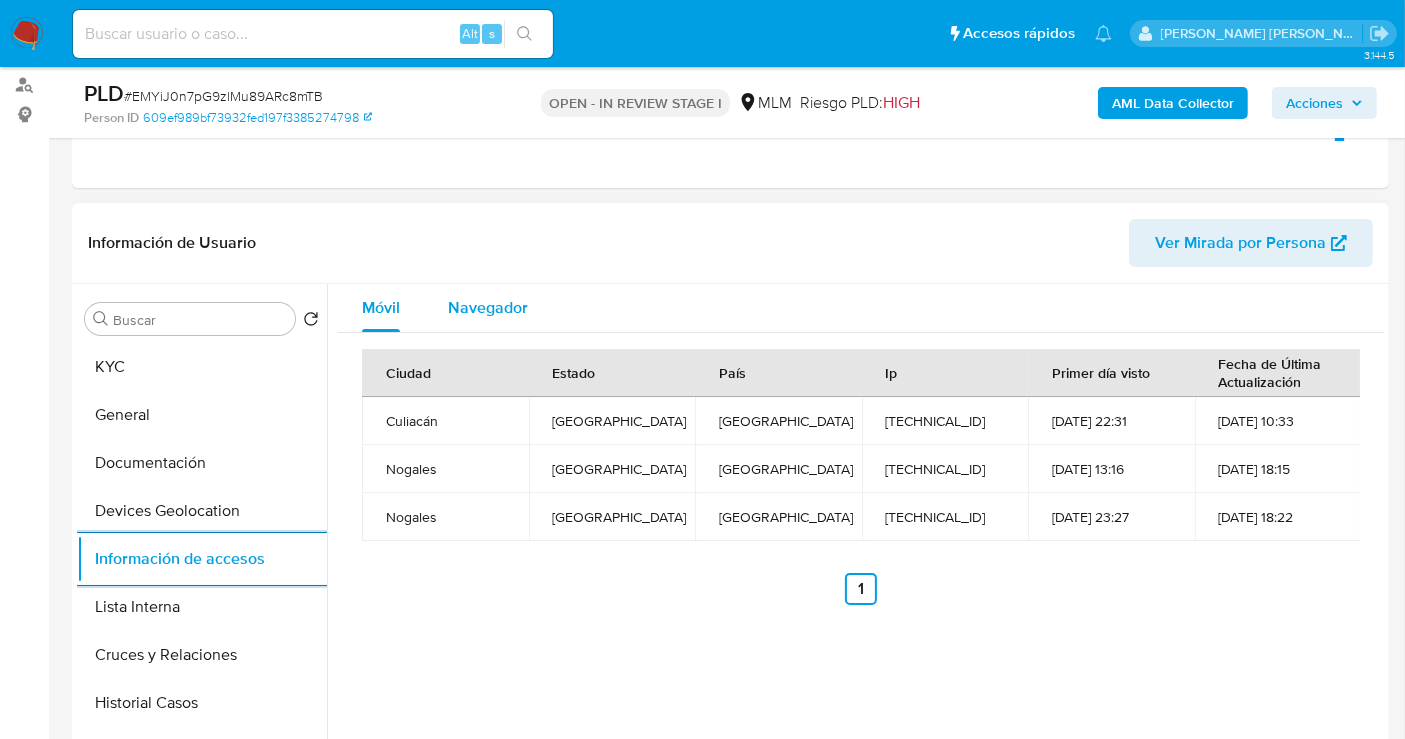 click on "Navegador" at bounding box center [488, 307] 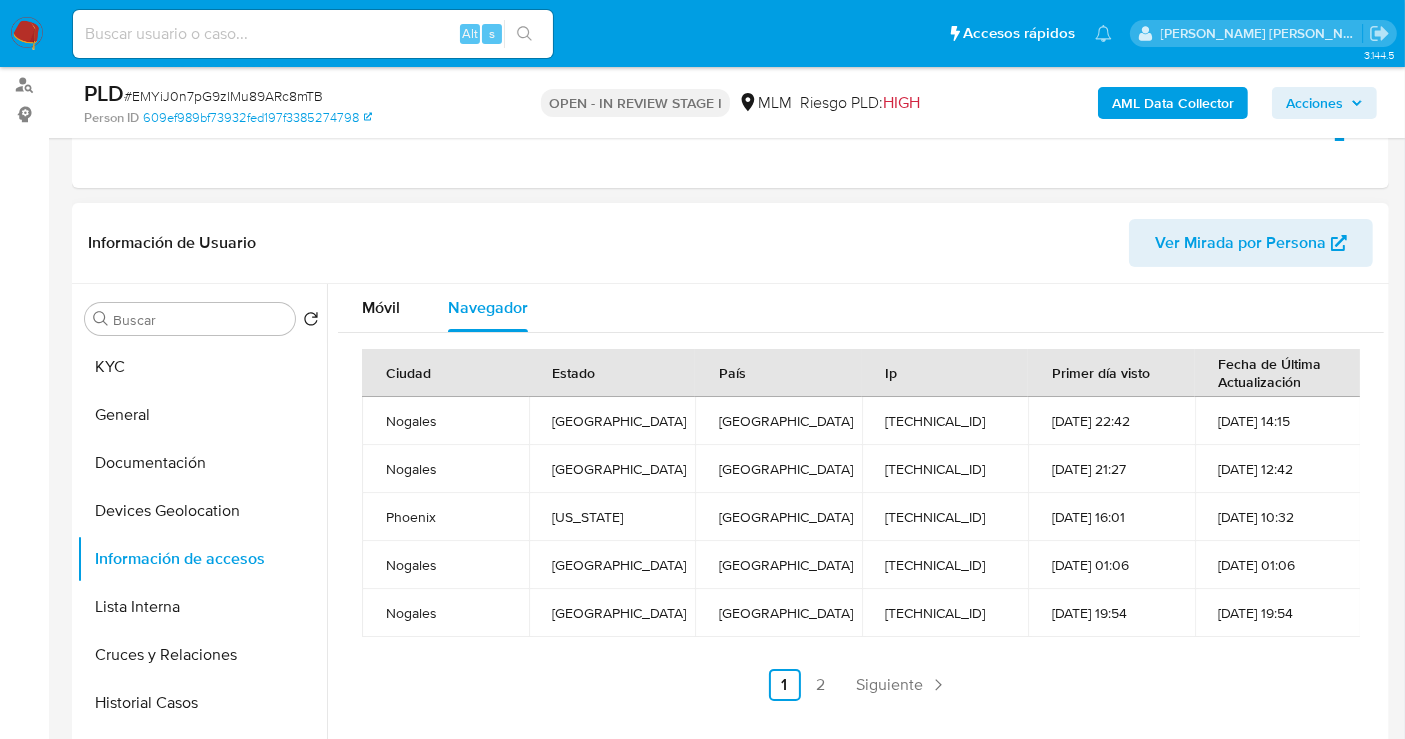 type 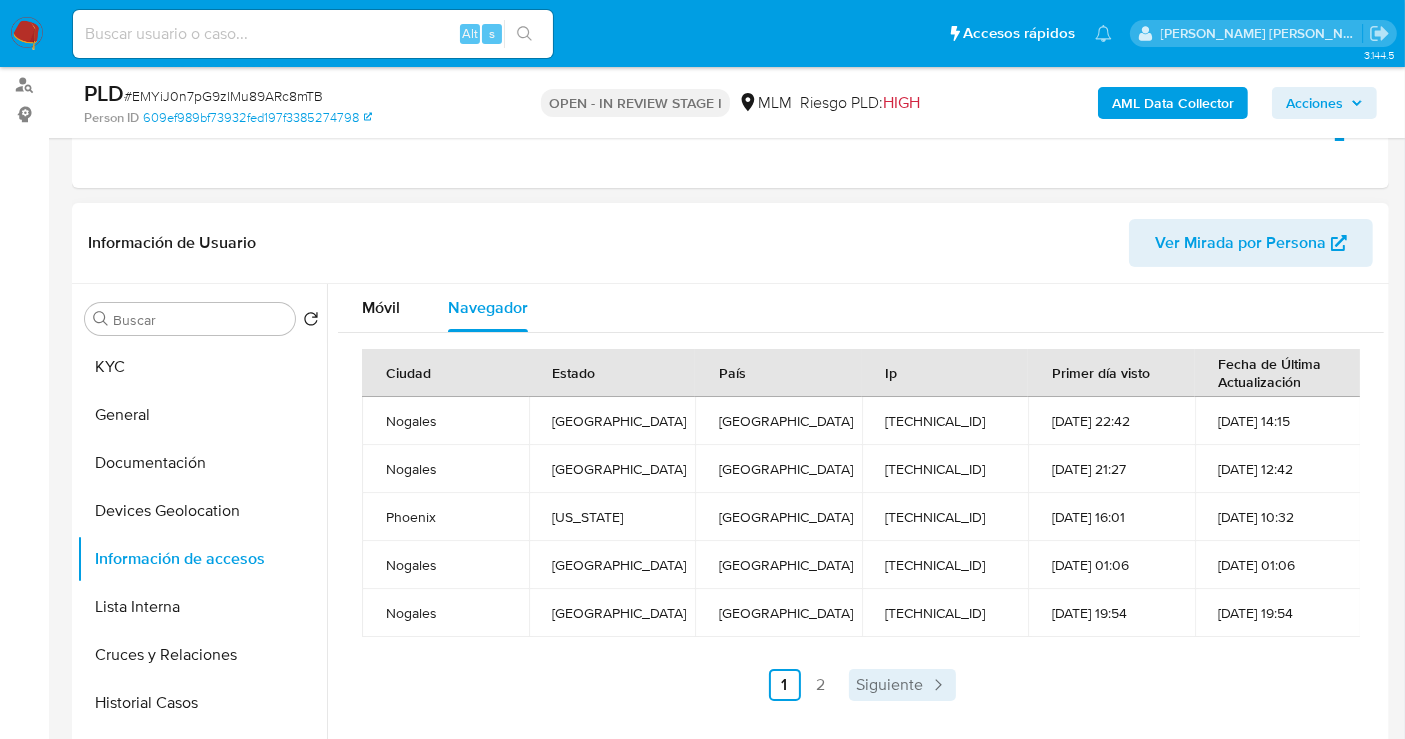 click on "Siguiente" at bounding box center [890, 685] 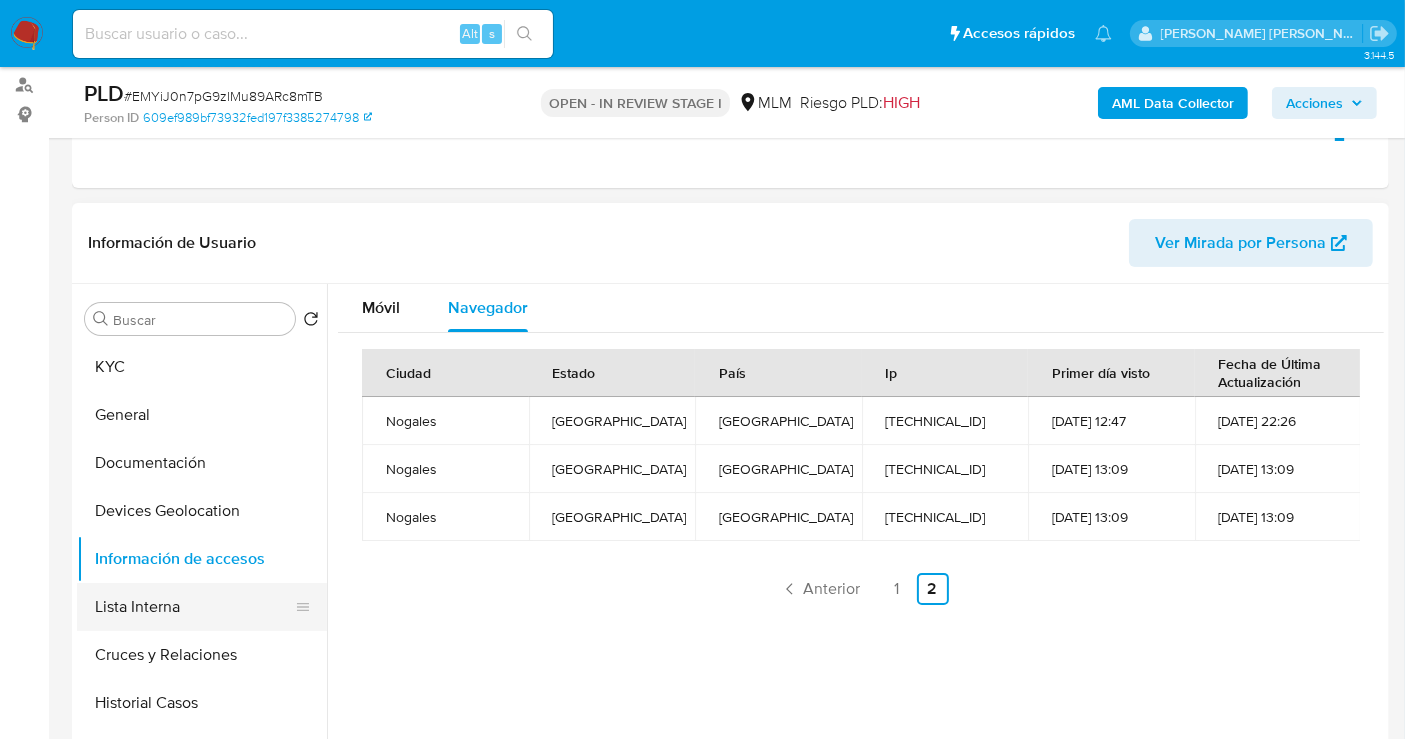 click on "Lista Interna" at bounding box center [194, 607] 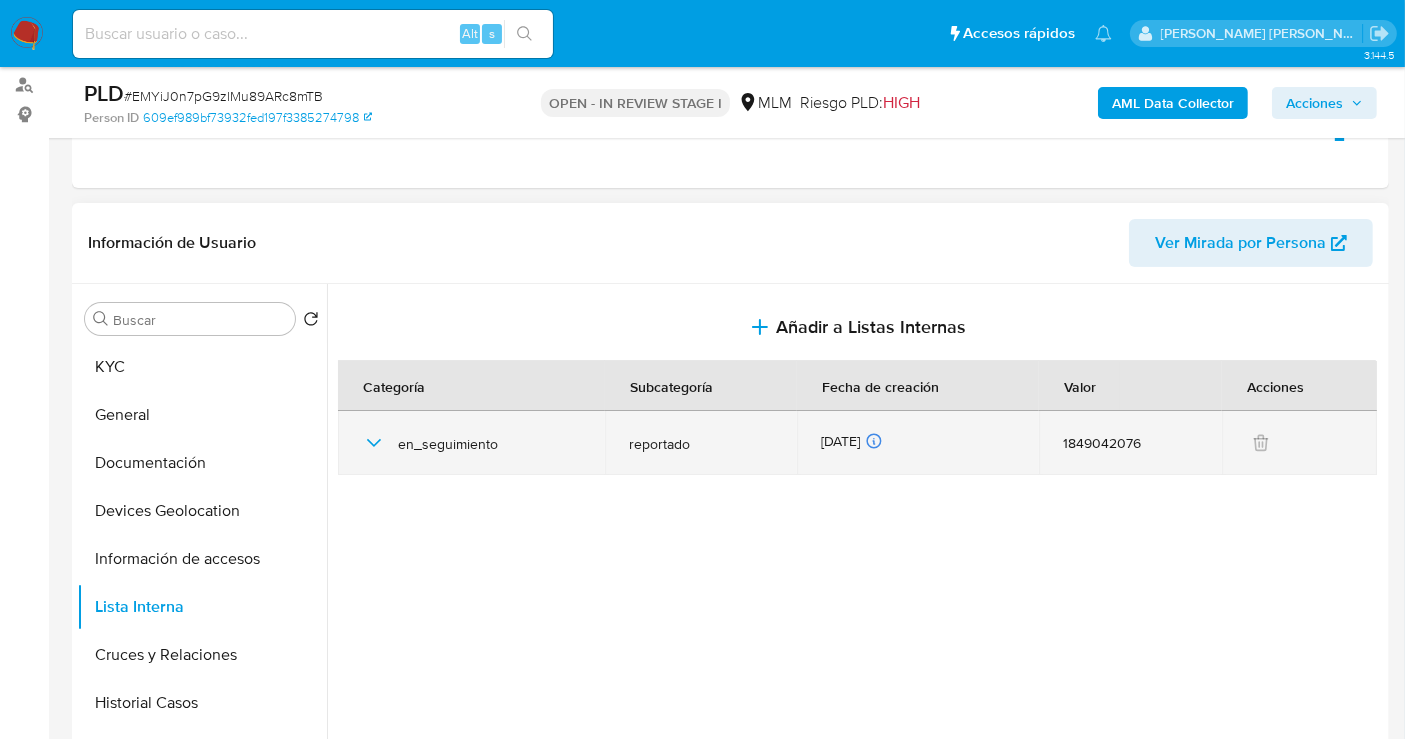 click 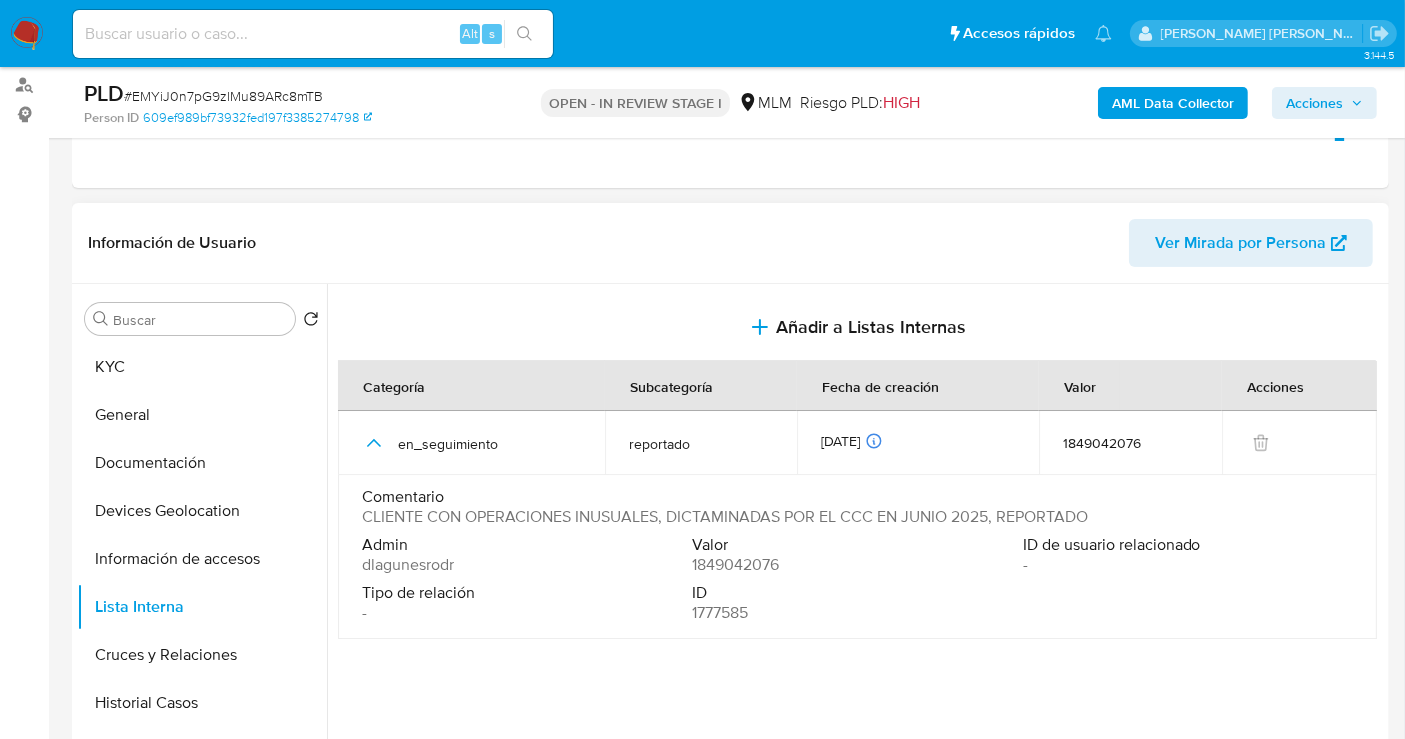 type 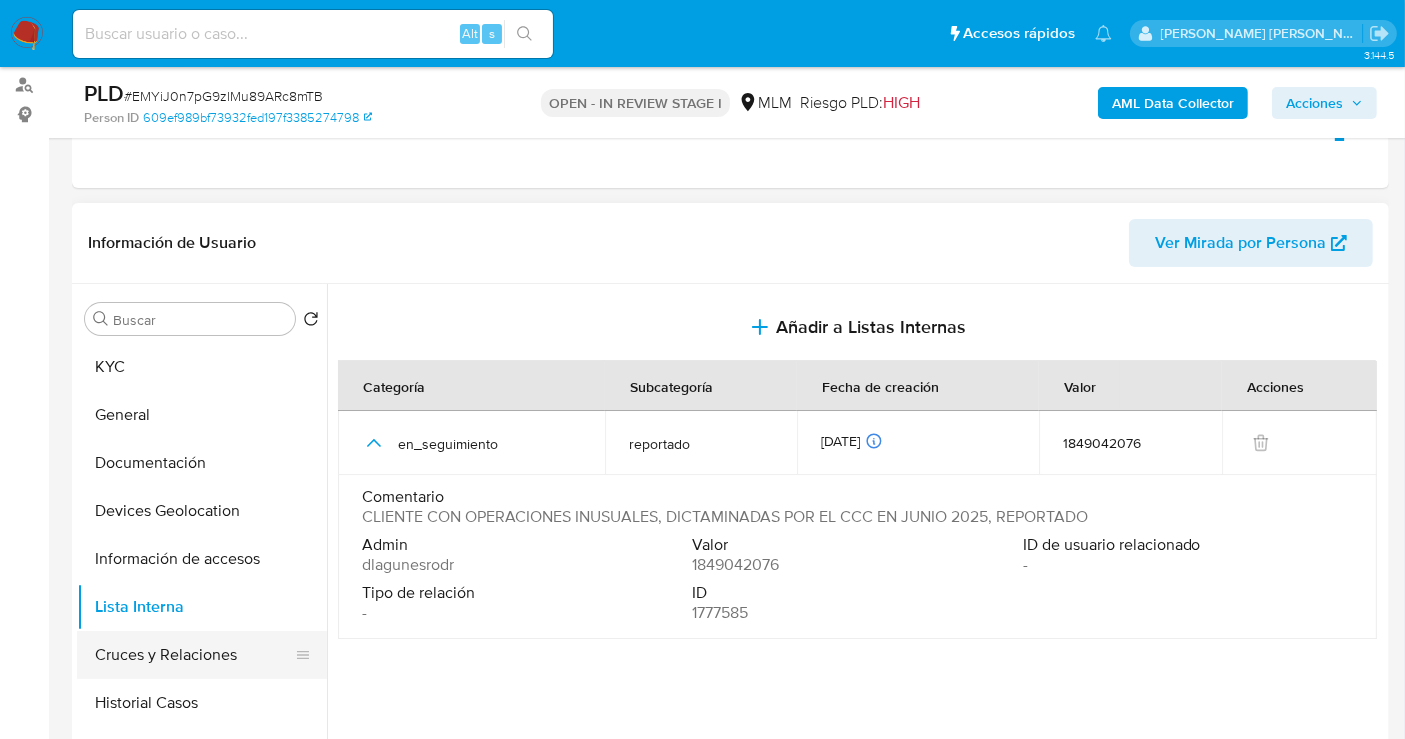 click on "Cruces y Relaciones" at bounding box center [194, 655] 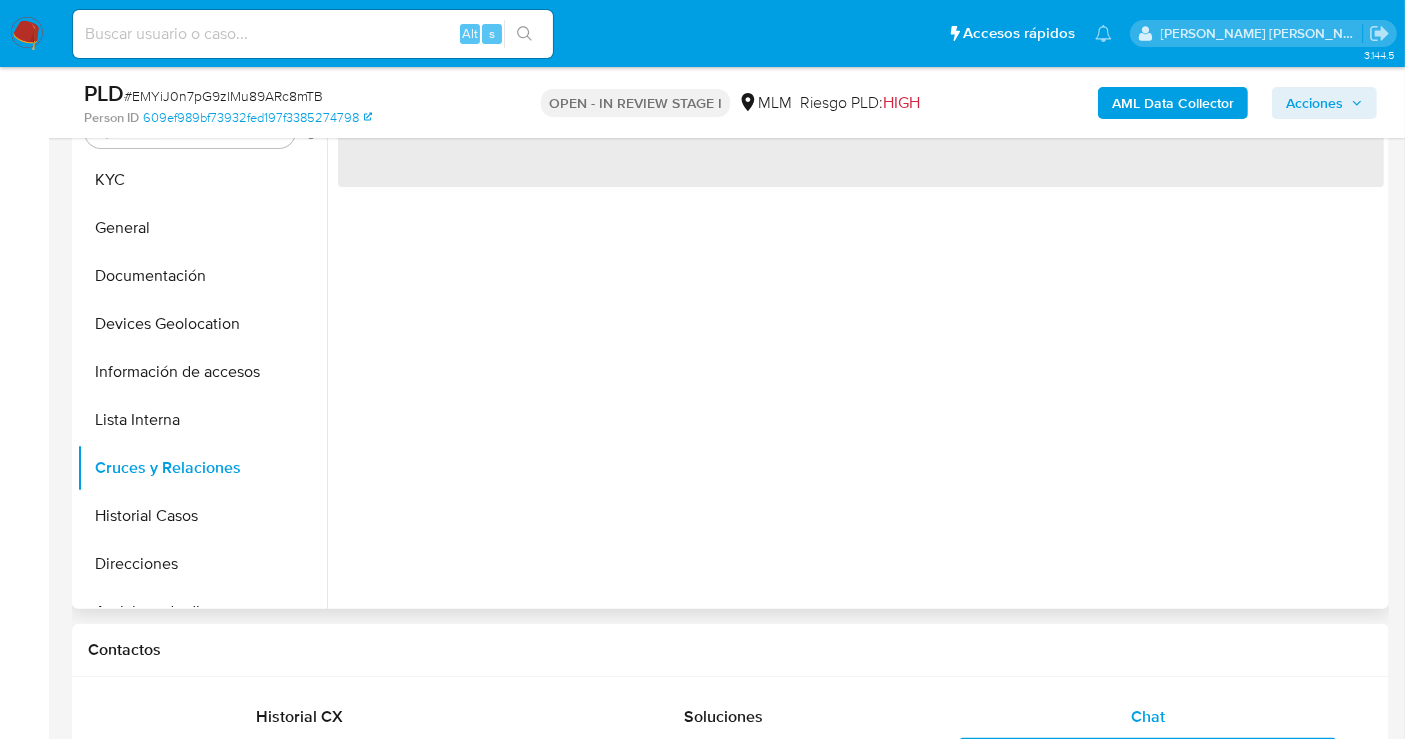 scroll, scrollTop: 346, scrollLeft: 0, axis: vertical 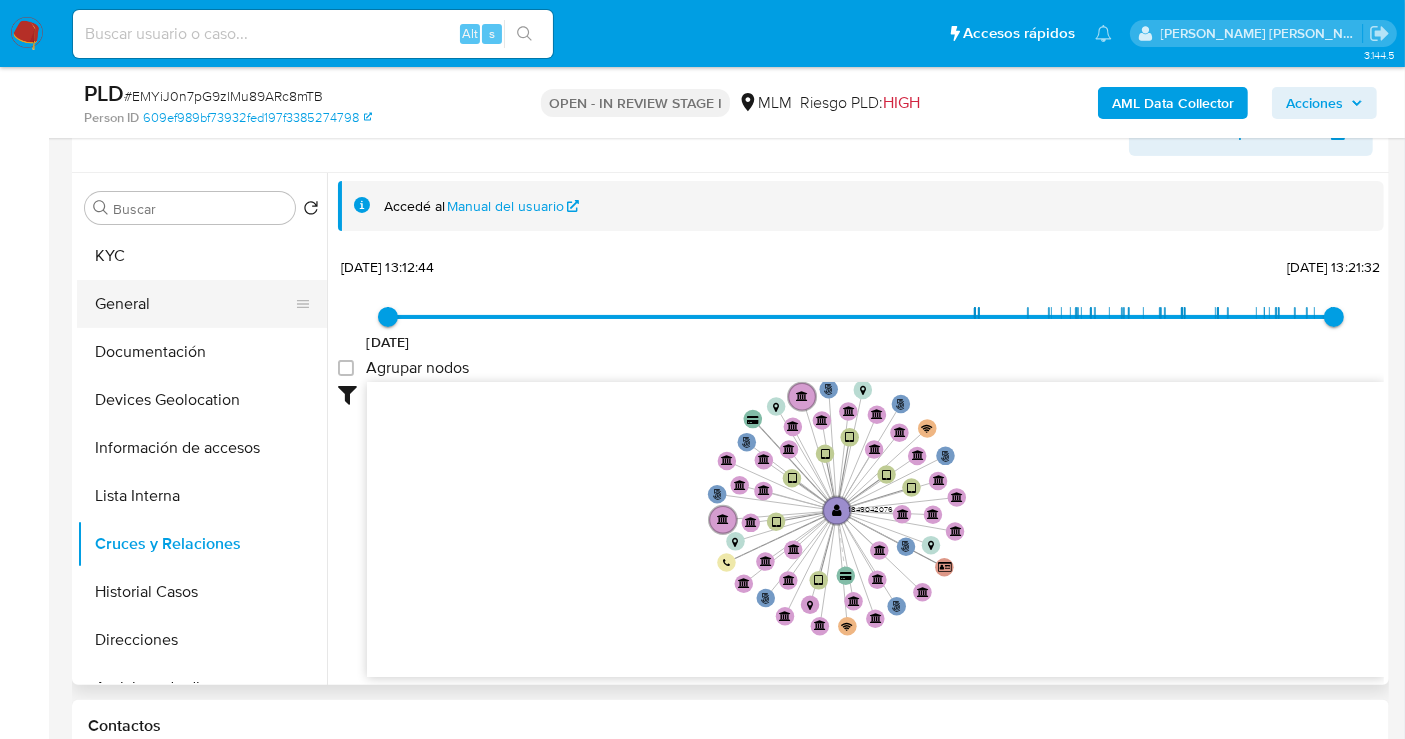 click on "General" at bounding box center [194, 304] 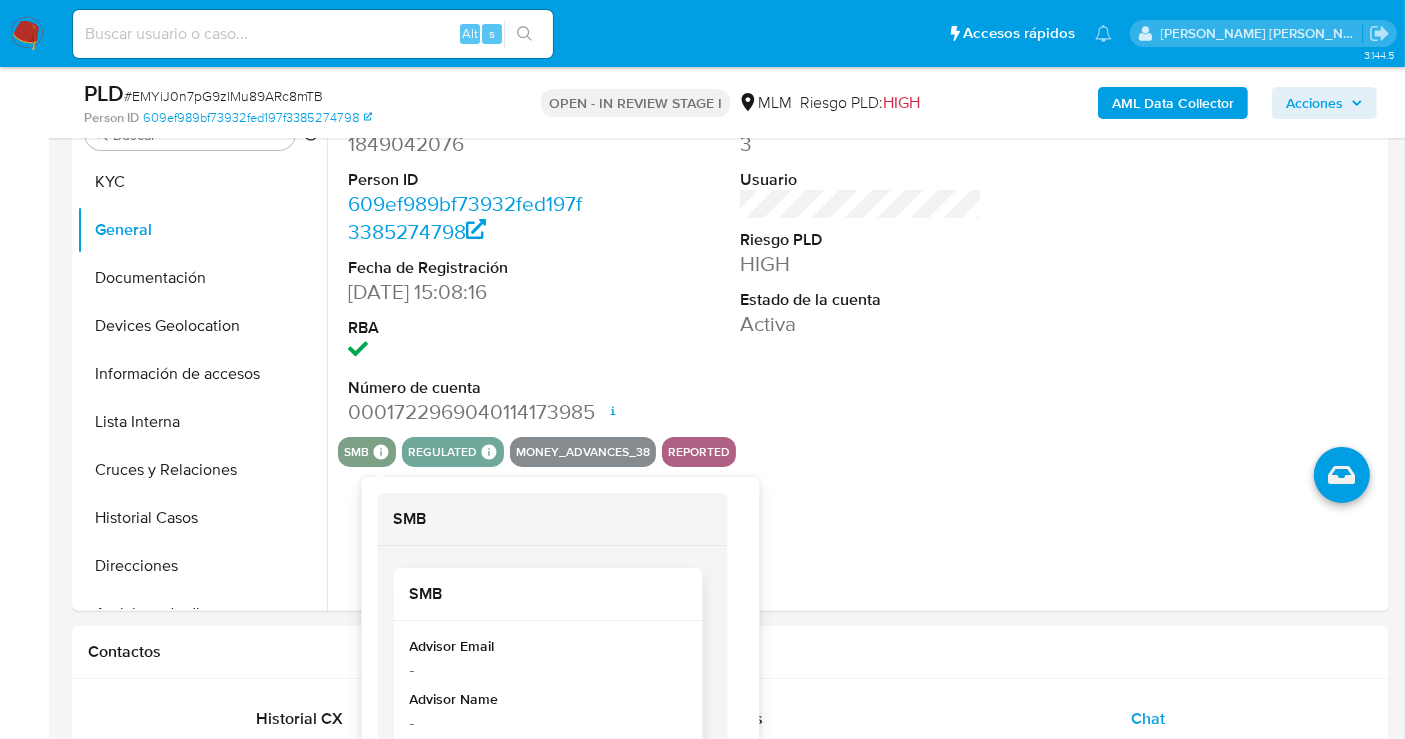 scroll, scrollTop: 346, scrollLeft: 0, axis: vertical 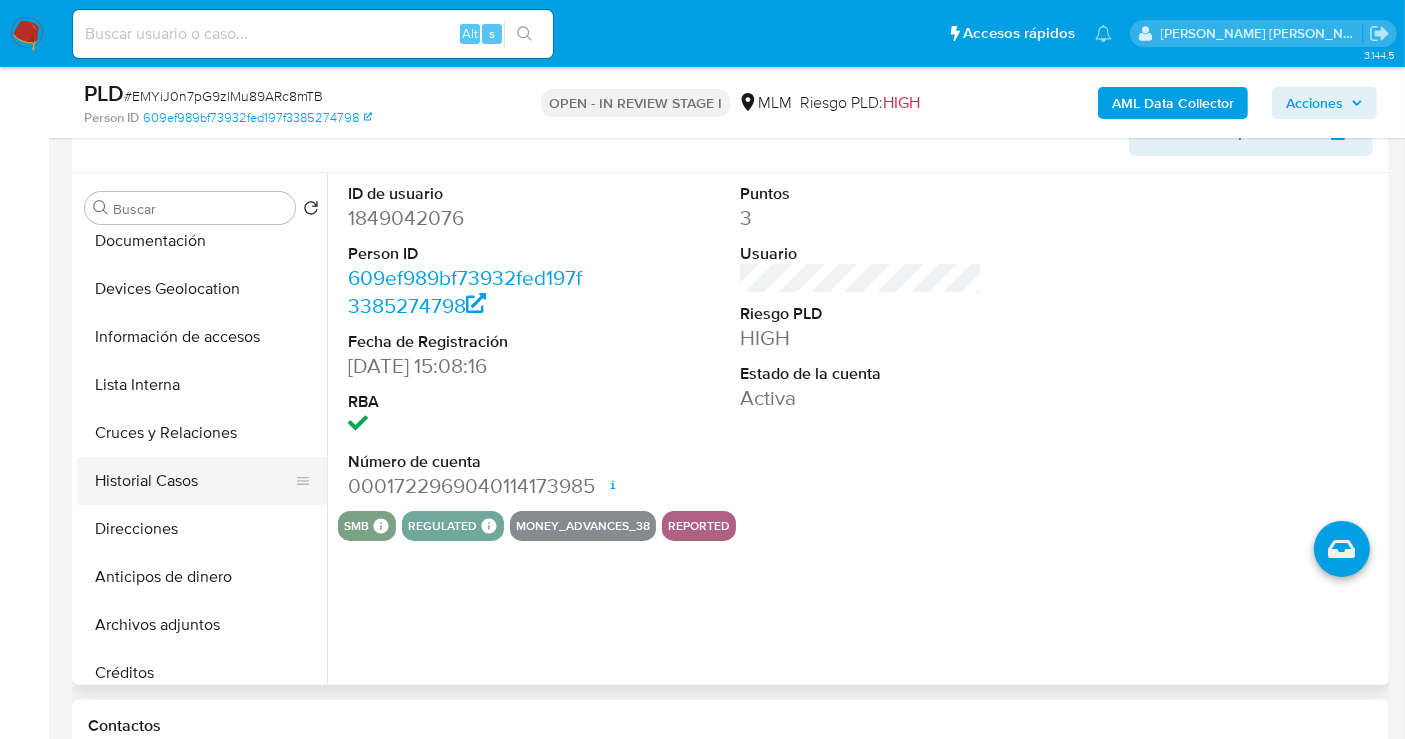 click on "Historial Casos" at bounding box center (194, 481) 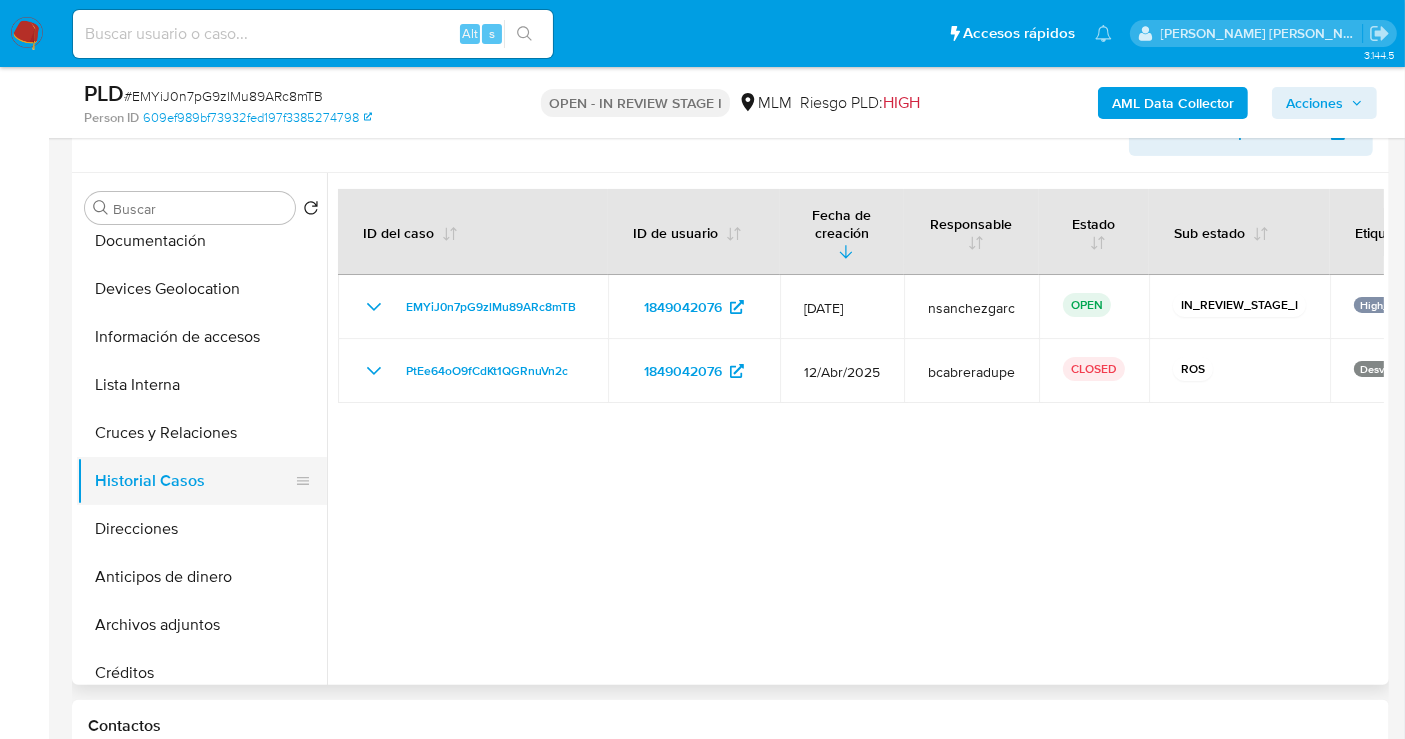 type 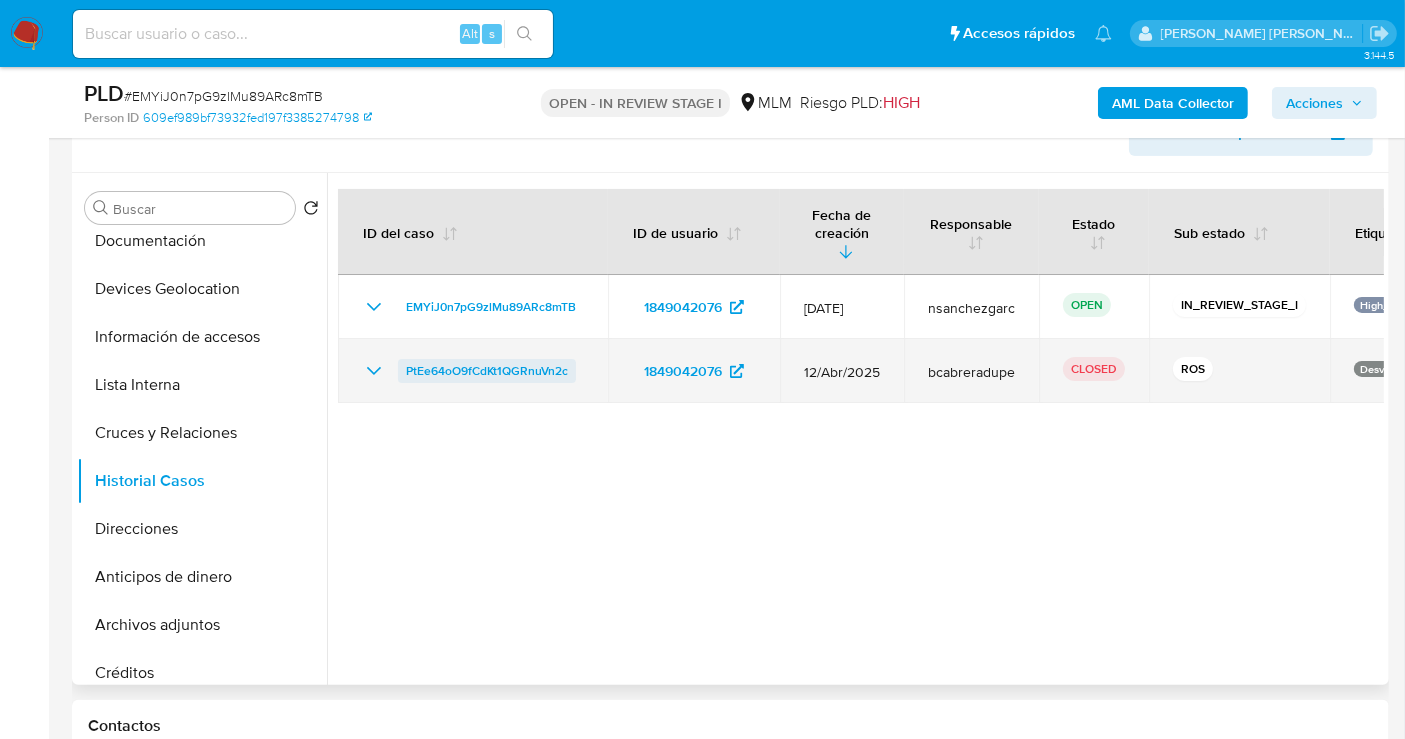 click on "PtEe64oO9fCdKt1QGRnuVn2c" at bounding box center (487, 371) 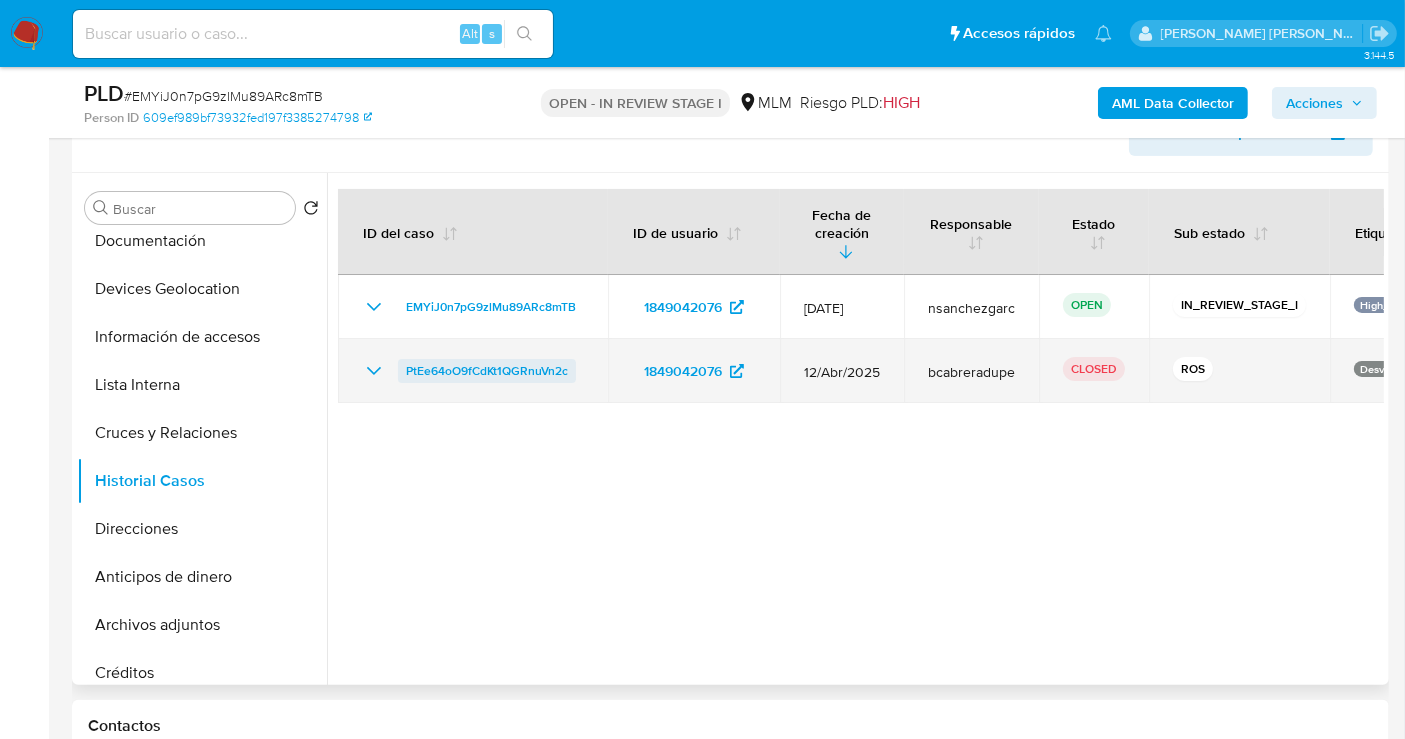 click on "PtEe64oO9fCdKt1QGRnuVn2c" at bounding box center (487, 371) 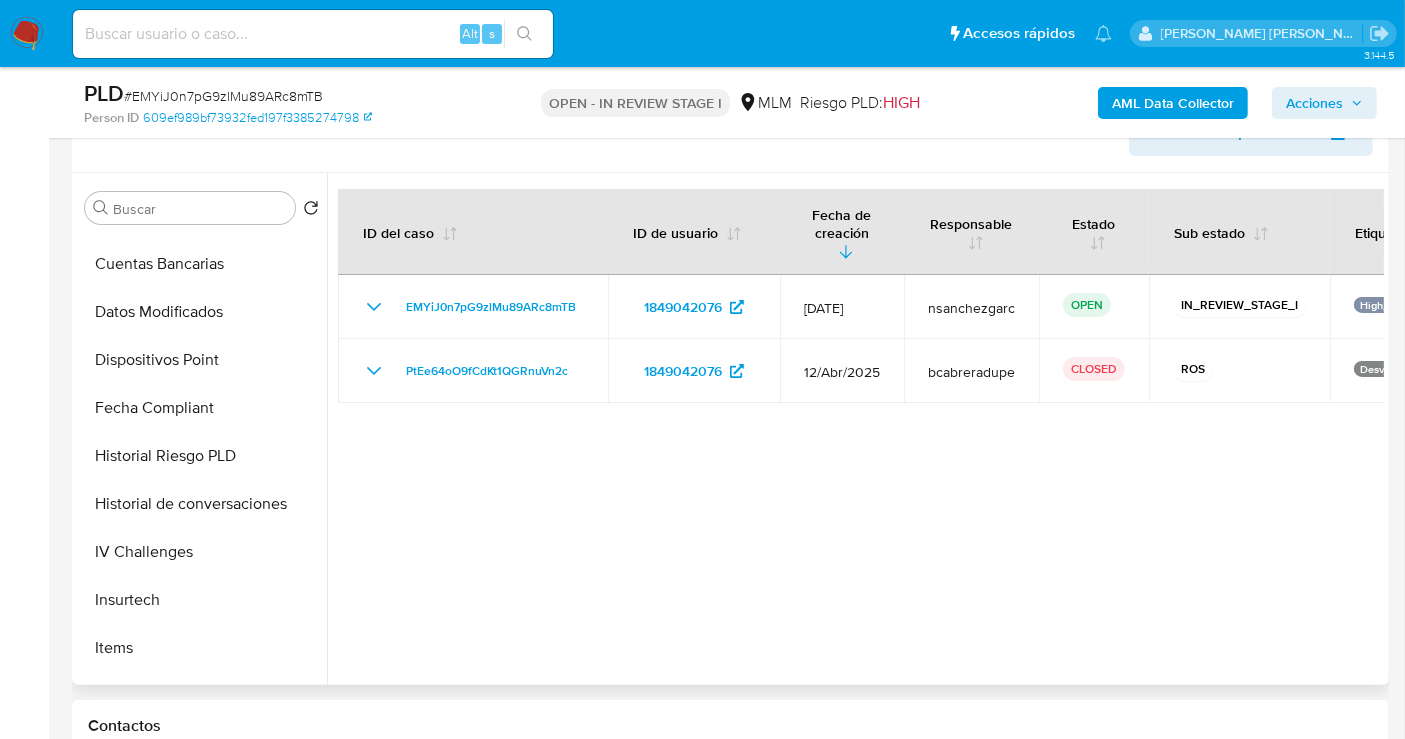 scroll, scrollTop: 666, scrollLeft: 0, axis: vertical 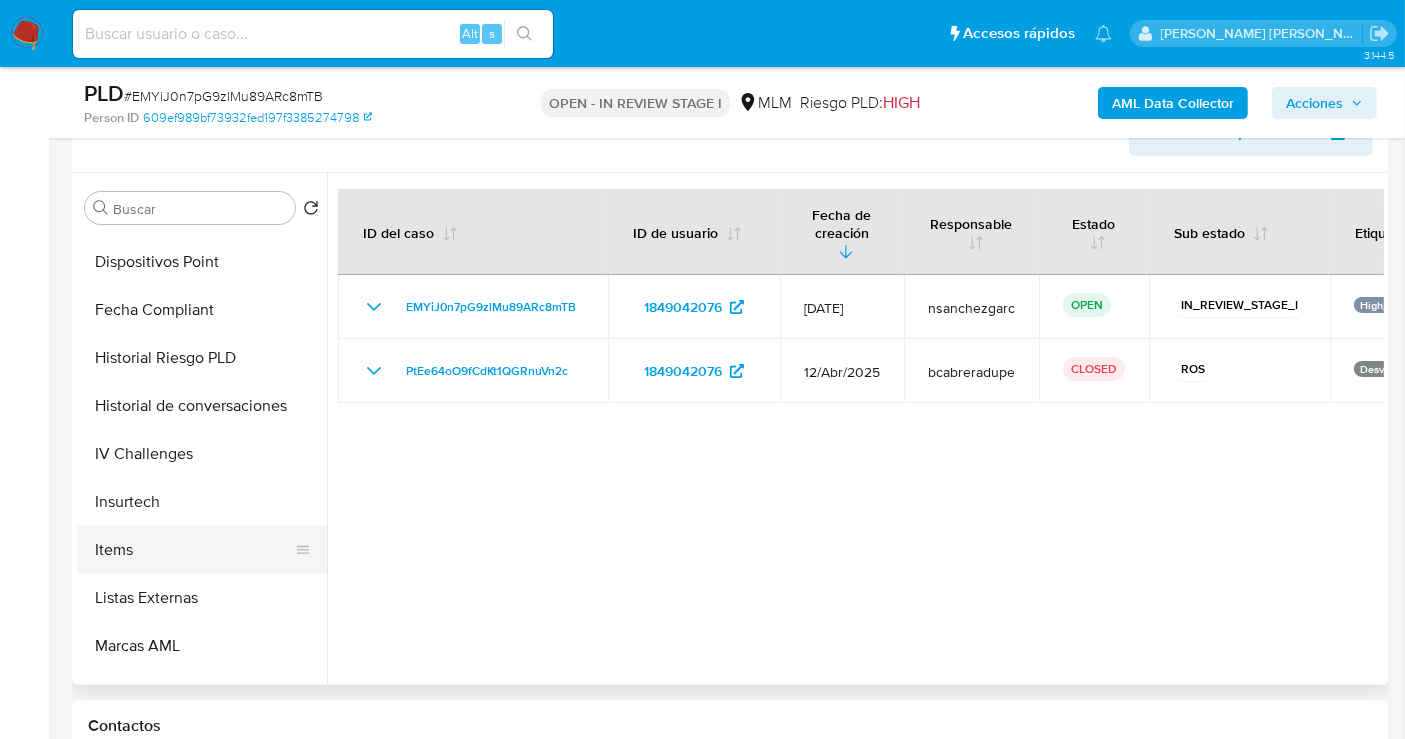 click on "Items" at bounding box center (194, 550) 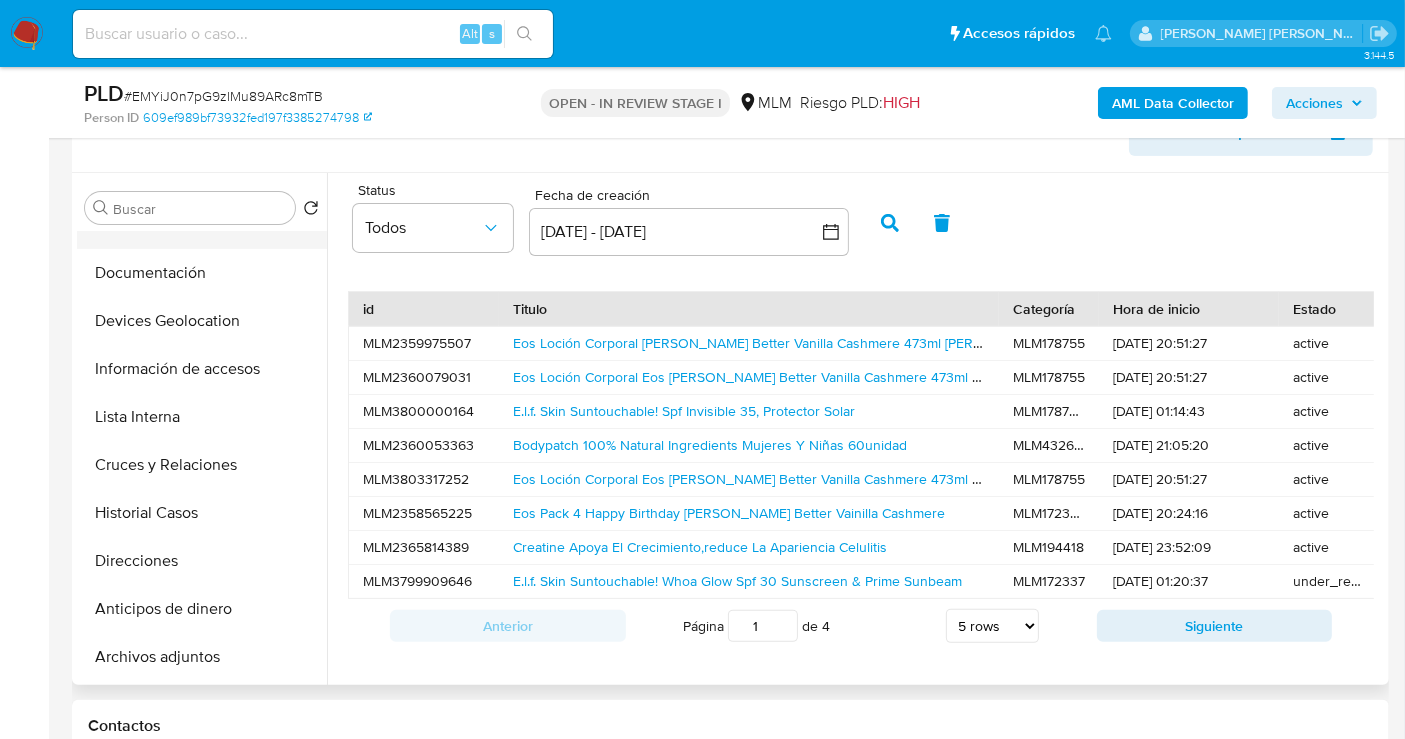 scroll, scrollTop: 0, scrollLeft: 0, axis: both 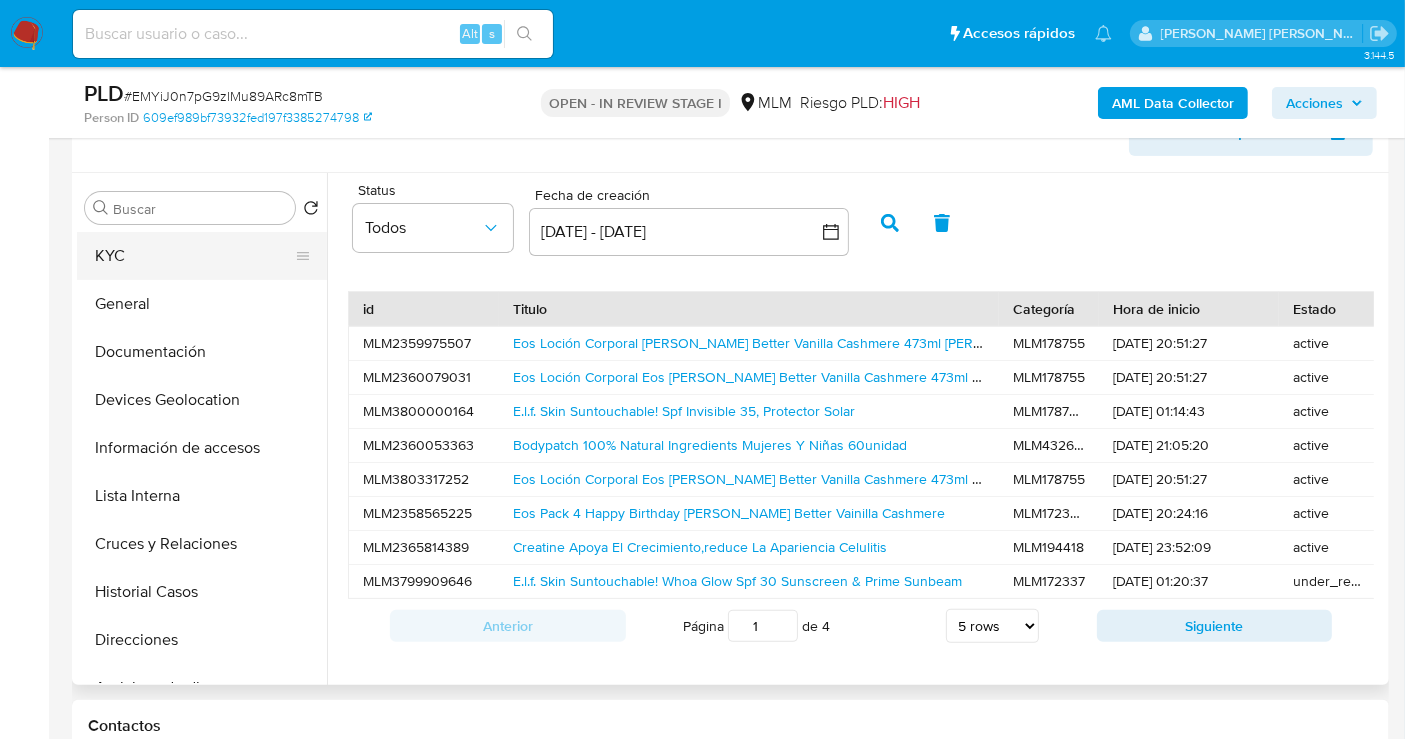 click on "KYC" at bounding box center [194, 256] 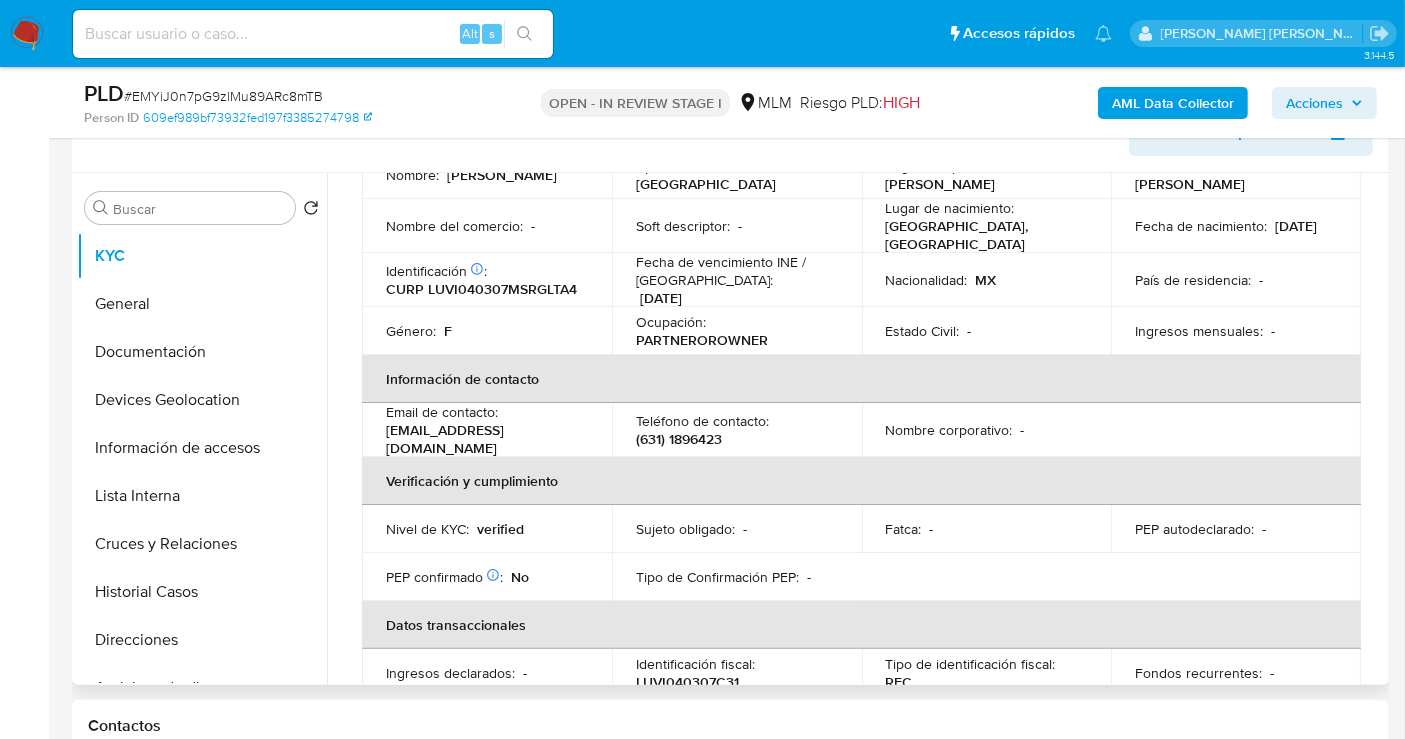scroll, scrollTop: 222, scrollLeft: 0, axis: vertical 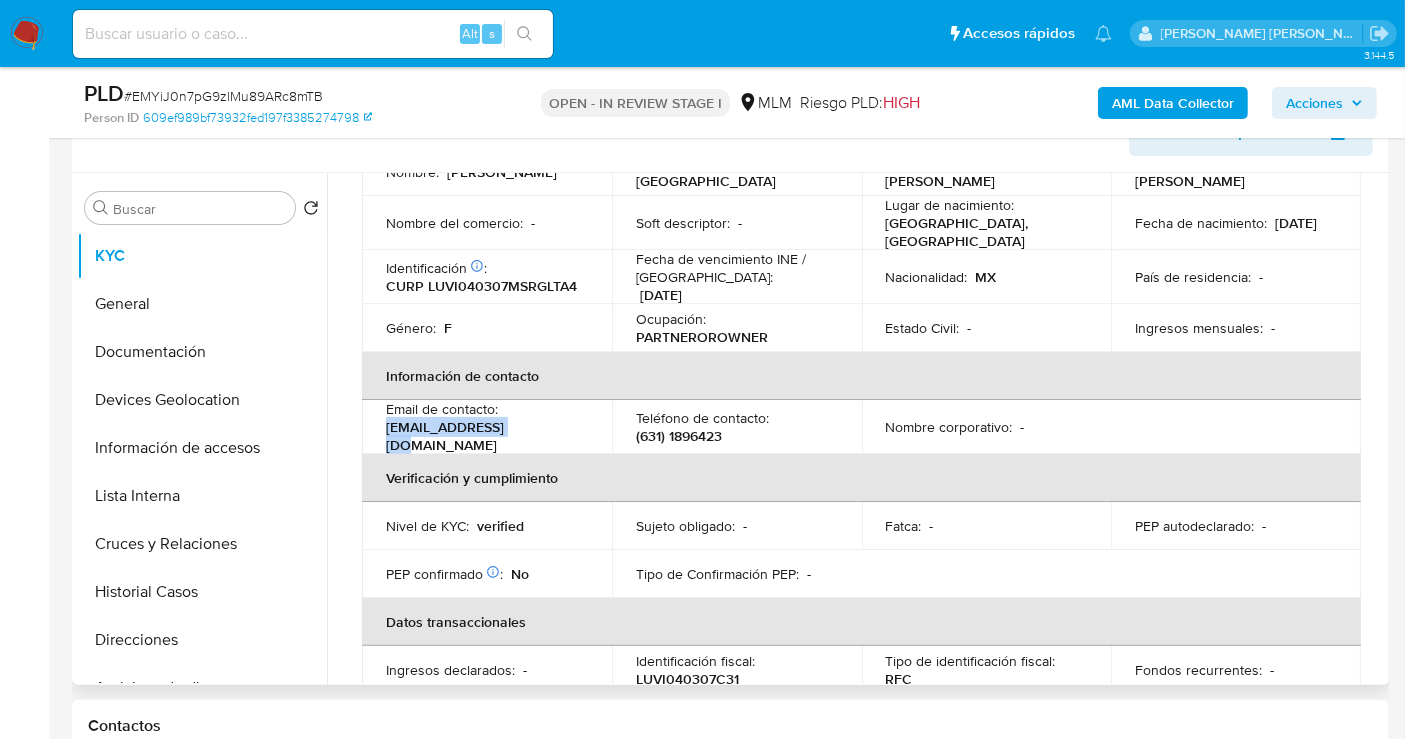 drag, startPoint x: 517, startPoint y: 418, endPoint x: 382, endPoint y: 430, distance: 135.53229 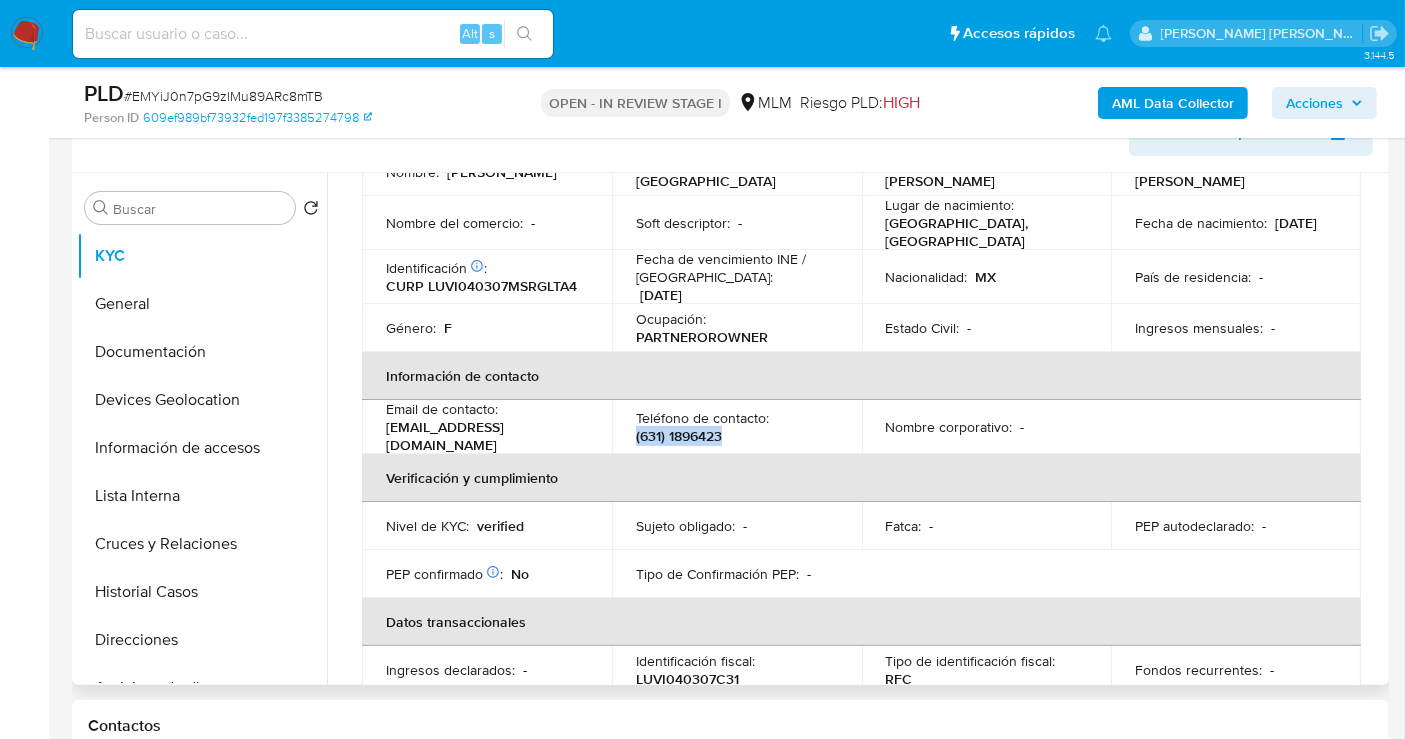 drag, startPoint x: 731, startPoint y: 422, endPoint x: 631, endPoint y: 425, distance: 100.04499 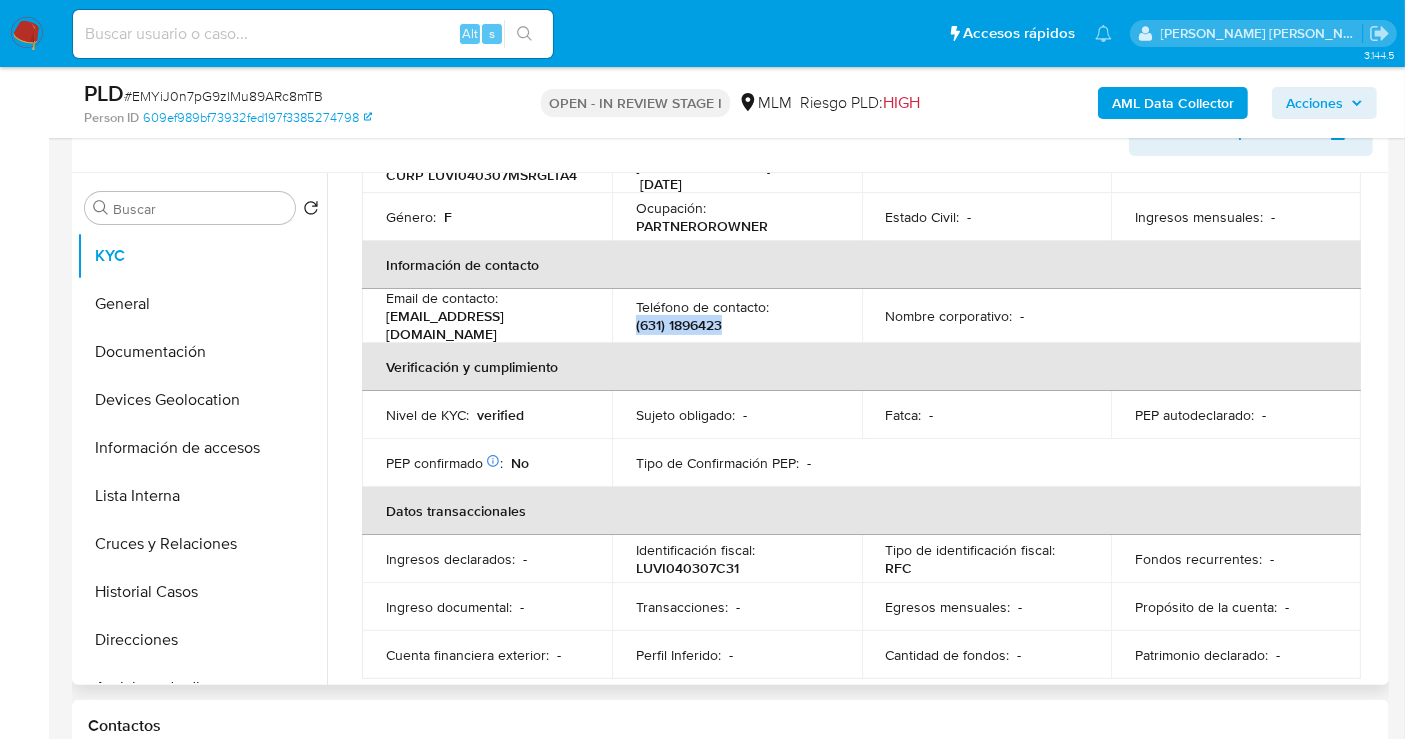 scroll, scrollTop: 111, scrollLeft: 0, axis: vertical 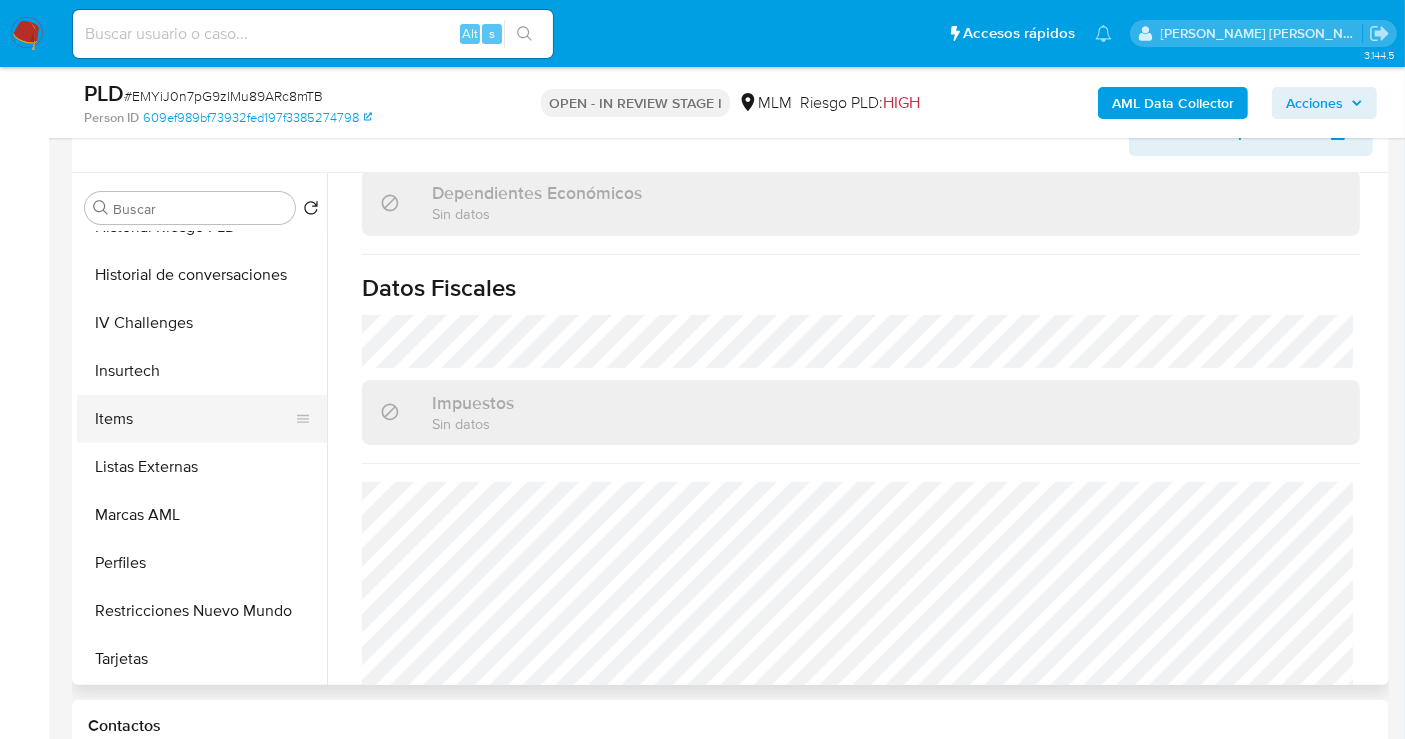 click on "Items" at bounding box center [194, 419] 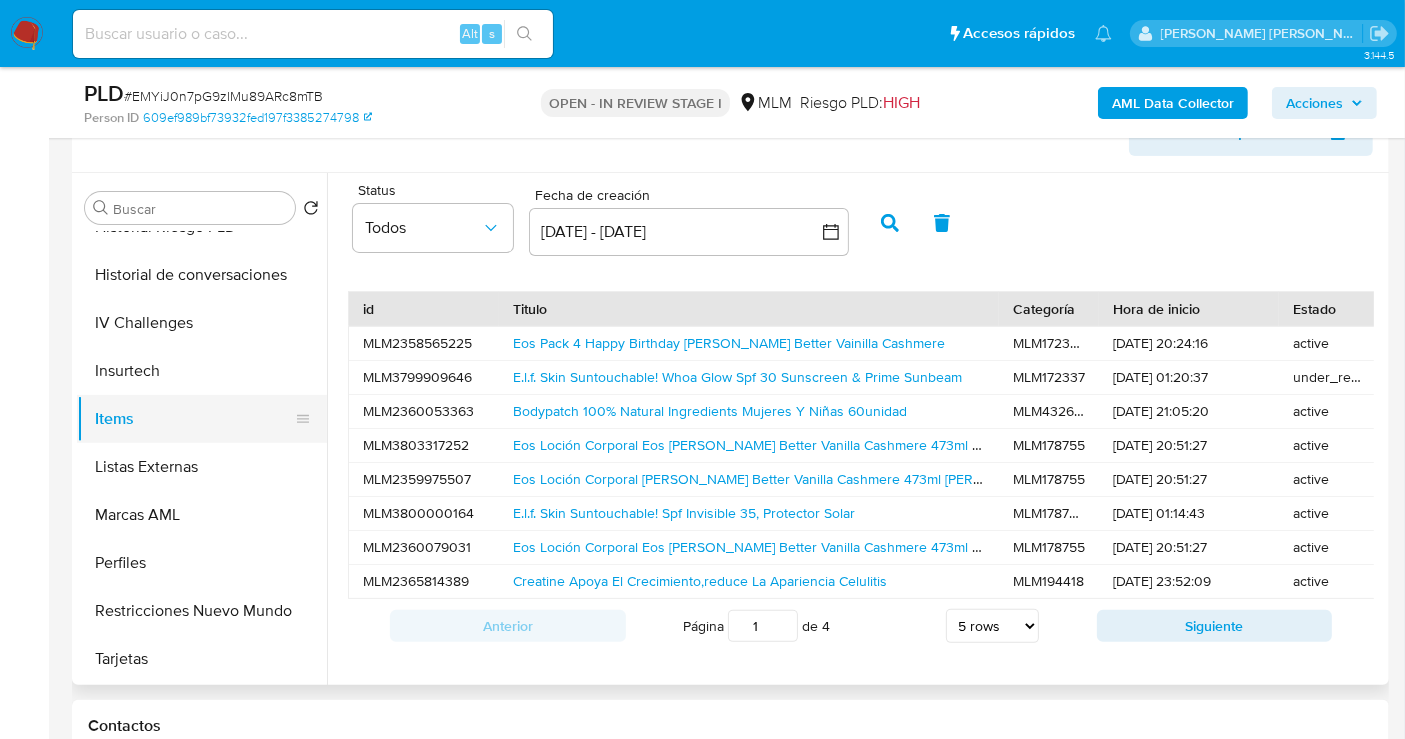 type 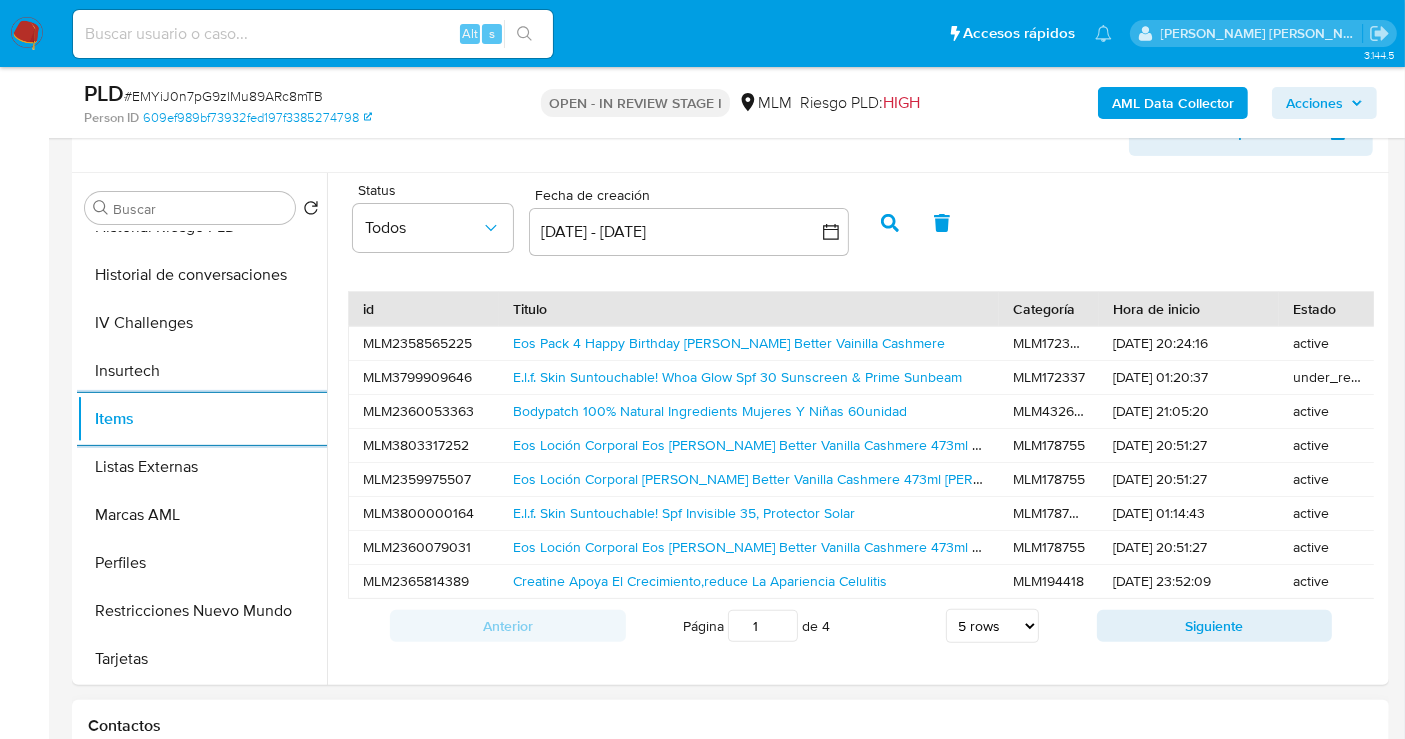 scroll, scrollTop: 796, scrollLeft: 0, axis: vertical 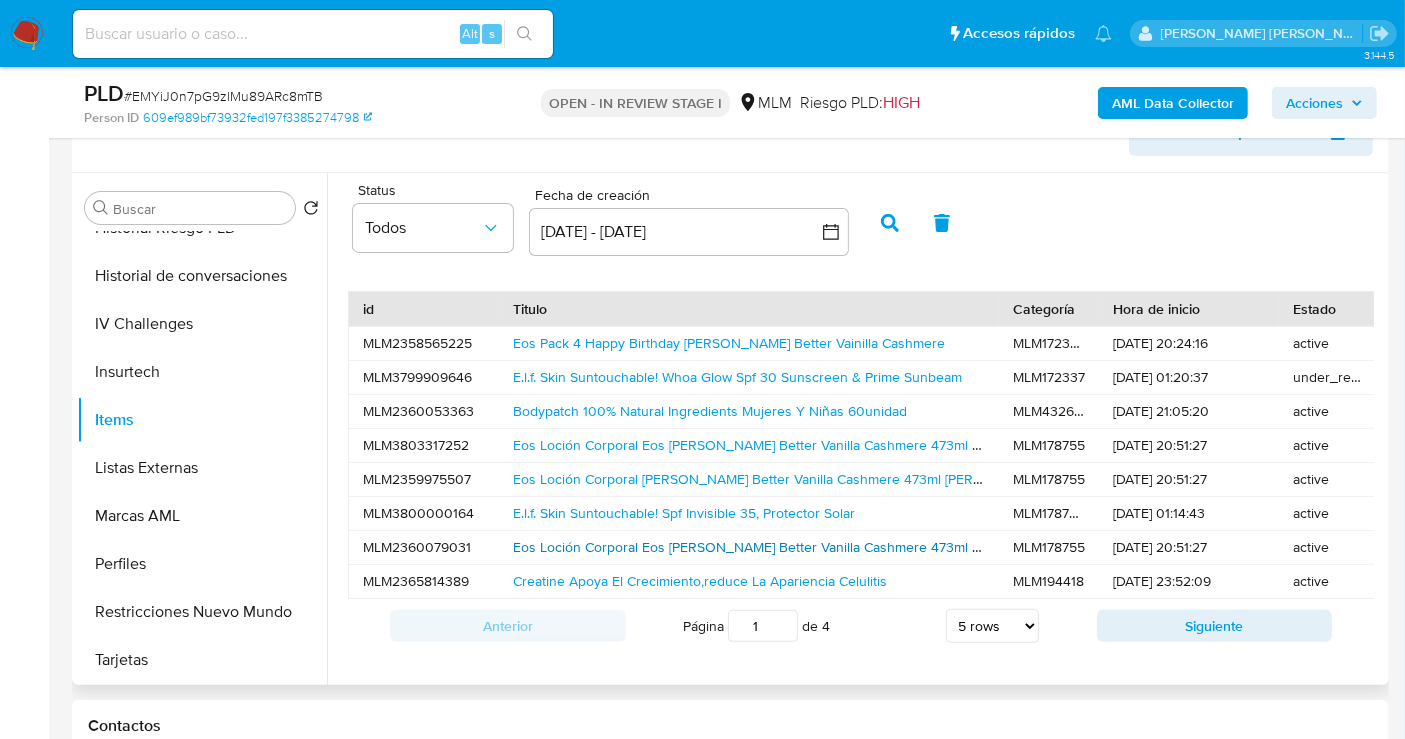click on "Eos Loción Corporal Eos Shea Better Vanilla Cashmere 473ml Pink Champagne" at bounding box center [794, 547] 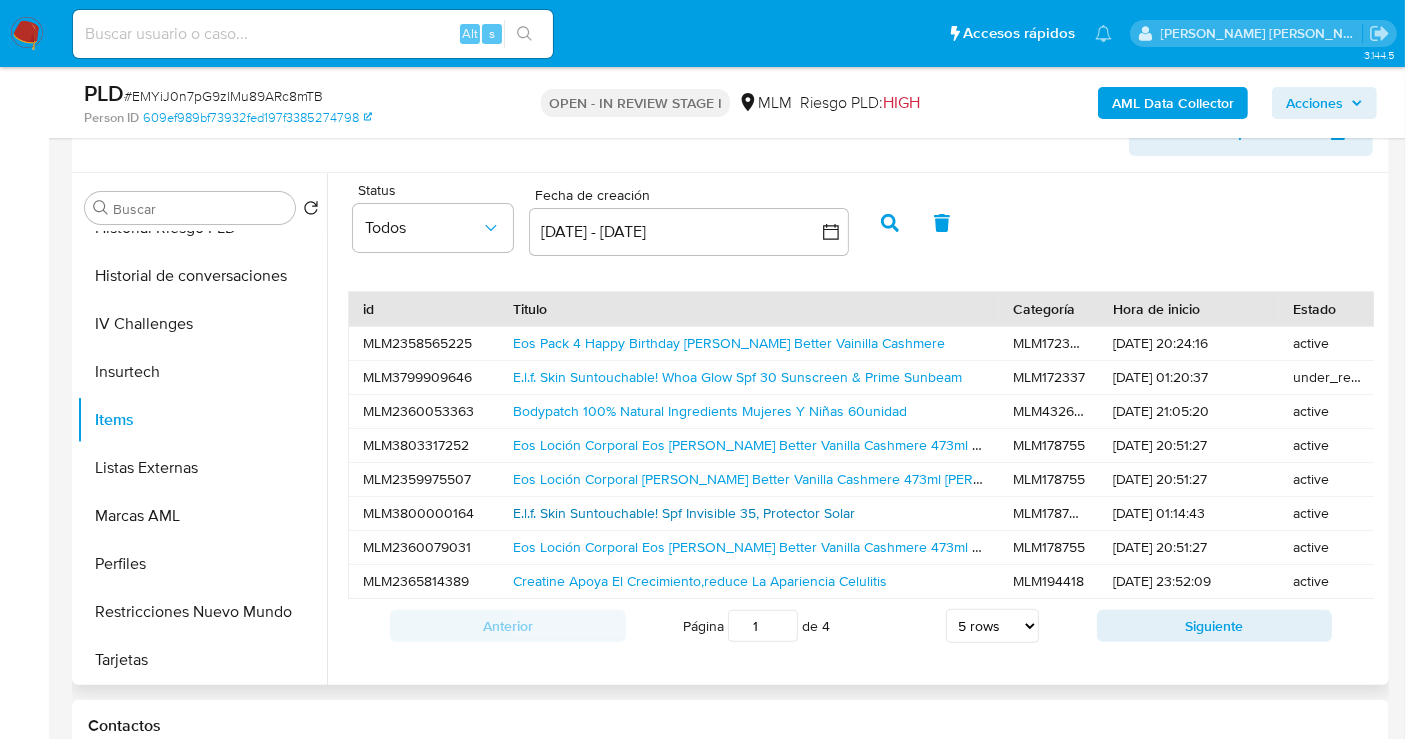 click on "E.l.f. Skin Suntouchable! Spf Invisible 35, Protector Solar" at bounding box center (684, 513) 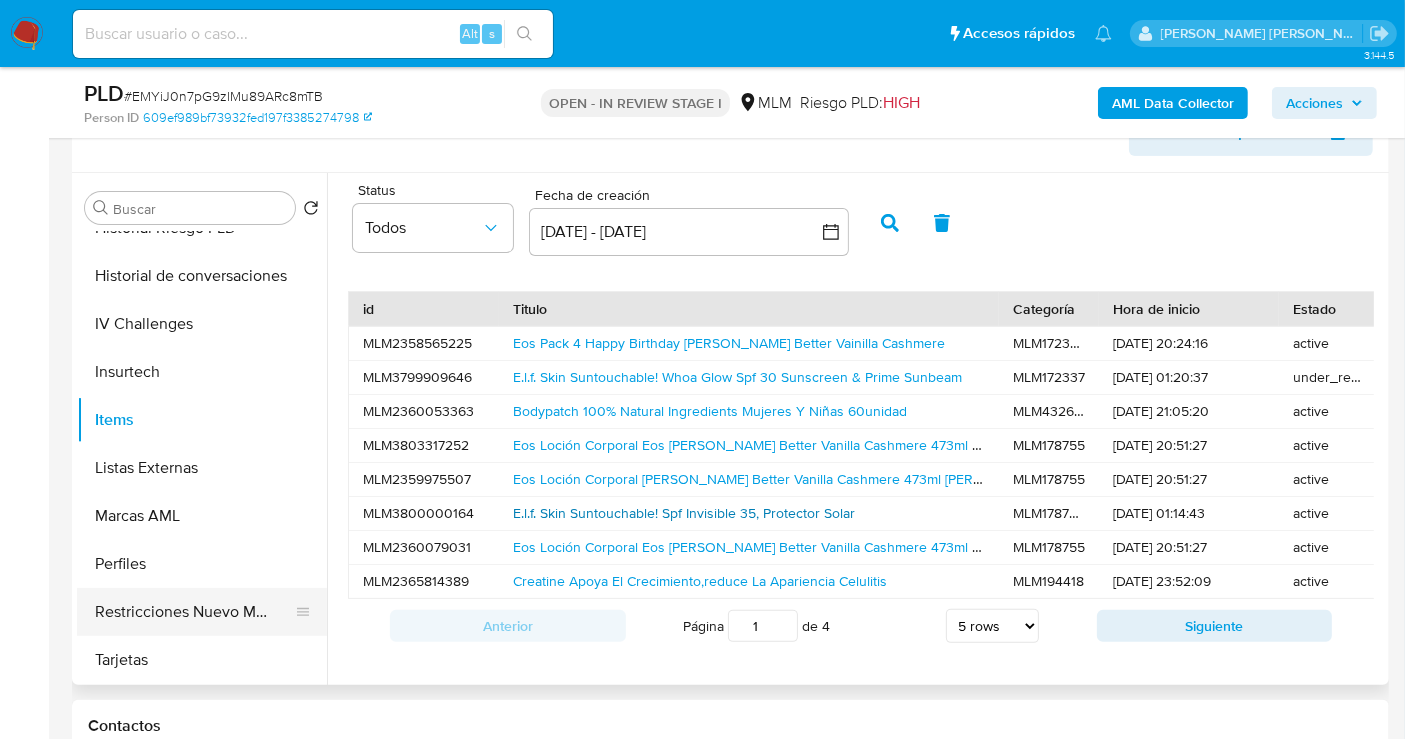 scroll, scrollTop: 797, scrollLeft: 0, axis: vertical 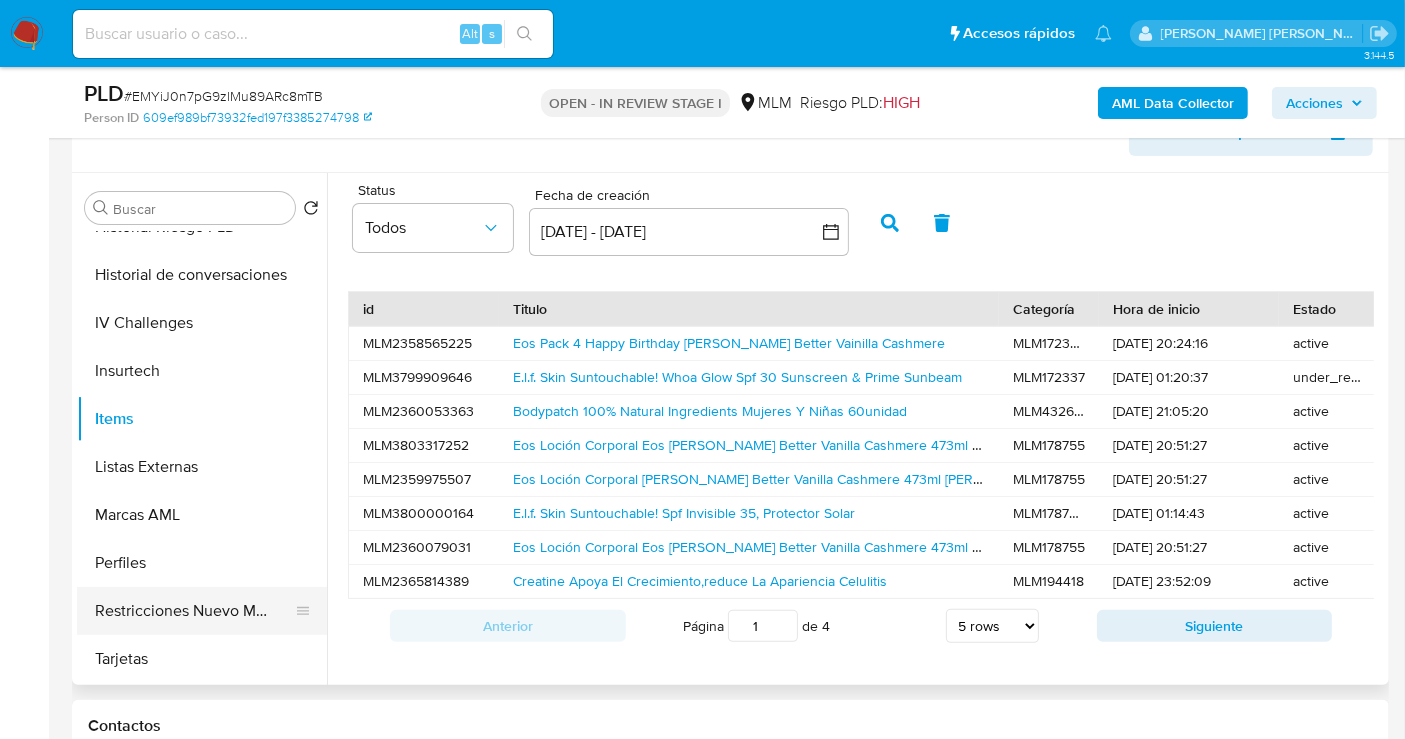 click on "Restricciones Nuevo Mundo" at bounding box center (194, 611) 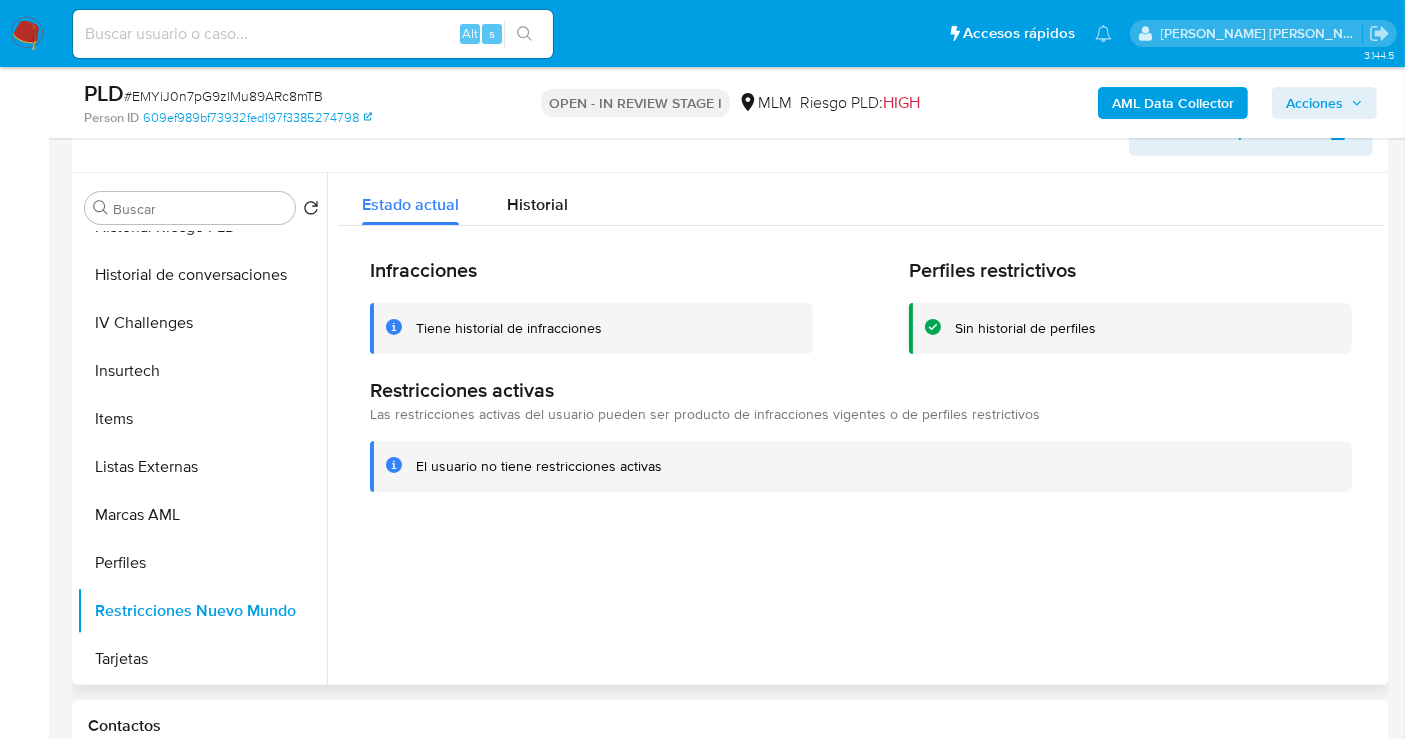 scroll, scrollTop: 796, scrollLeft: 0, axis: vertical 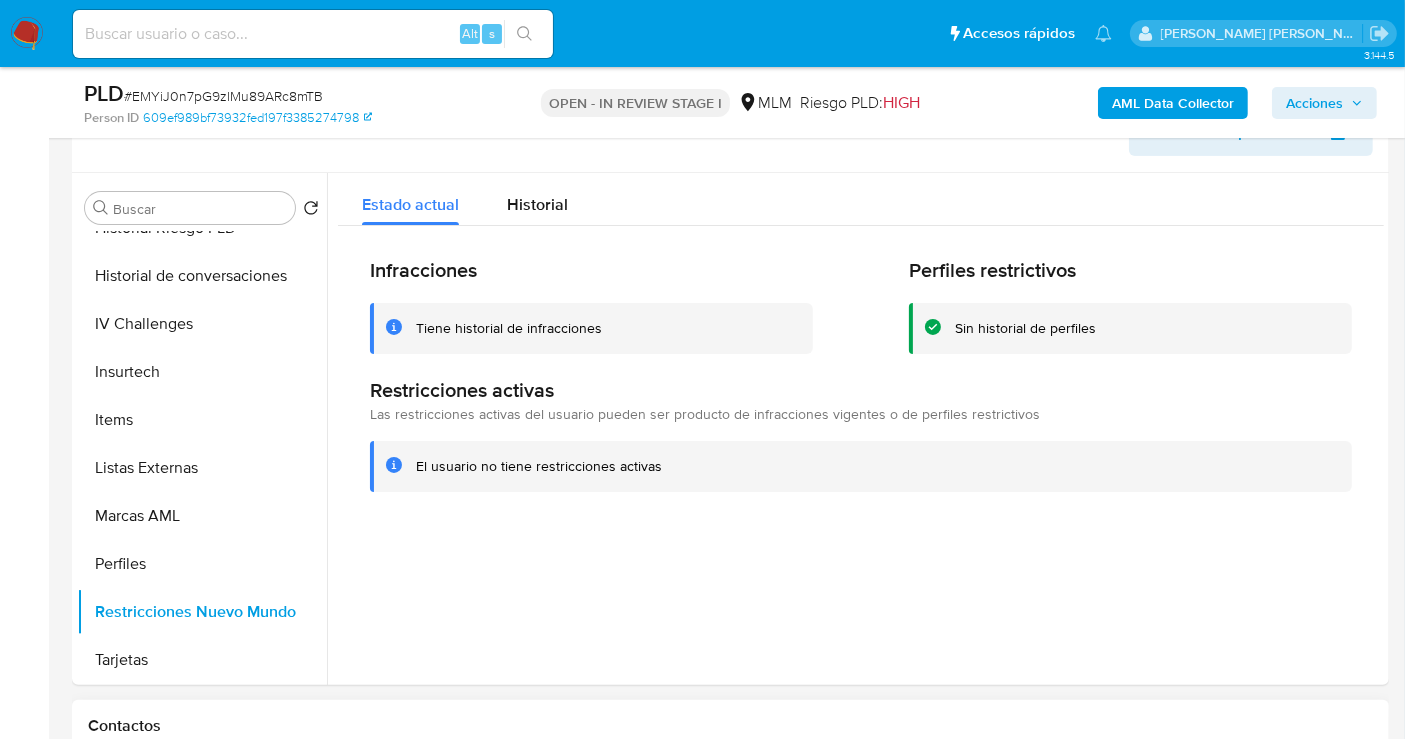 type 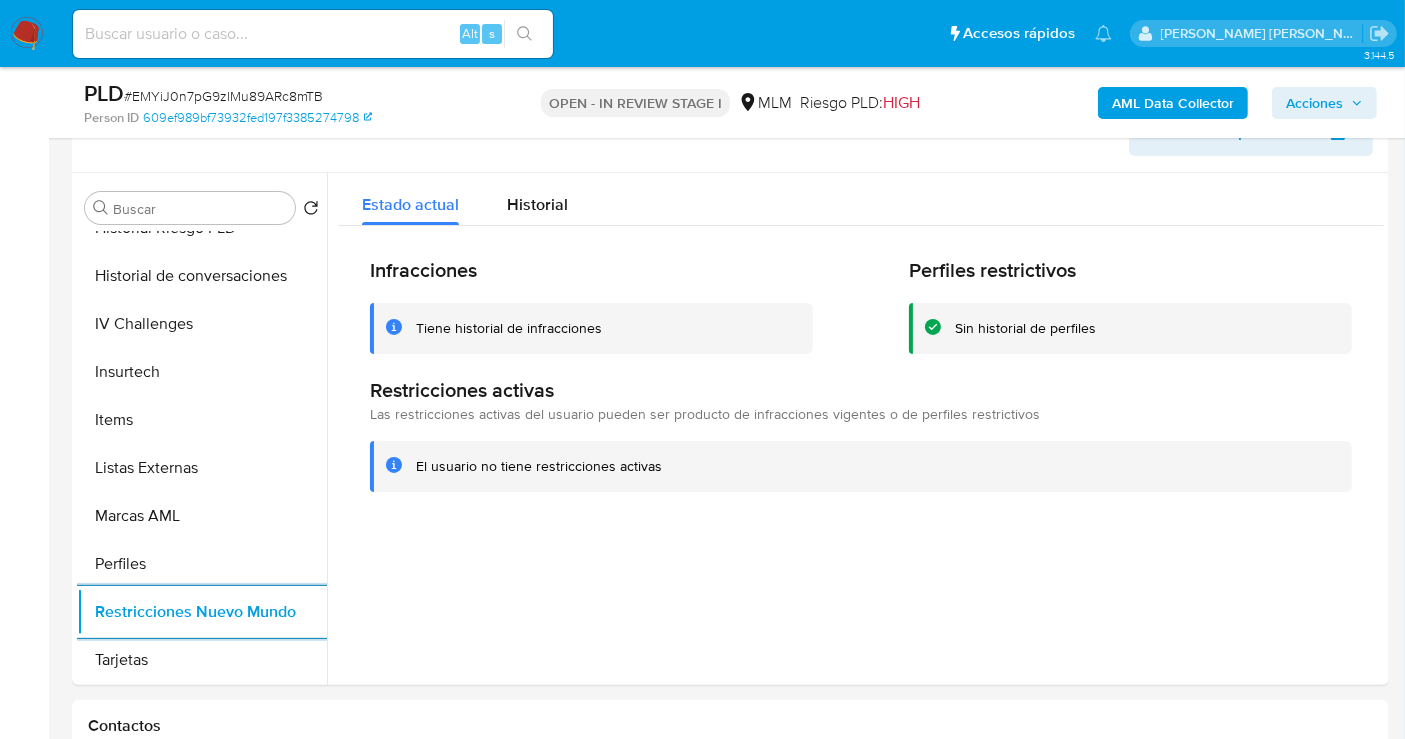 scroll, scrollTop: 796, scrollLeft: 0, axis: vertical 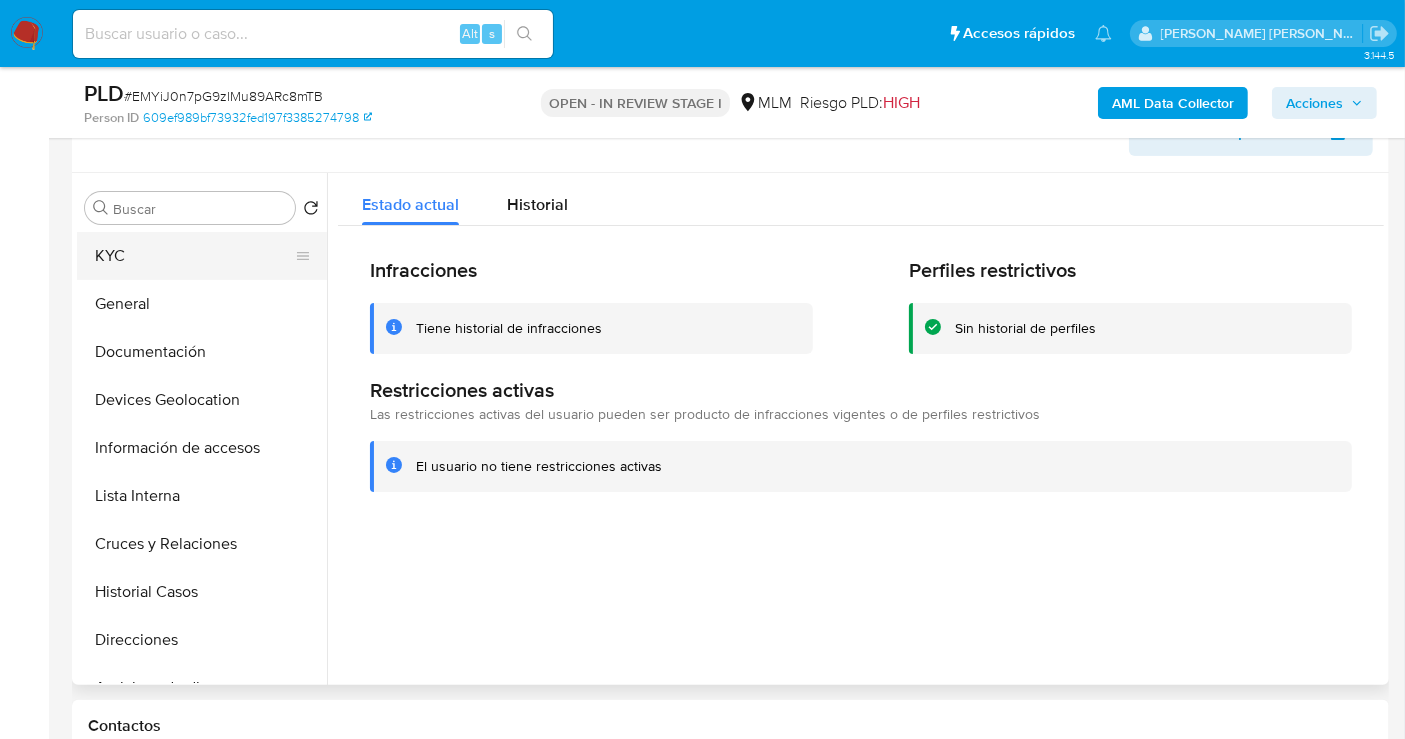 click on "KYC" at bounding box center [194, 256] 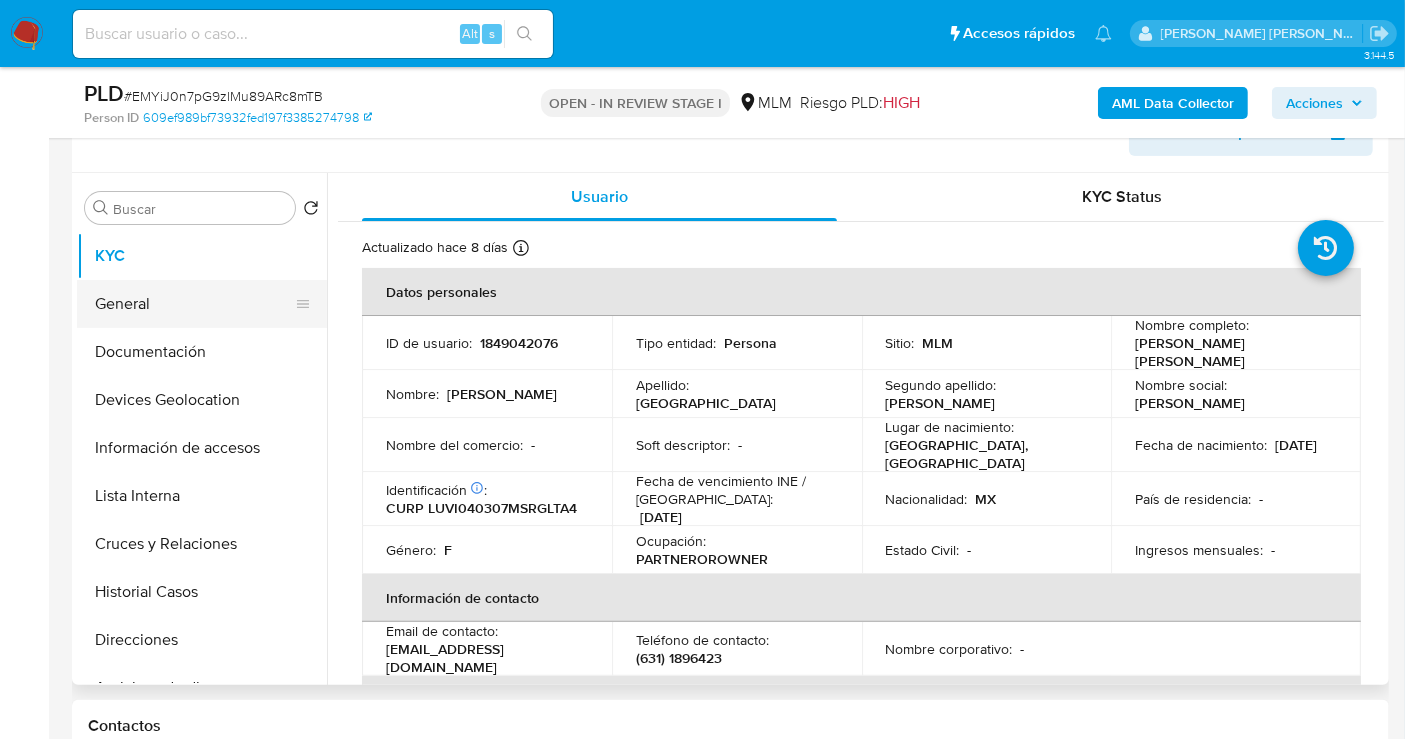 click on "General" at bounding box center (194, 304) 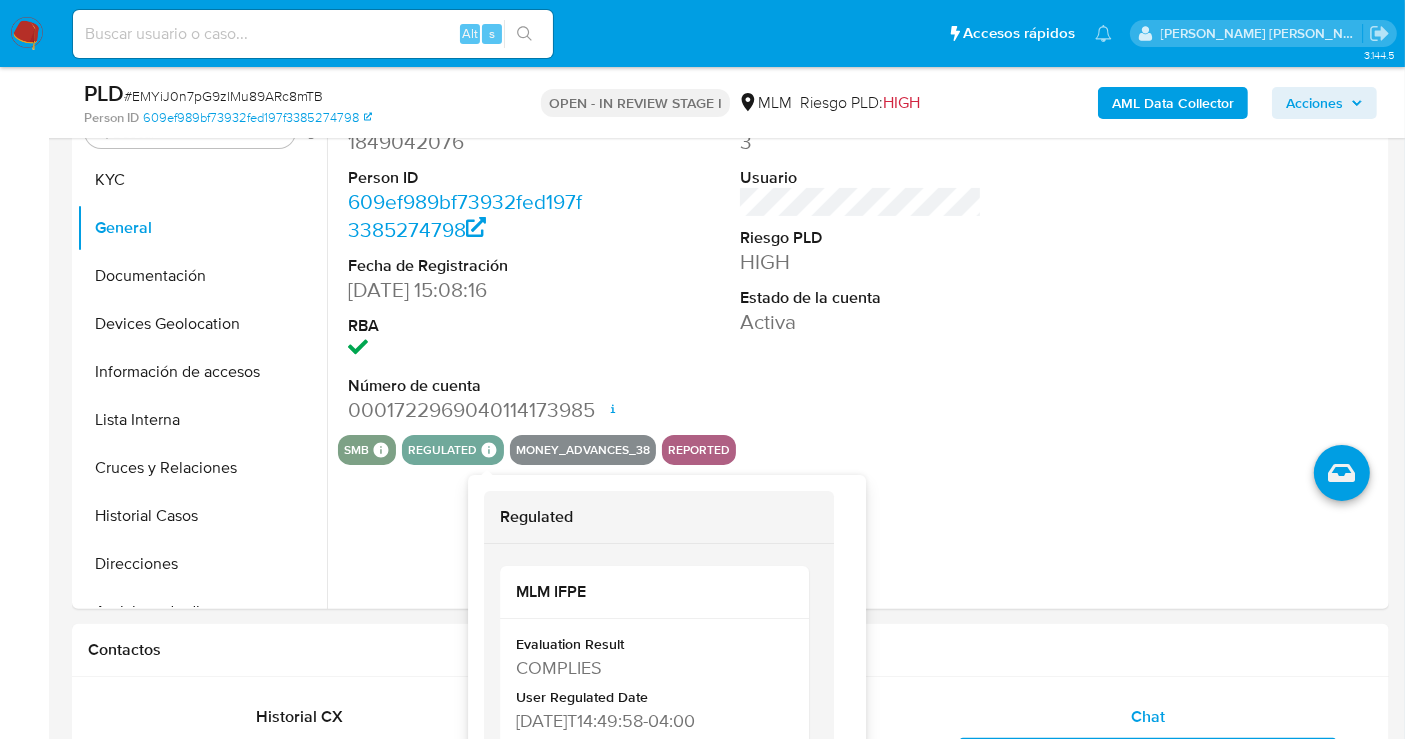 scroll, scrollTop: 457, scrollLeft: 0, axis: vertical 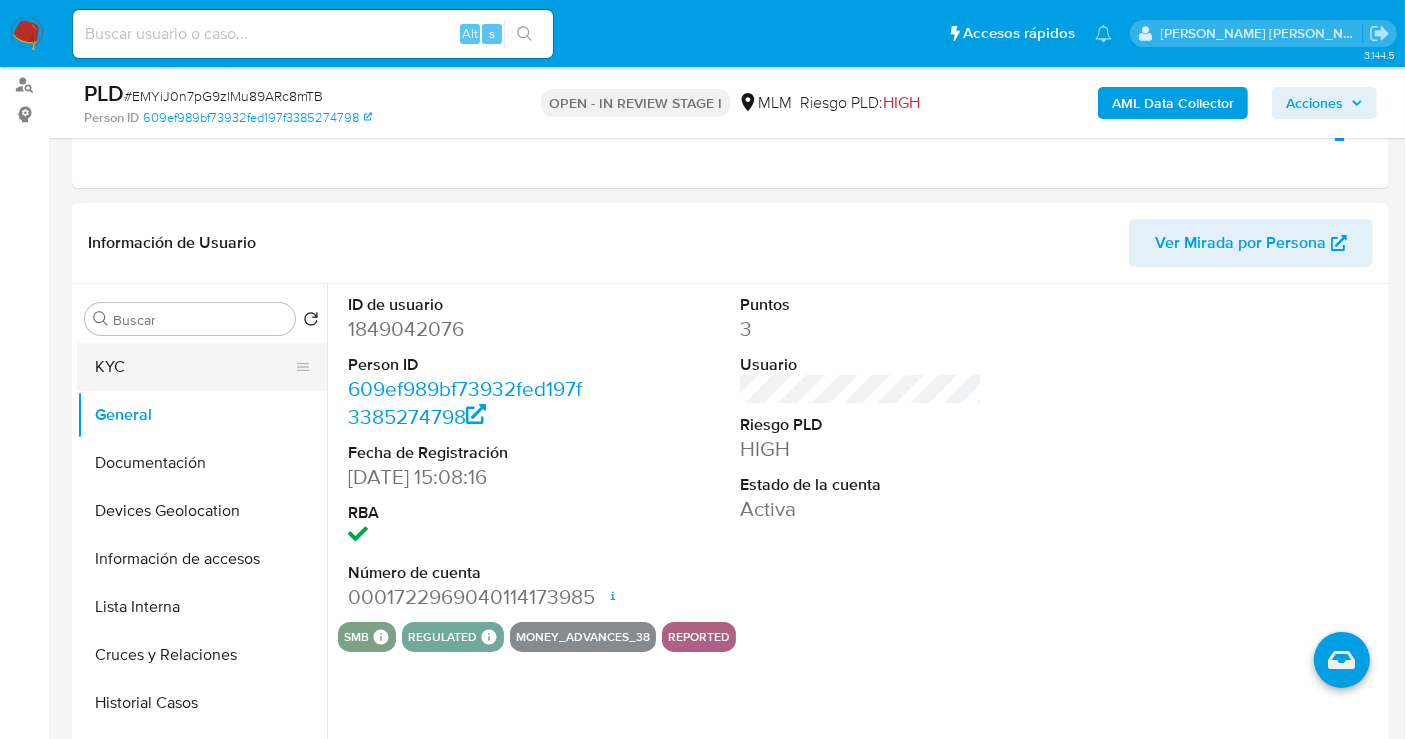 click on "KYC" at bounding box center (194, 367) 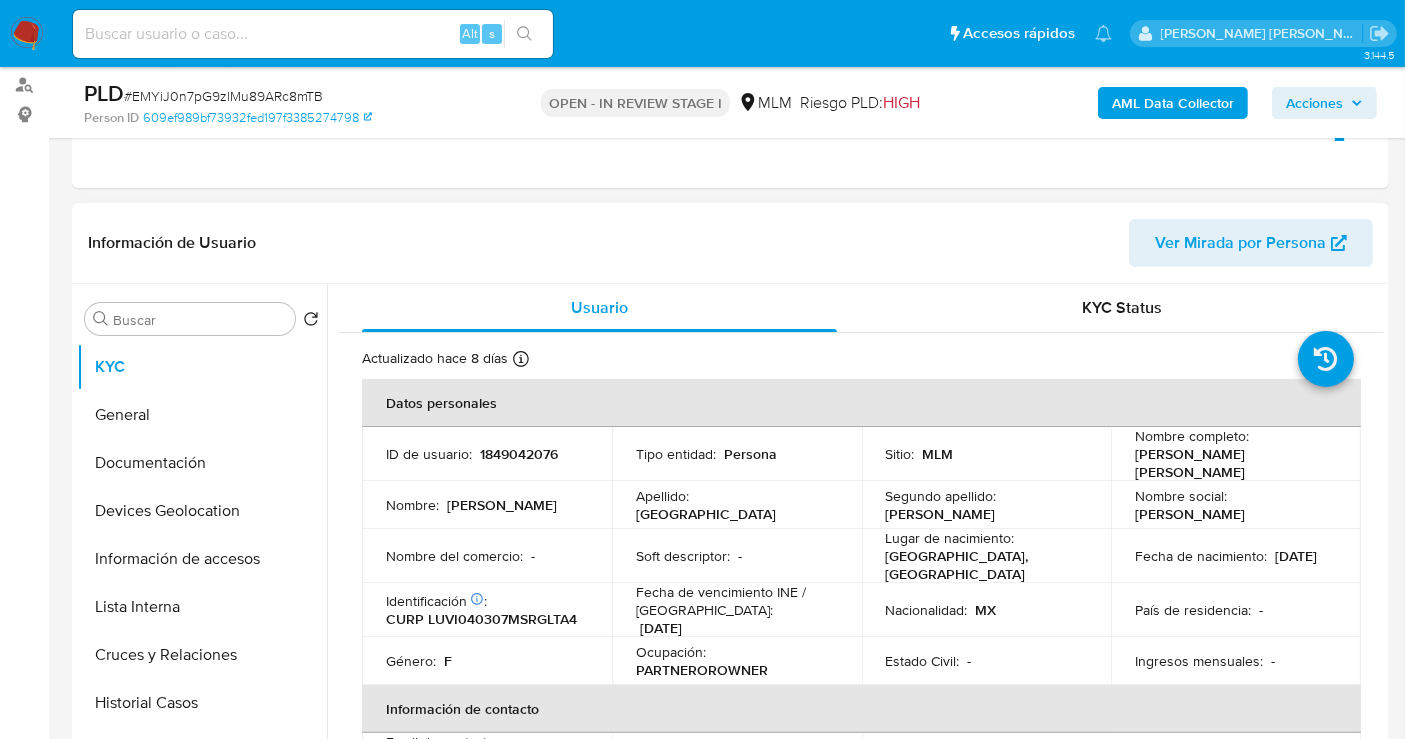 type 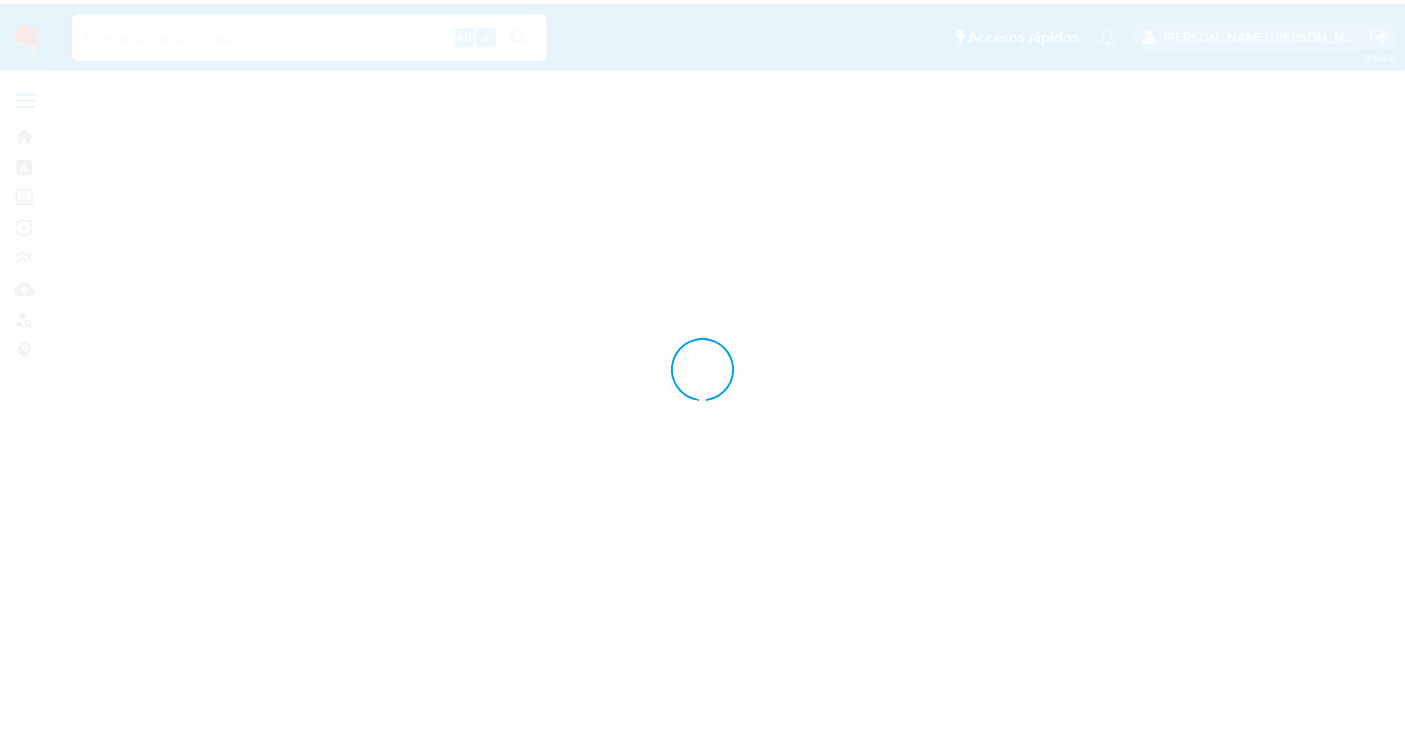 scroll, scrollTop: 0, scrollLeft: 0, axis: both 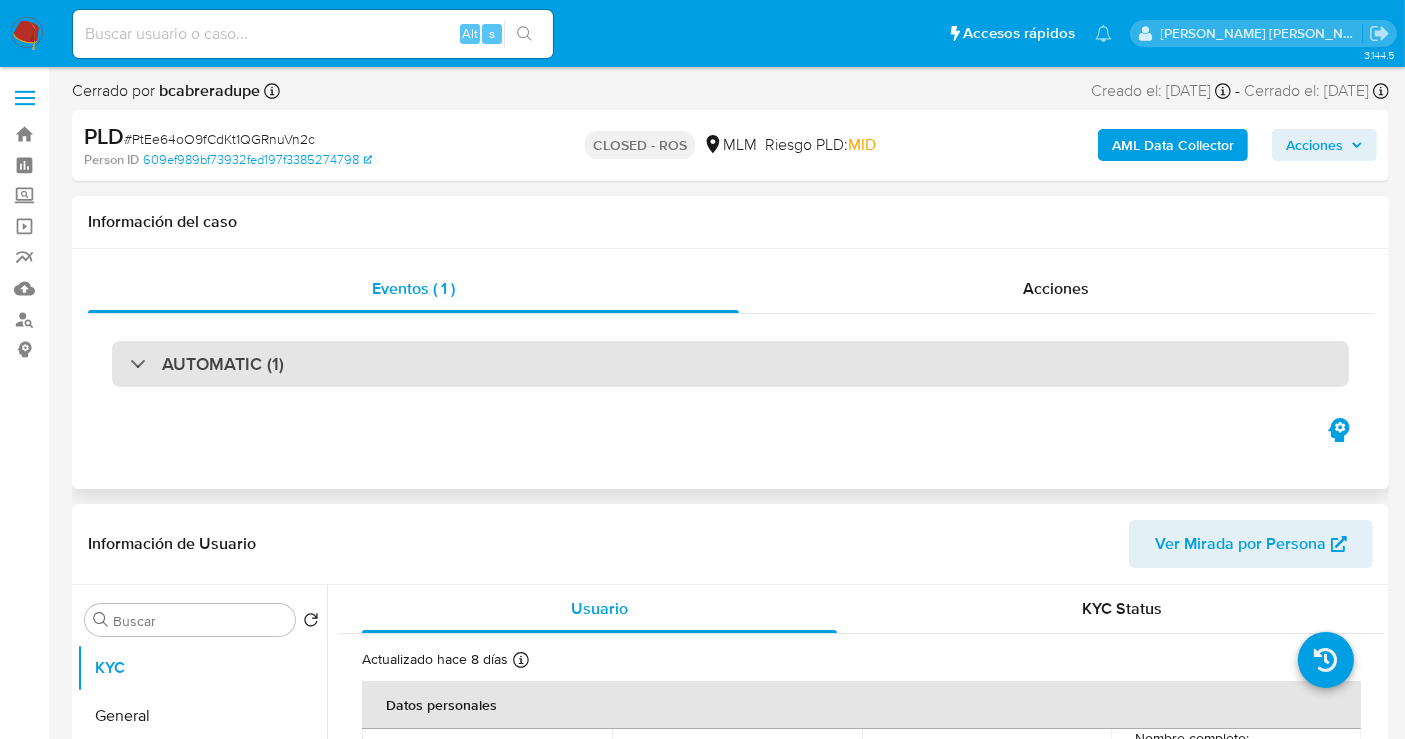 click on "AUTOMATIC (1)" at bounding box center (223, 364) 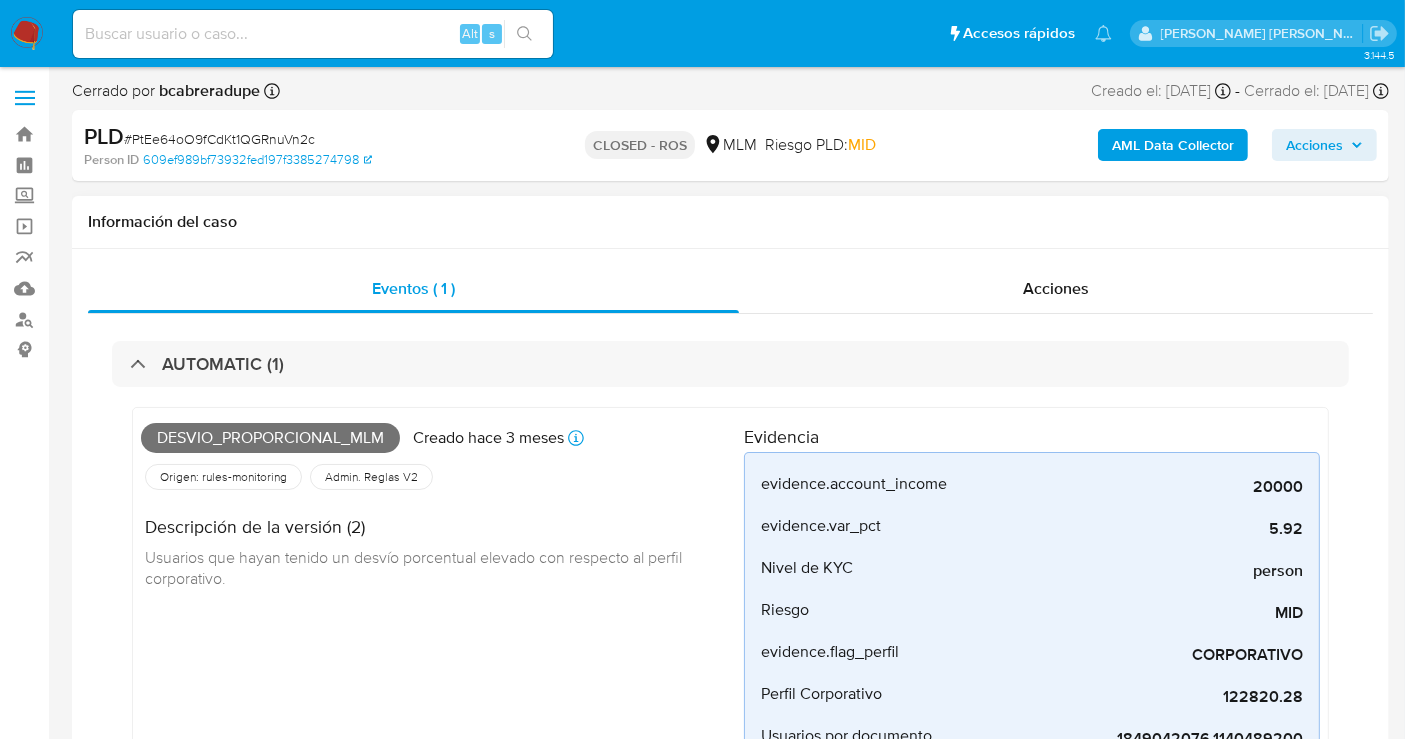 select on "10" 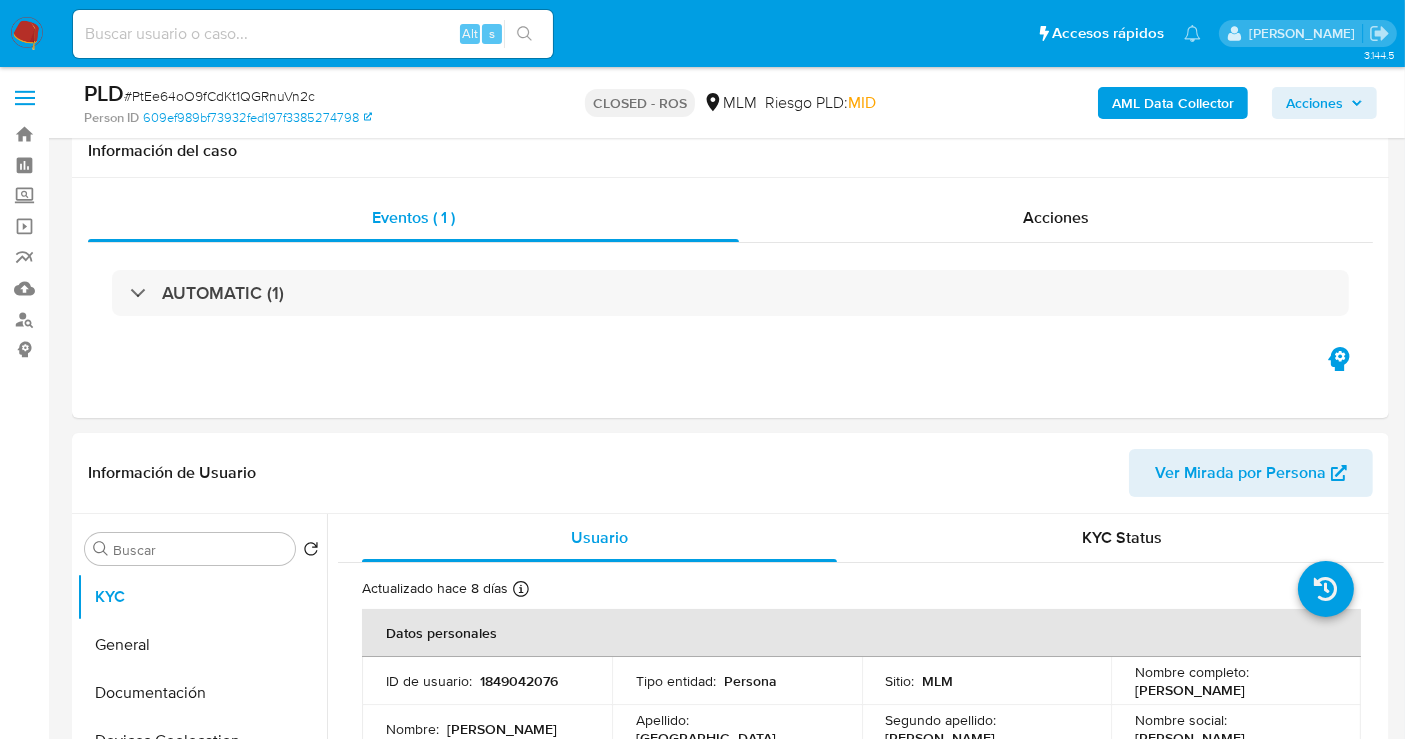 scroll, scrollTop: 444, scrollLeft: 0, axis: vertical 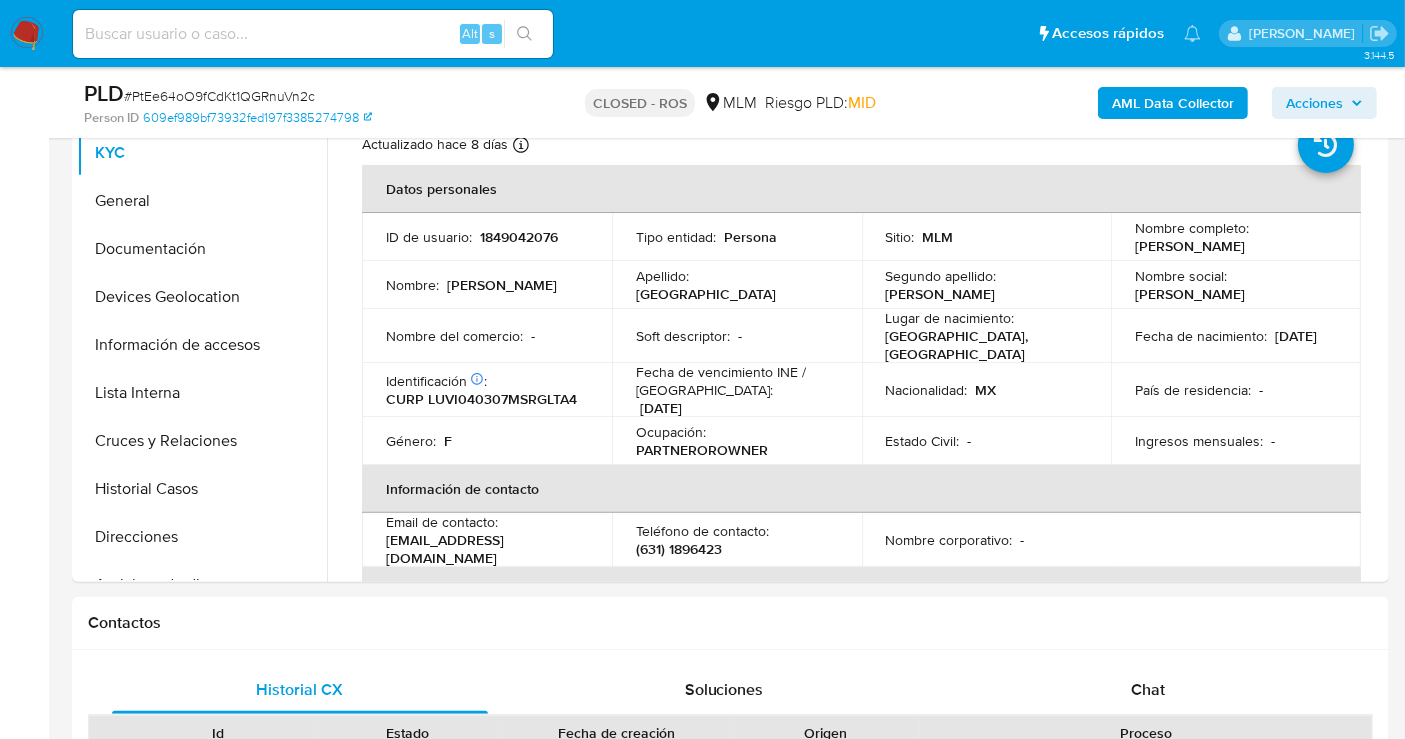select on "10" 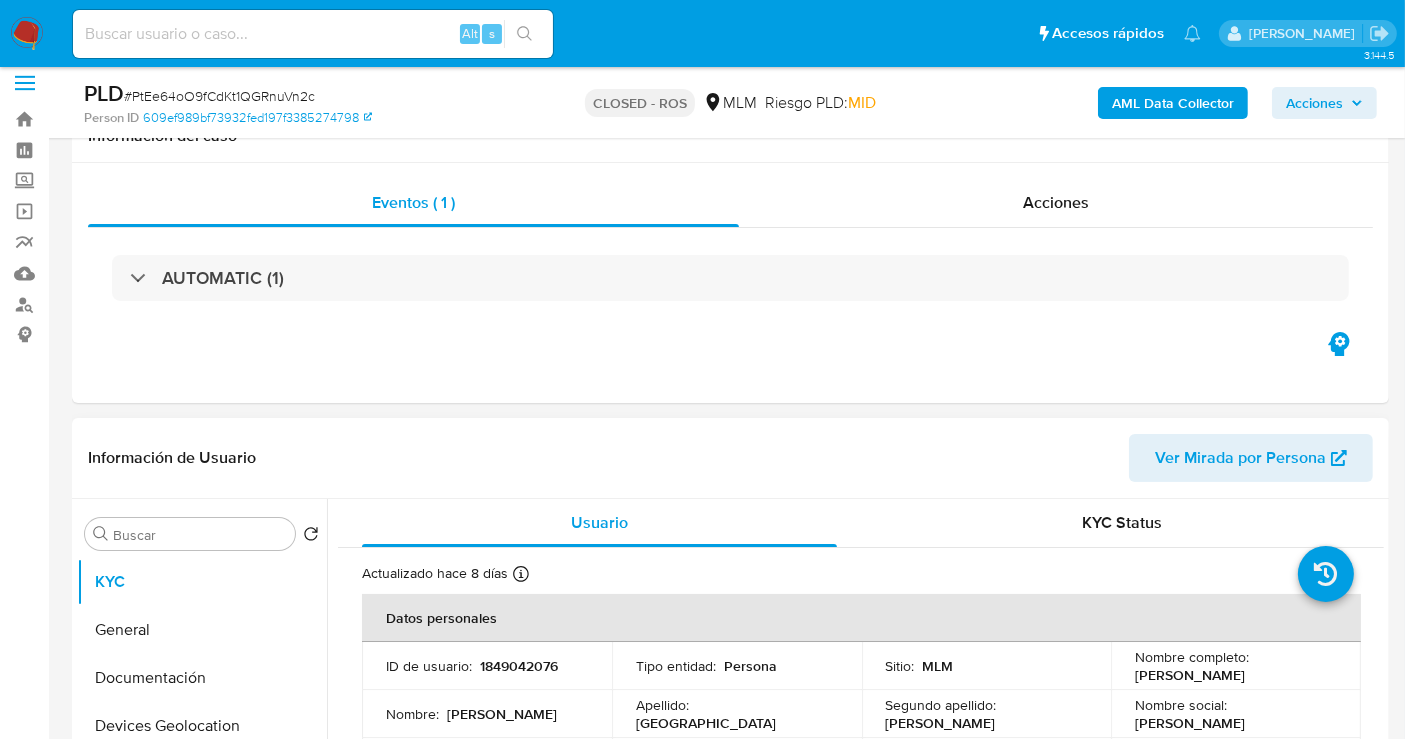 scroll, scrollTop: 0, scrollLeft: 0, axis: both 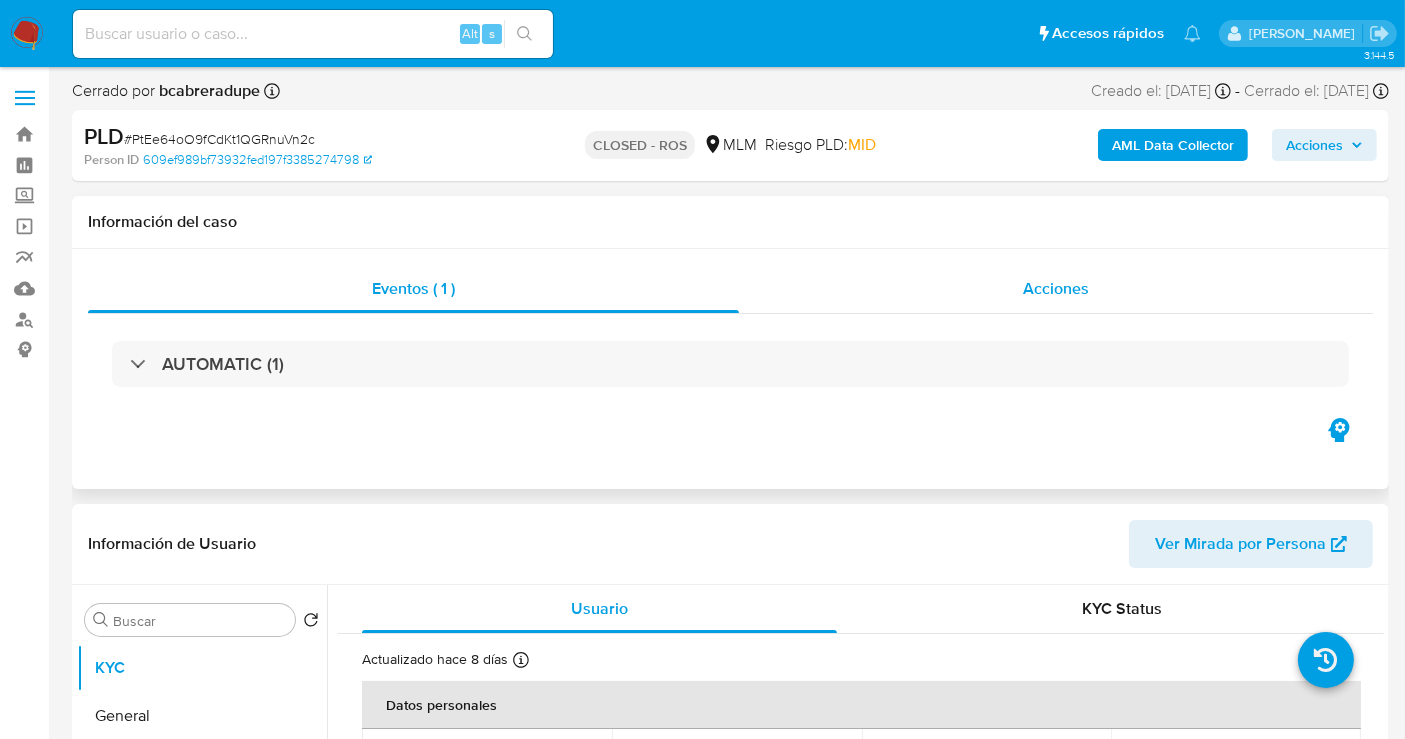 click on "Acciones" at bounding box center [1056, 288] 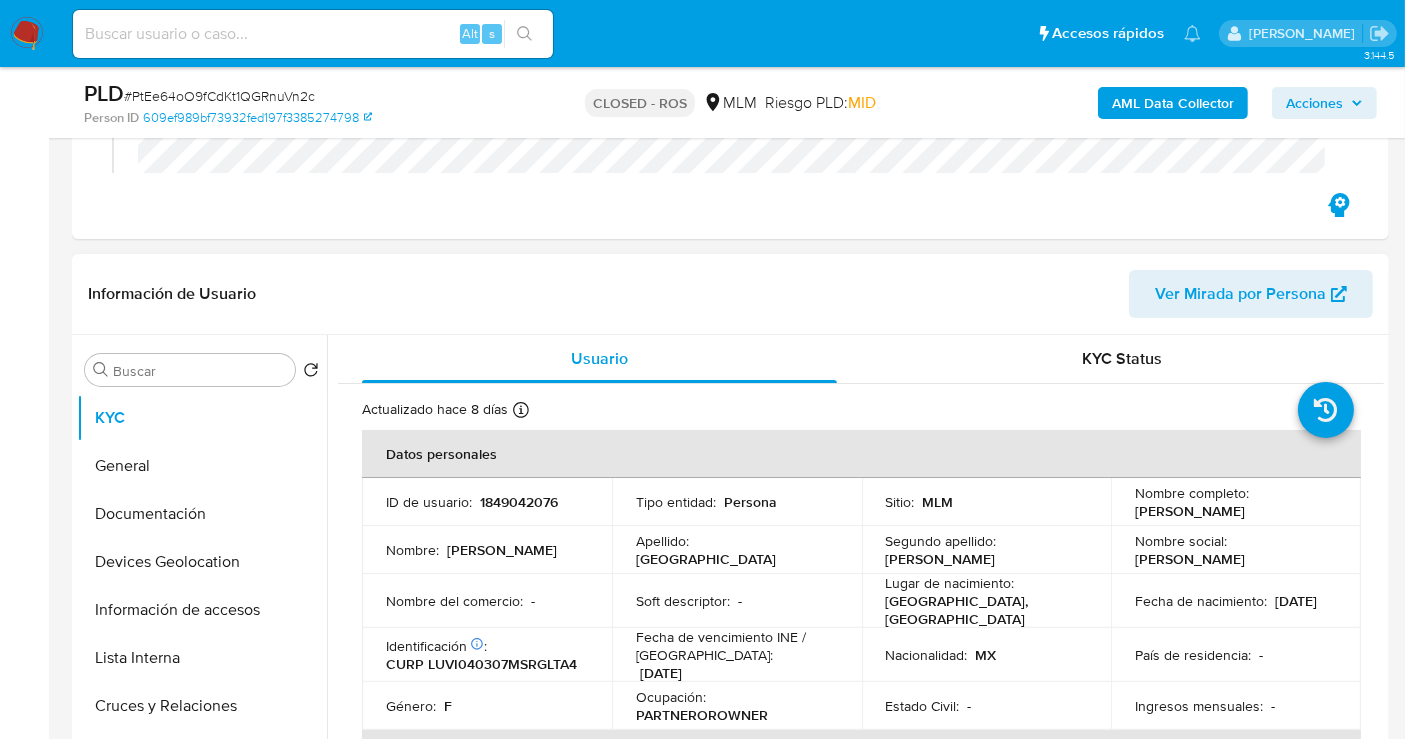 scroll, scrollTop: 555, scrollLeft: 0, axis: vertical 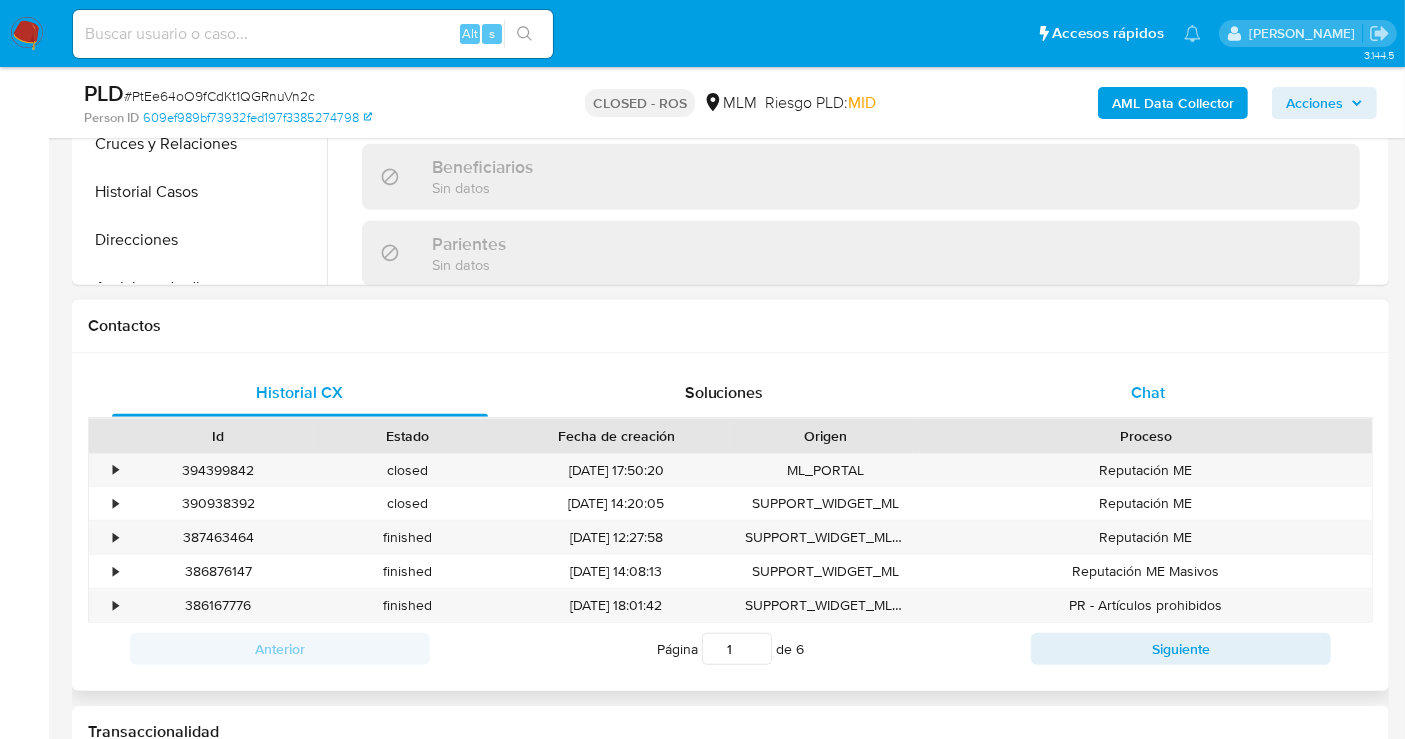 click on "Chat" at bounding box center (1148, 392) 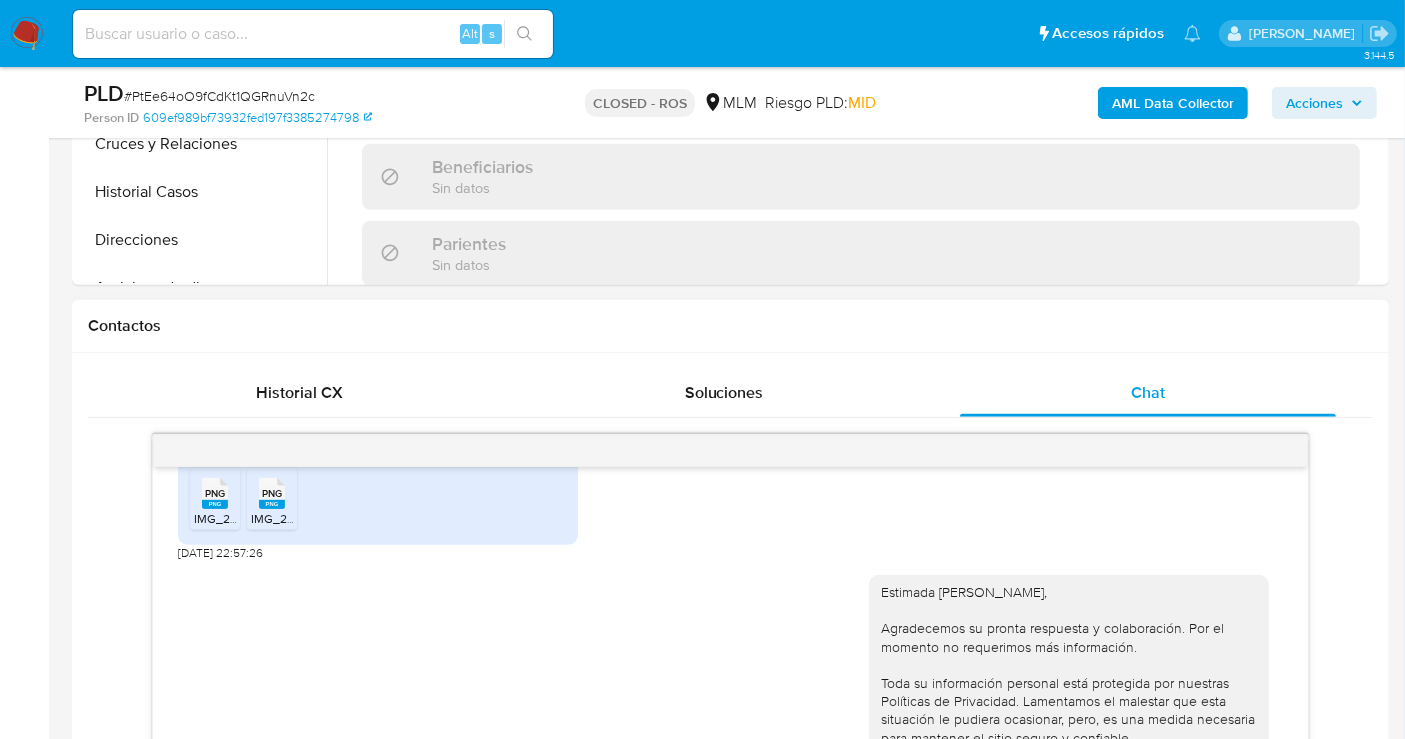 scroll, scrollTop: 1095, scrollLeft: 0, axis: vertical 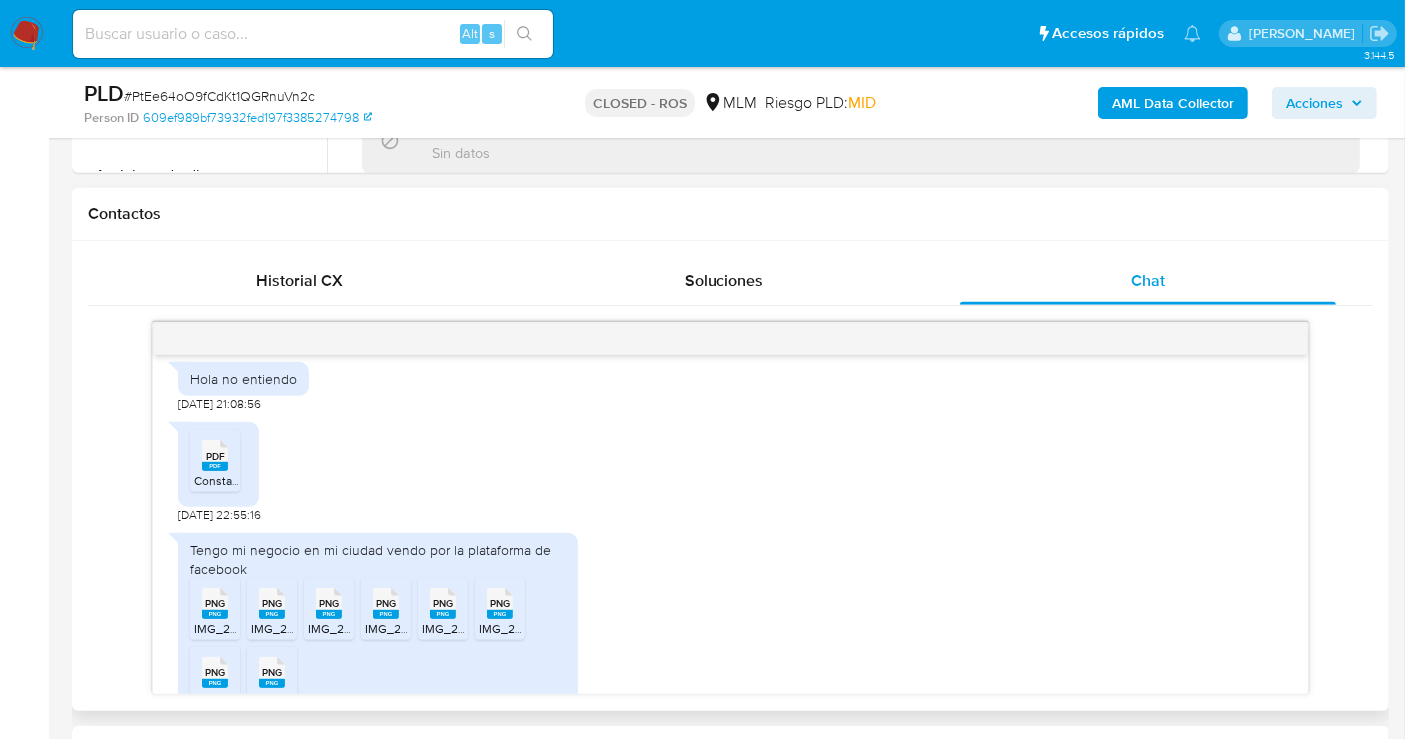 click on "Constancia de cituacion Itzel.pdf" at bounding box center [316, 480] 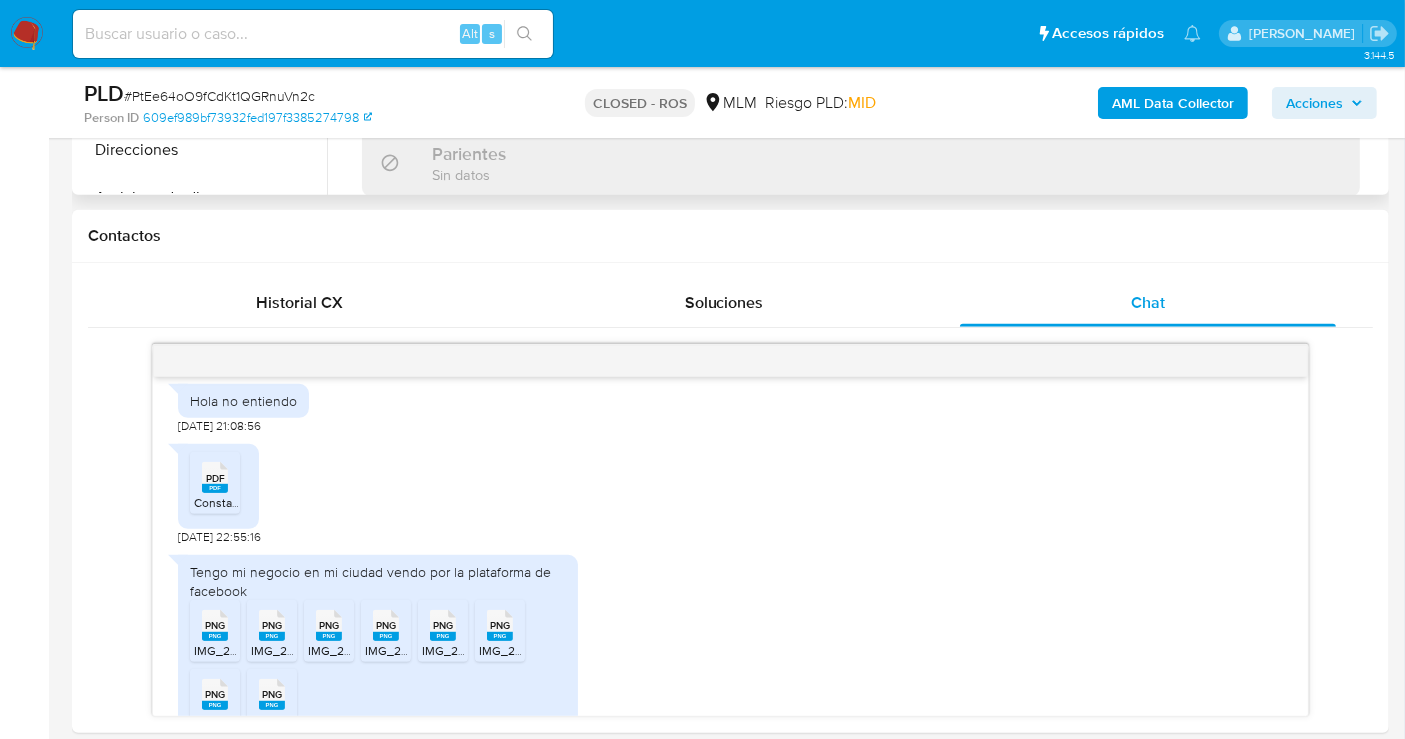 scroll, scrollTop: 555, scrollLeft: 0, axis: vertical 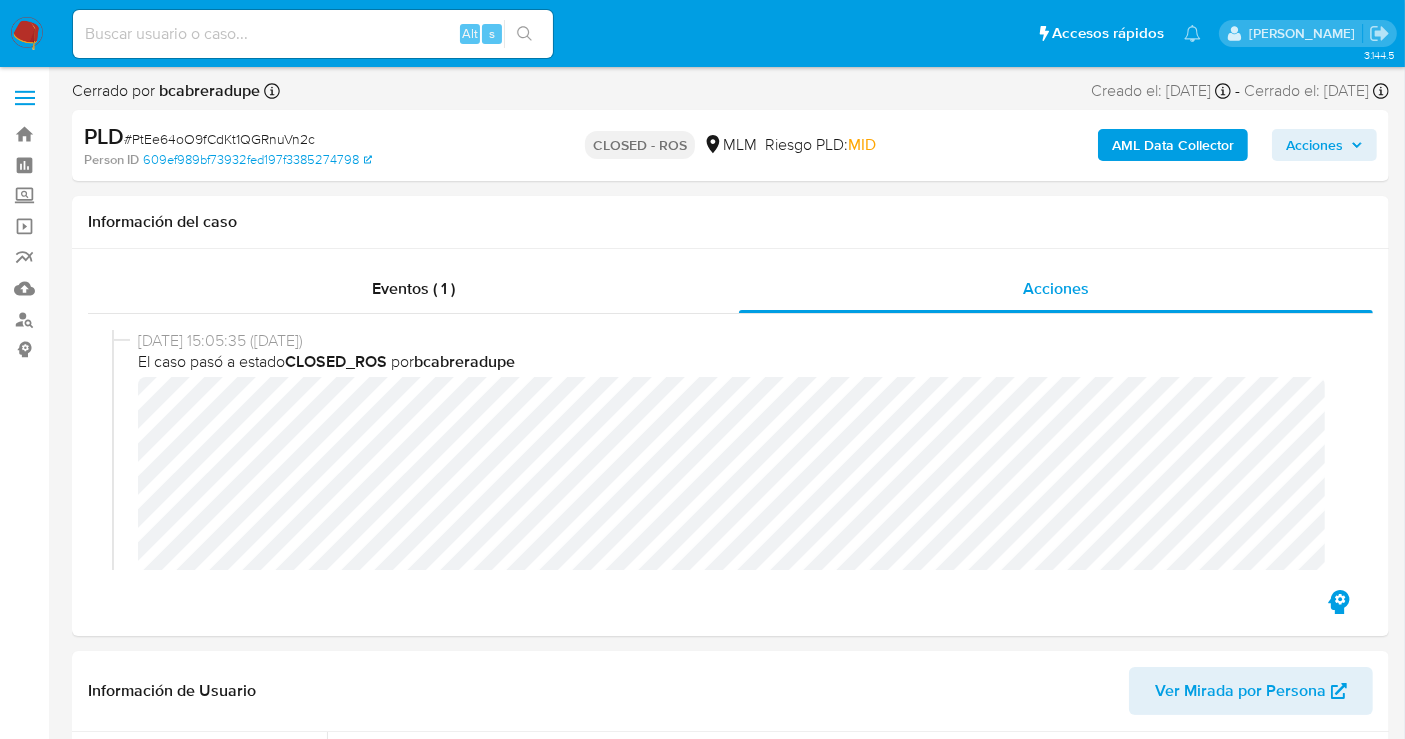 drag, startPoint x: 146, startPoint y: 59, endPoint x: 137, endPoint y: 37, distance: 23.769728 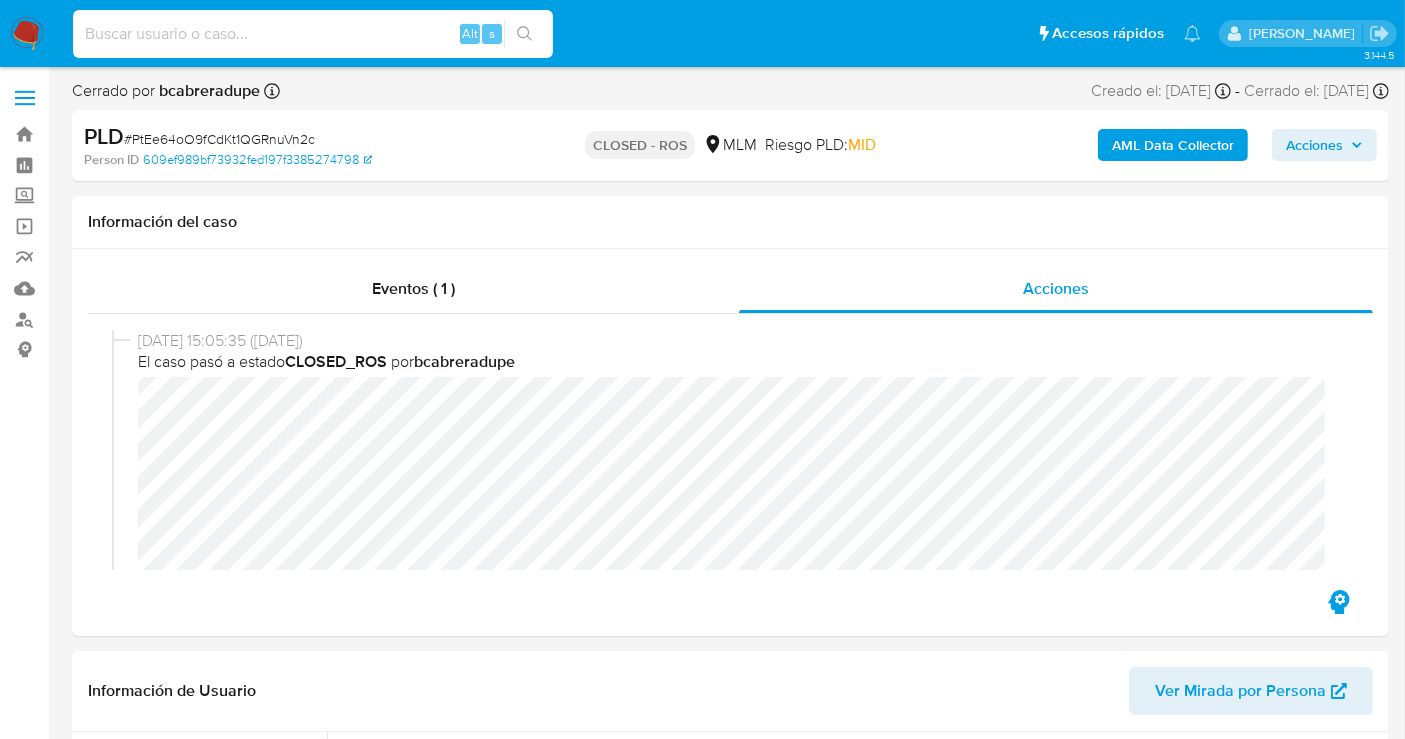 click at bounding box center [313, 34] 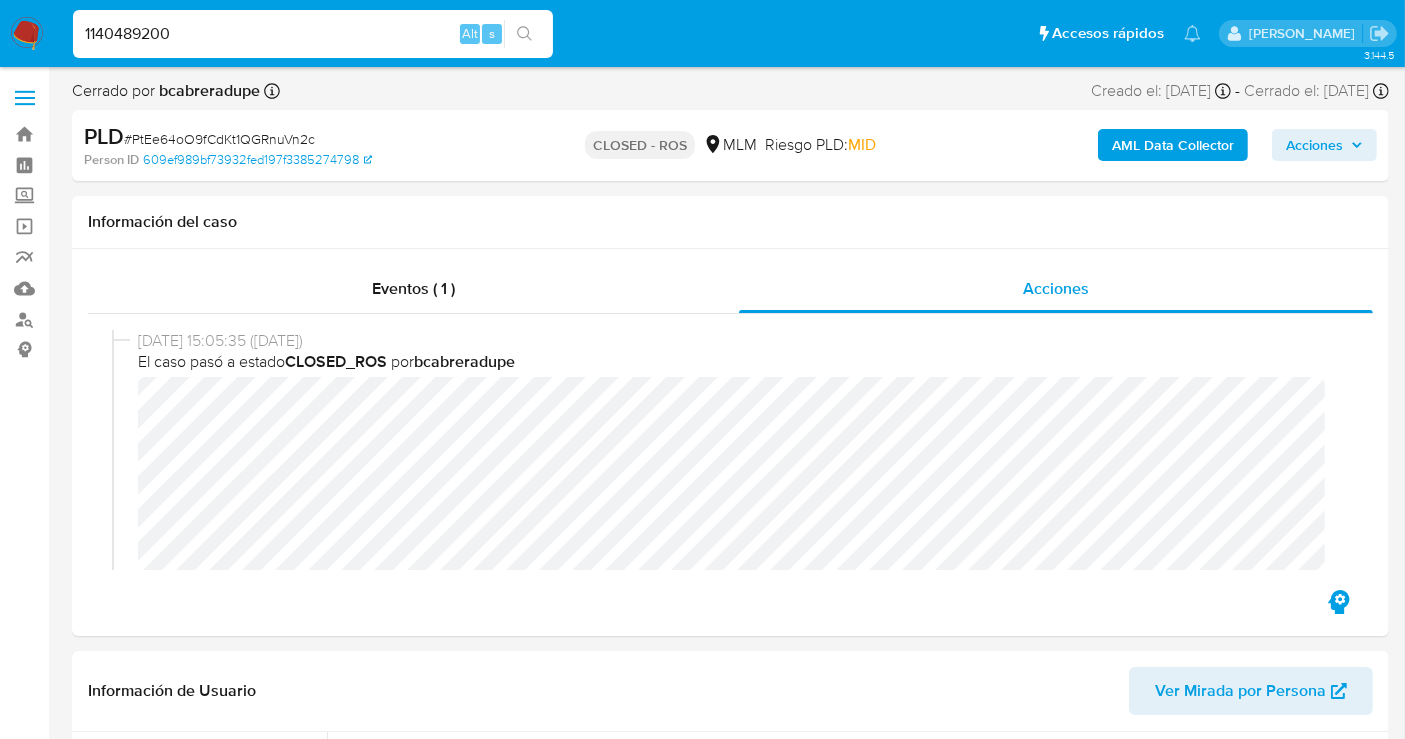 type on "1140489200" 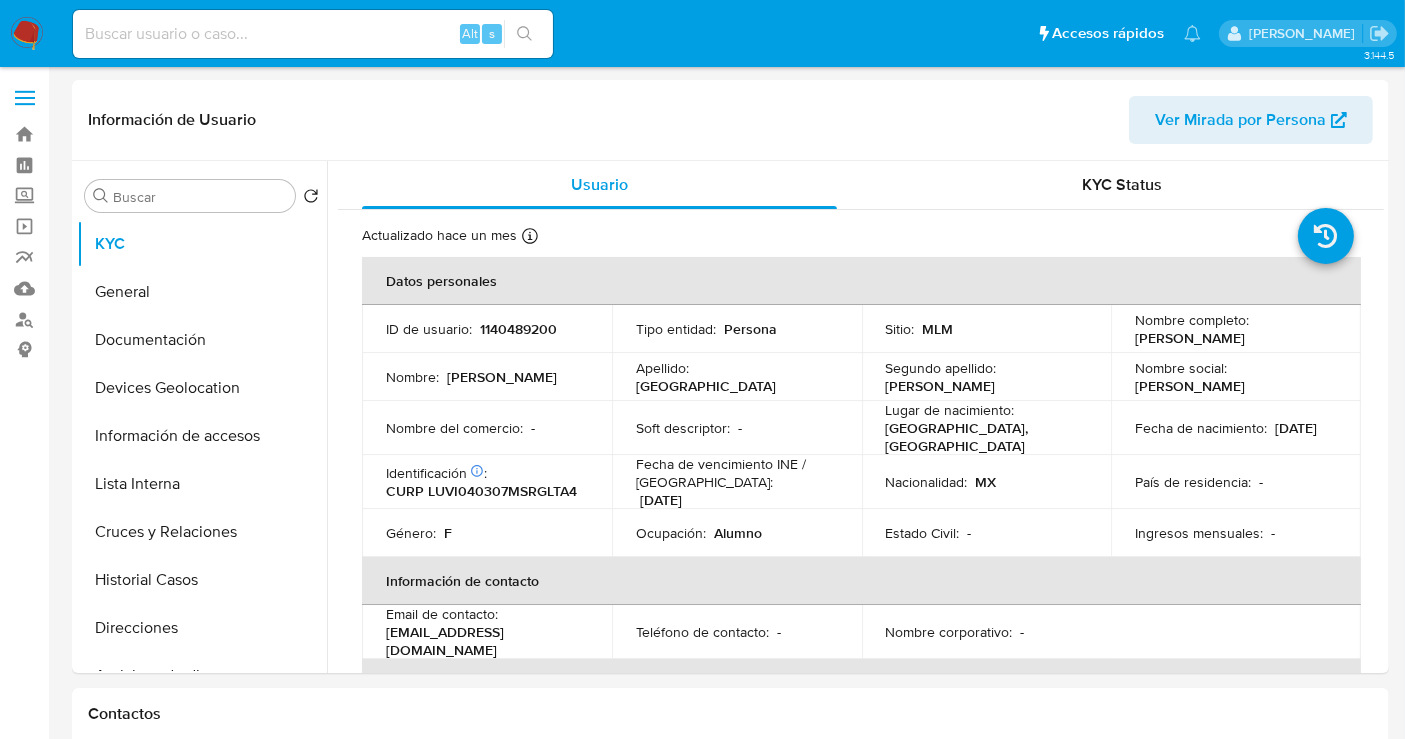 select on "10" 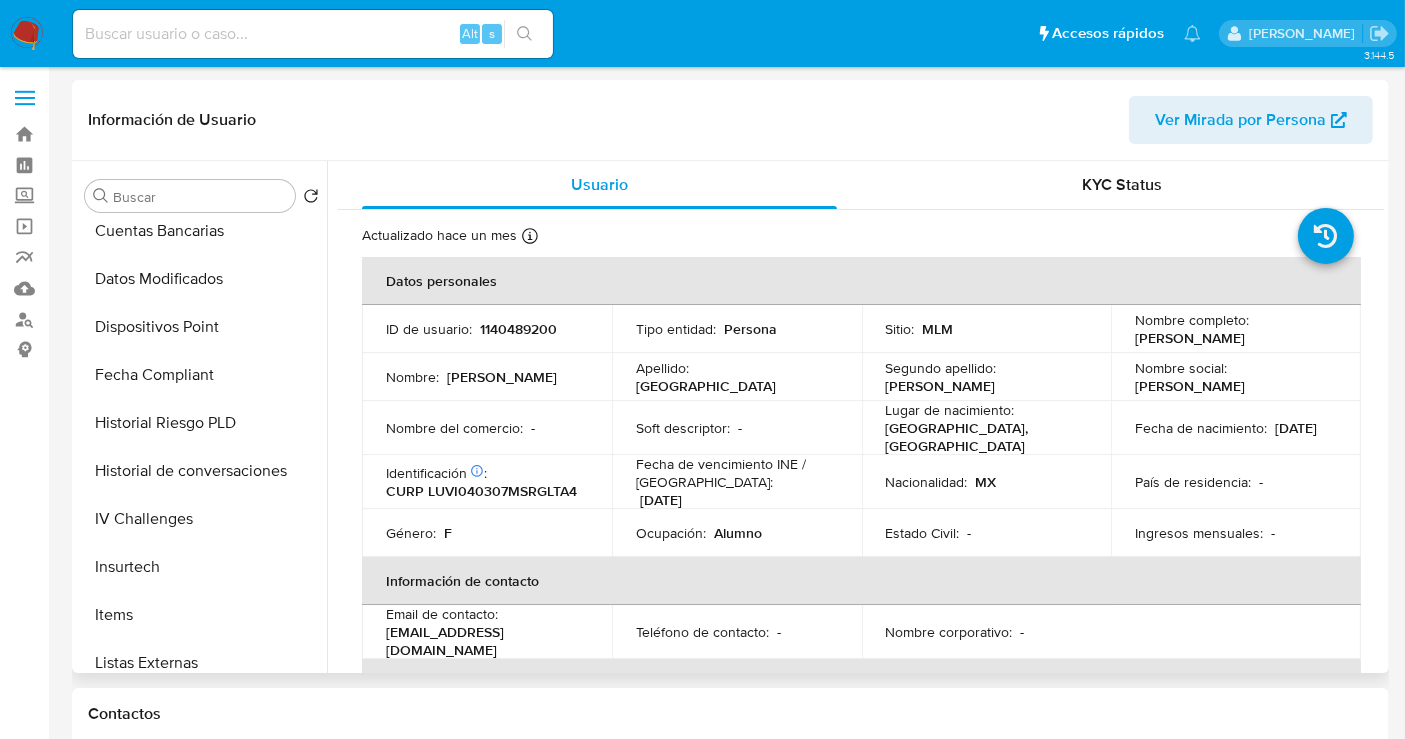 scroll, scrollTop: 797, scrollLeft: 0, axis: vertical 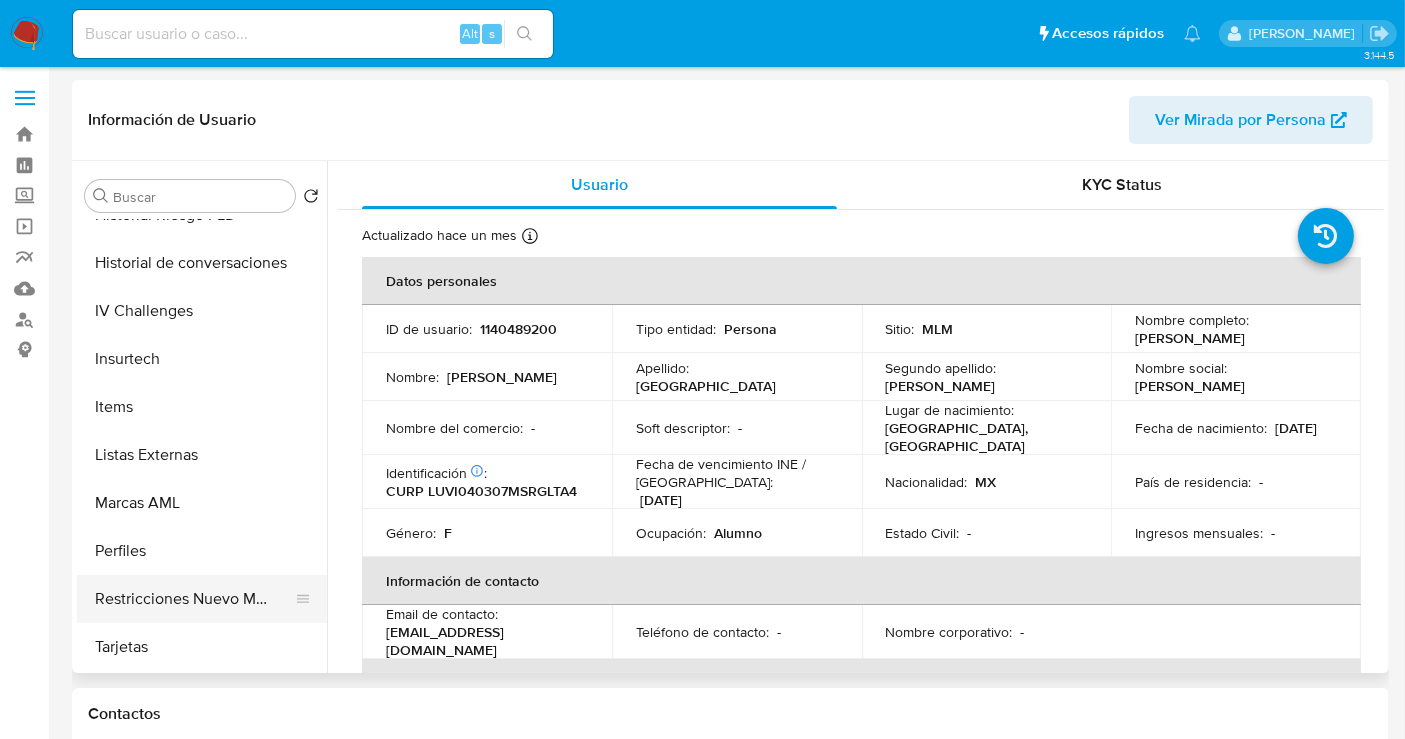 click on "Restricciones Nuevo Mundo" at bounding box center [194, 599] 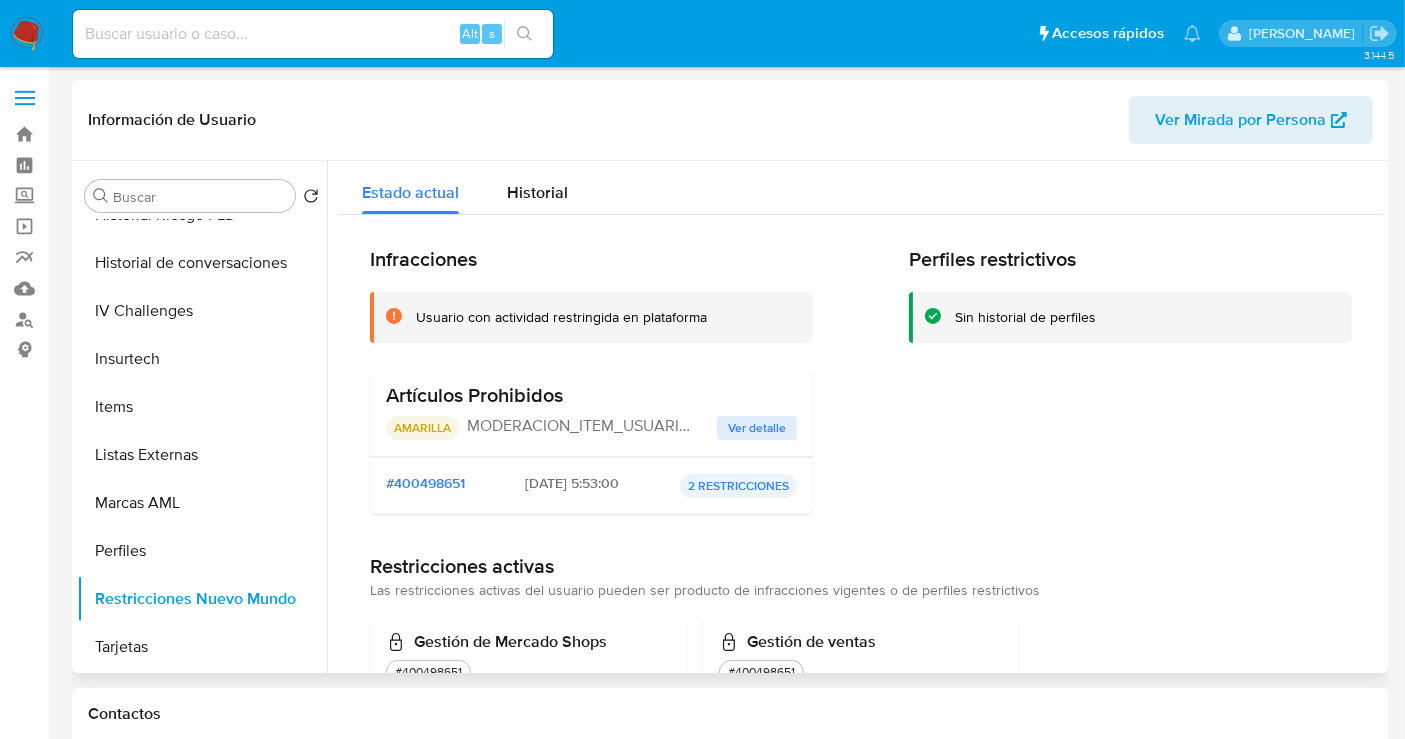 scroll, scrollTop: 796, scrollLeft: 0, axis: vertical 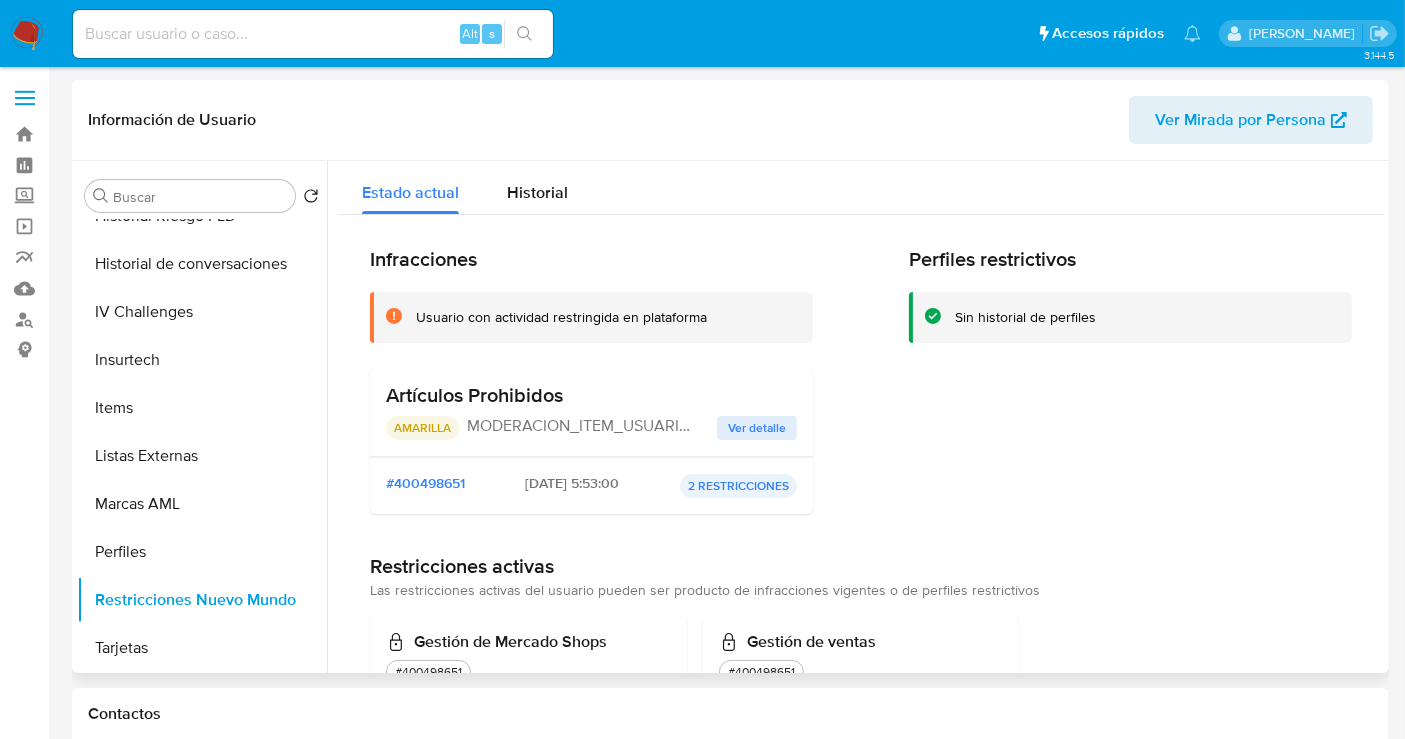 click on "Ver detalle" at bounding box center (757, 428) 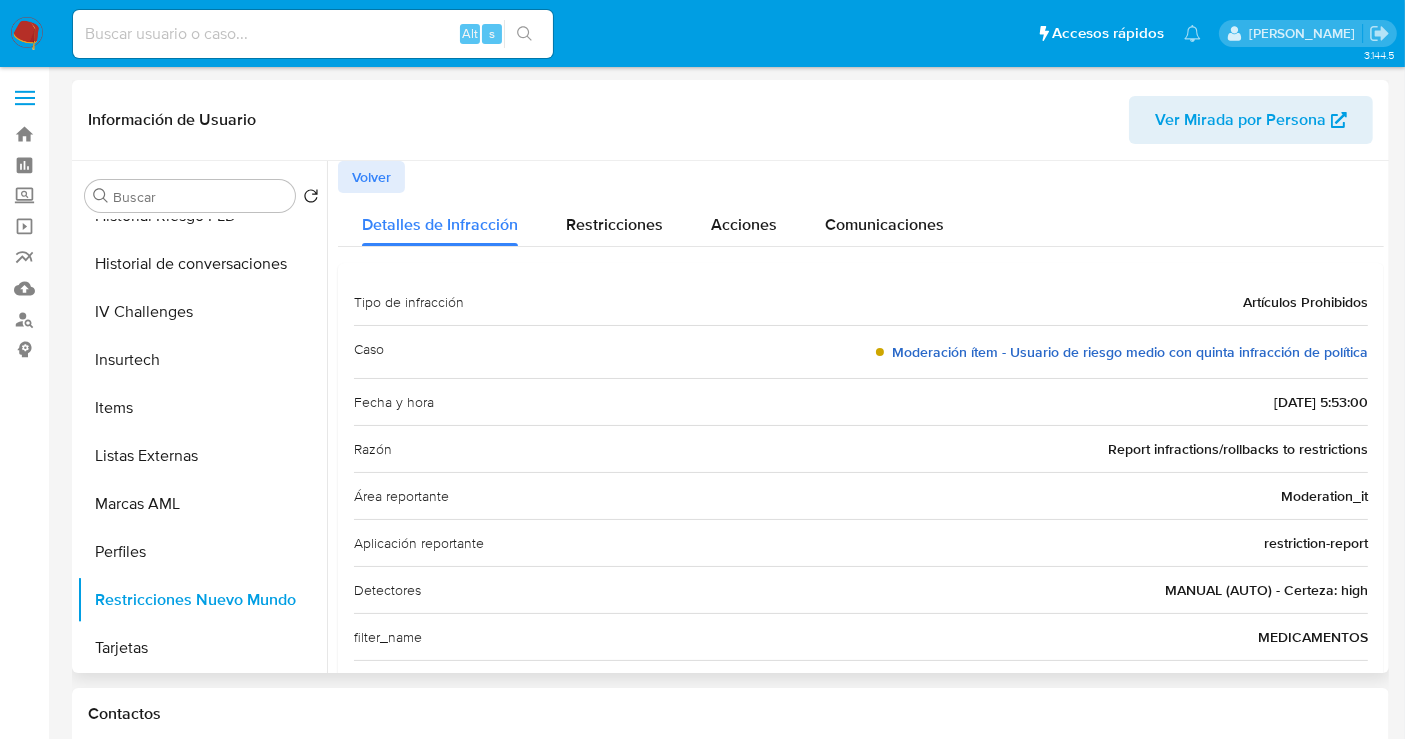 click on "Moderación ítem - Usuario de riesgo medio con quinta infracción de política" at bounding box center [1130, 352] 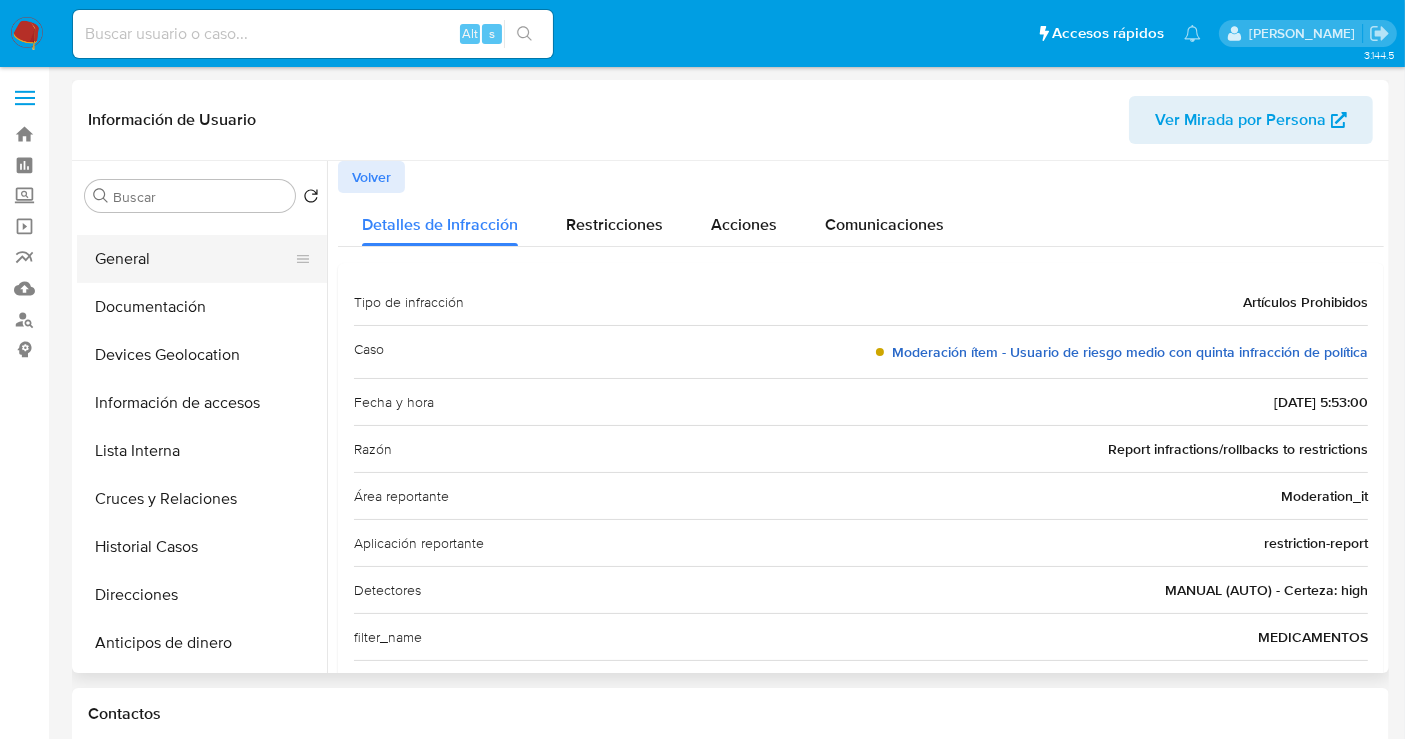 scroll, scrollTop: 18, scrollLeft: 0, axis: vertical 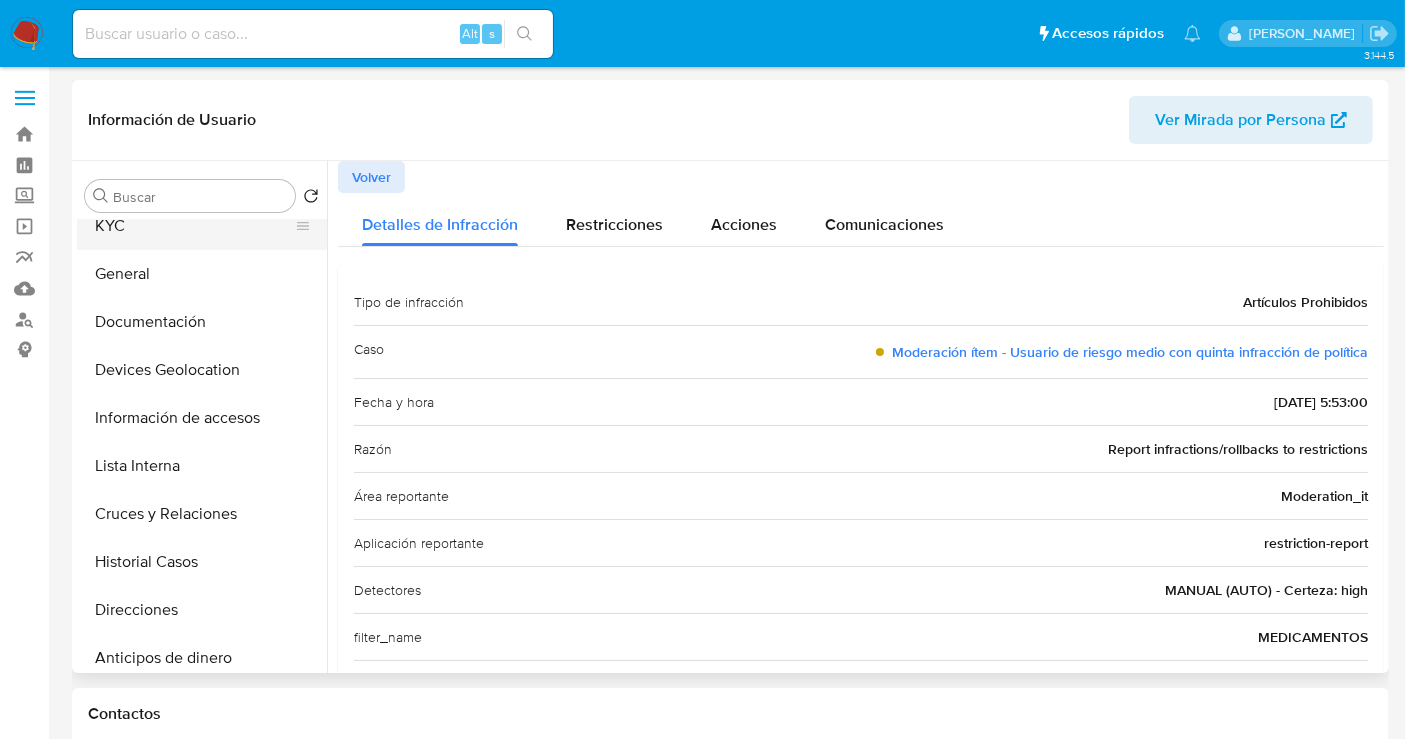 click on "KYC" at bounding box center [194, 226] 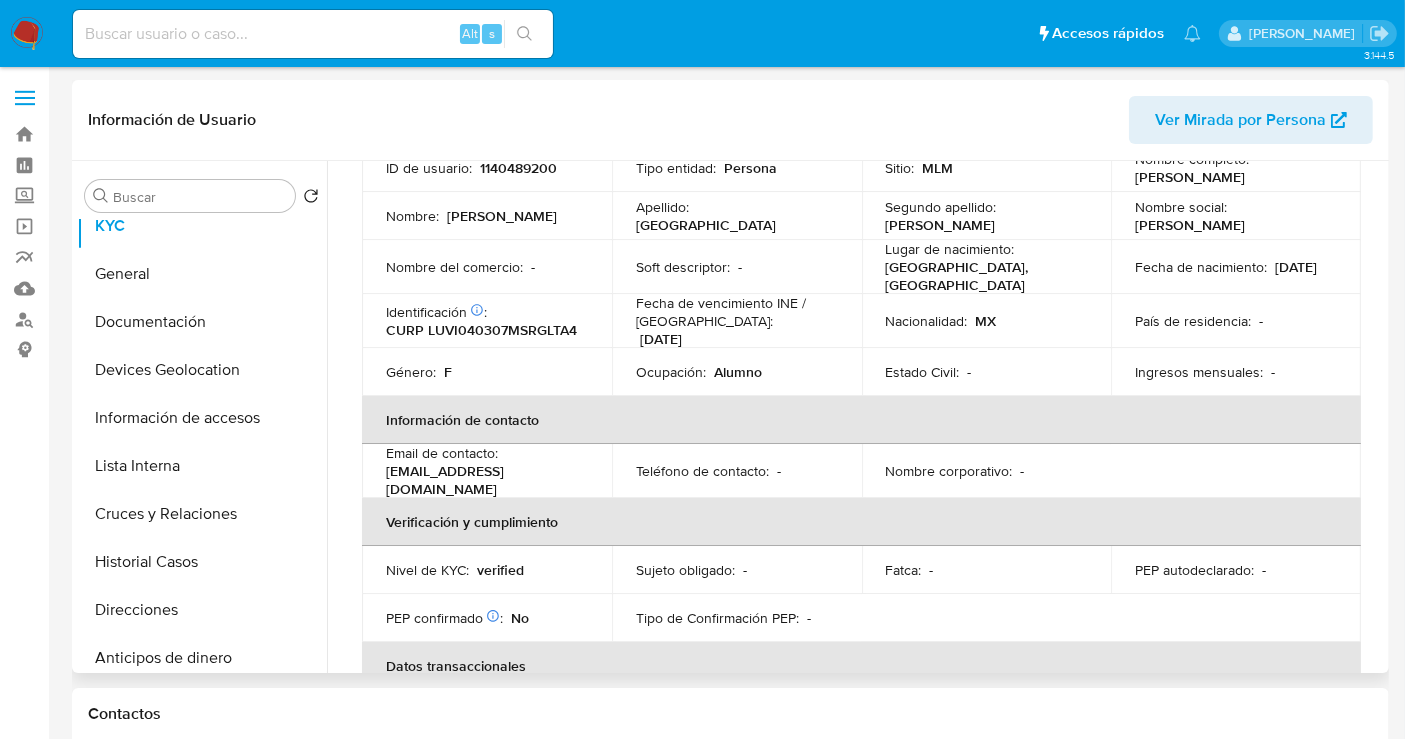 scroll, scrollTop: 0, scrollLeft: 0, axis: both 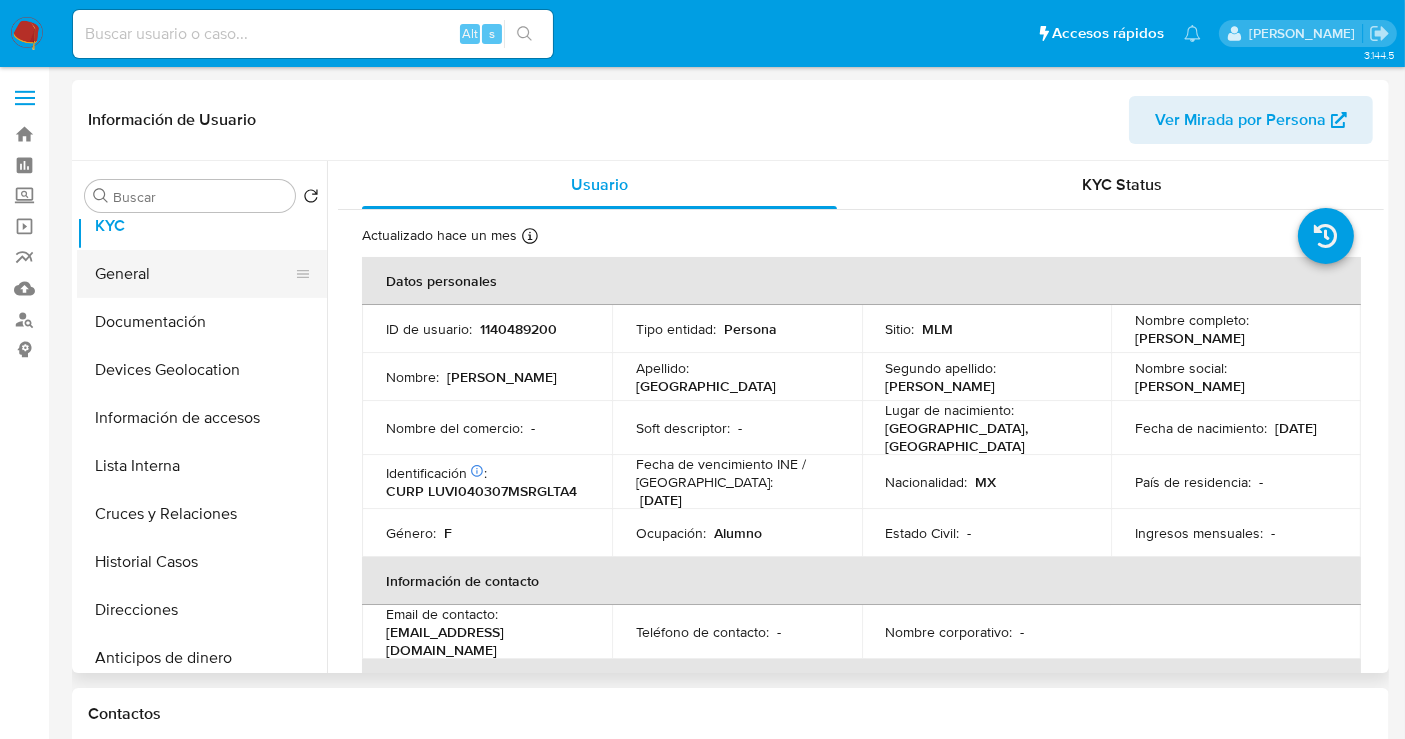 click on "General" at bounding box center [194, 274] 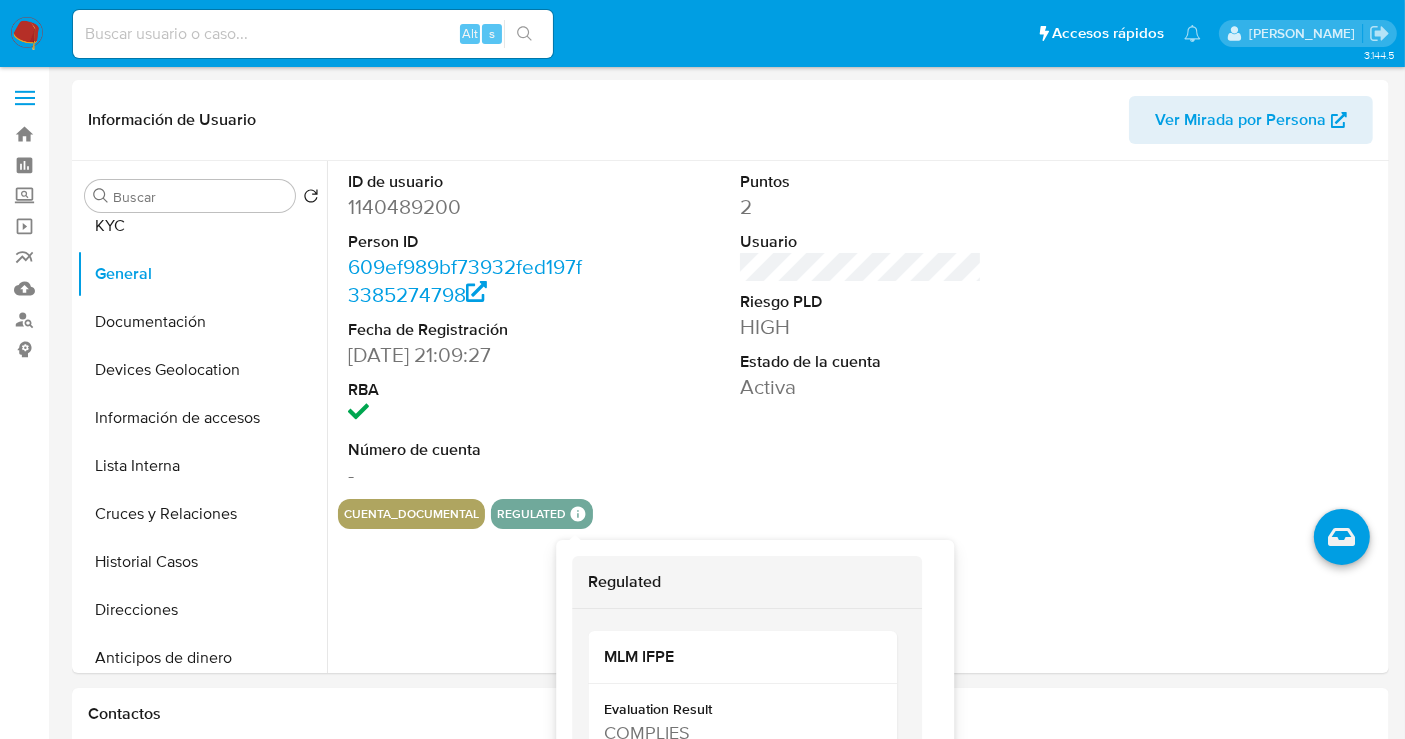 scroll, scrollTop: 111, scrollLeft: 0, axis: vertical 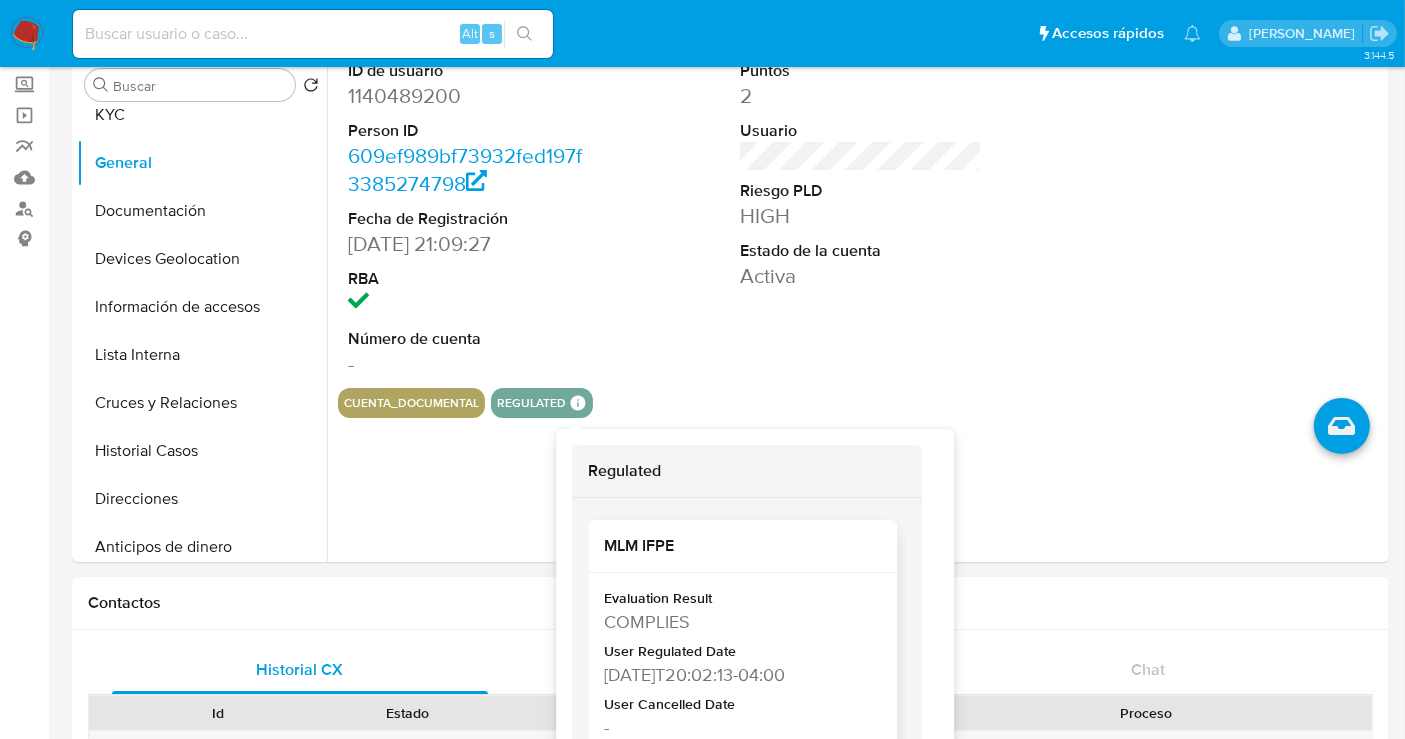 type 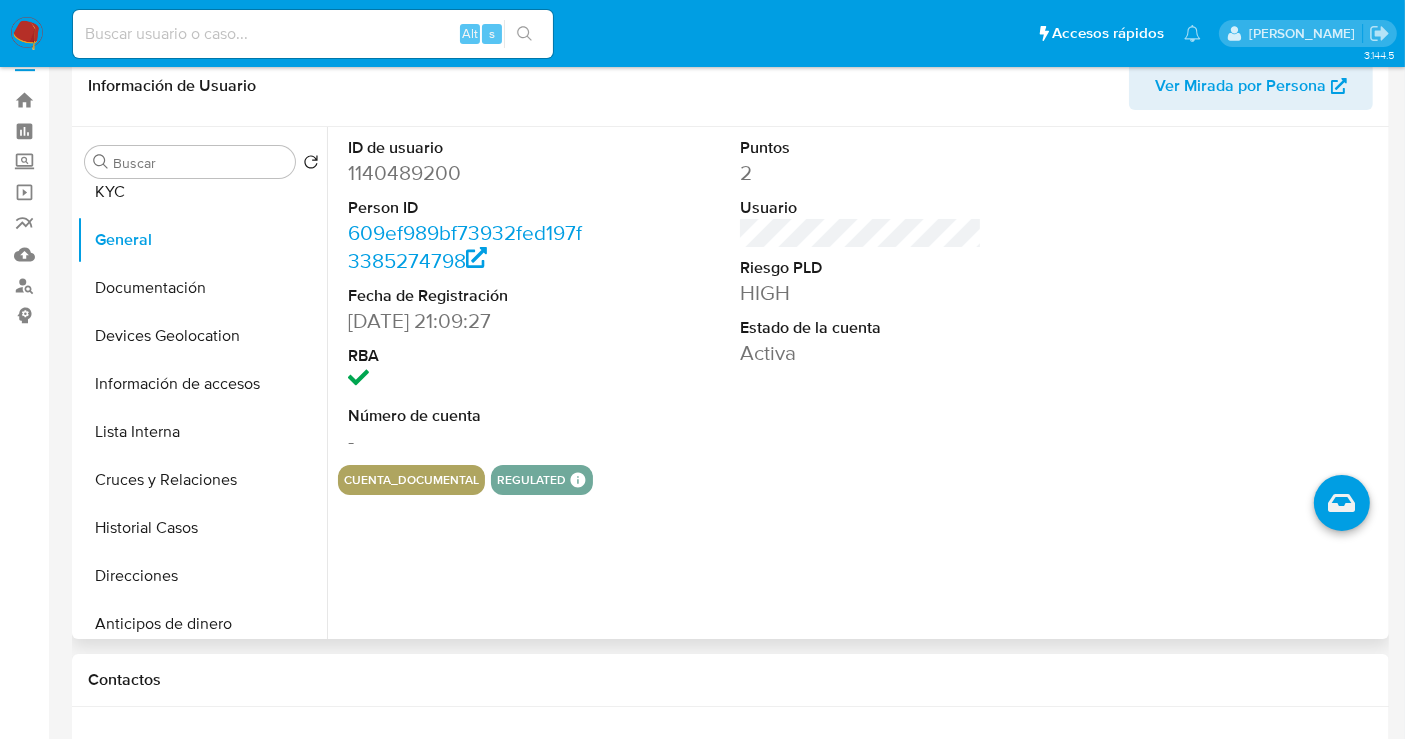 scroll, scrollTop: 0, scrollLeft: 0, axis: both 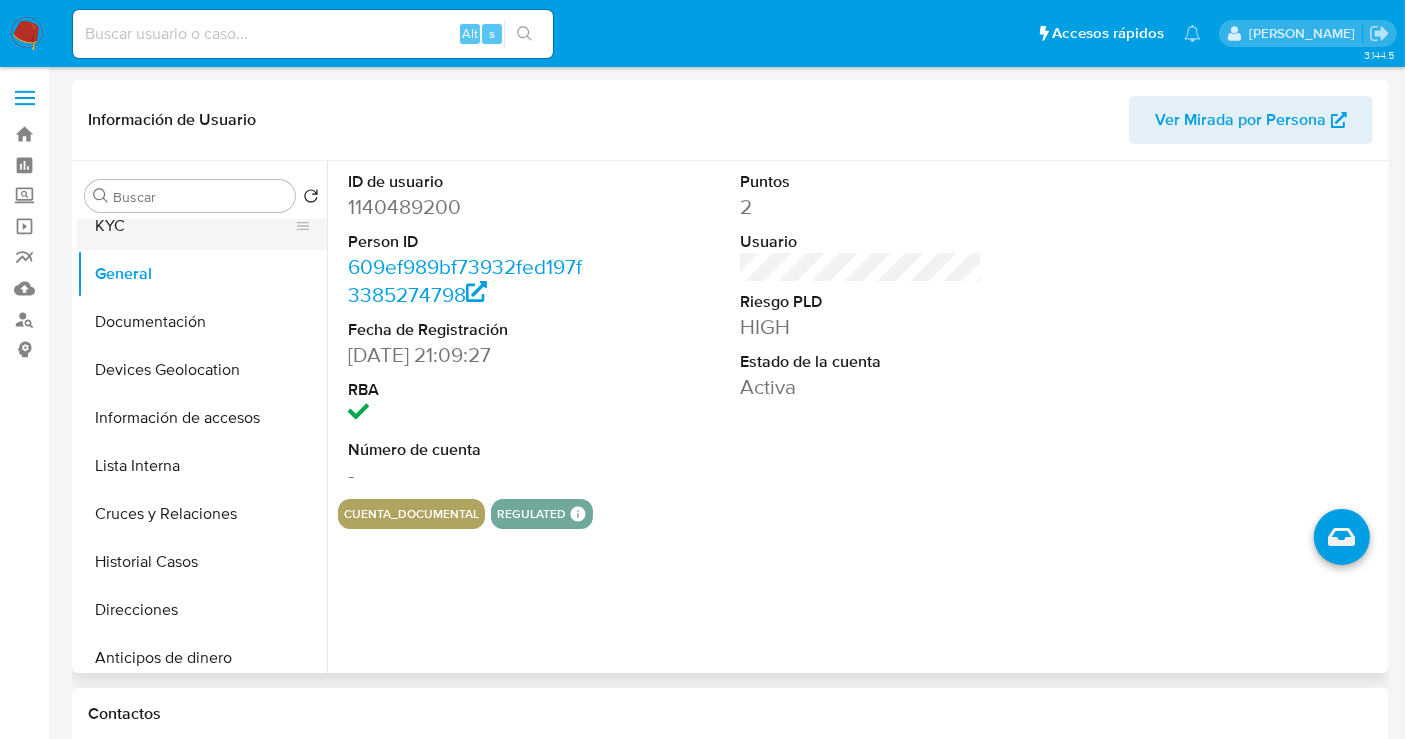 click on "KYC" at bounding box center [194, 226] 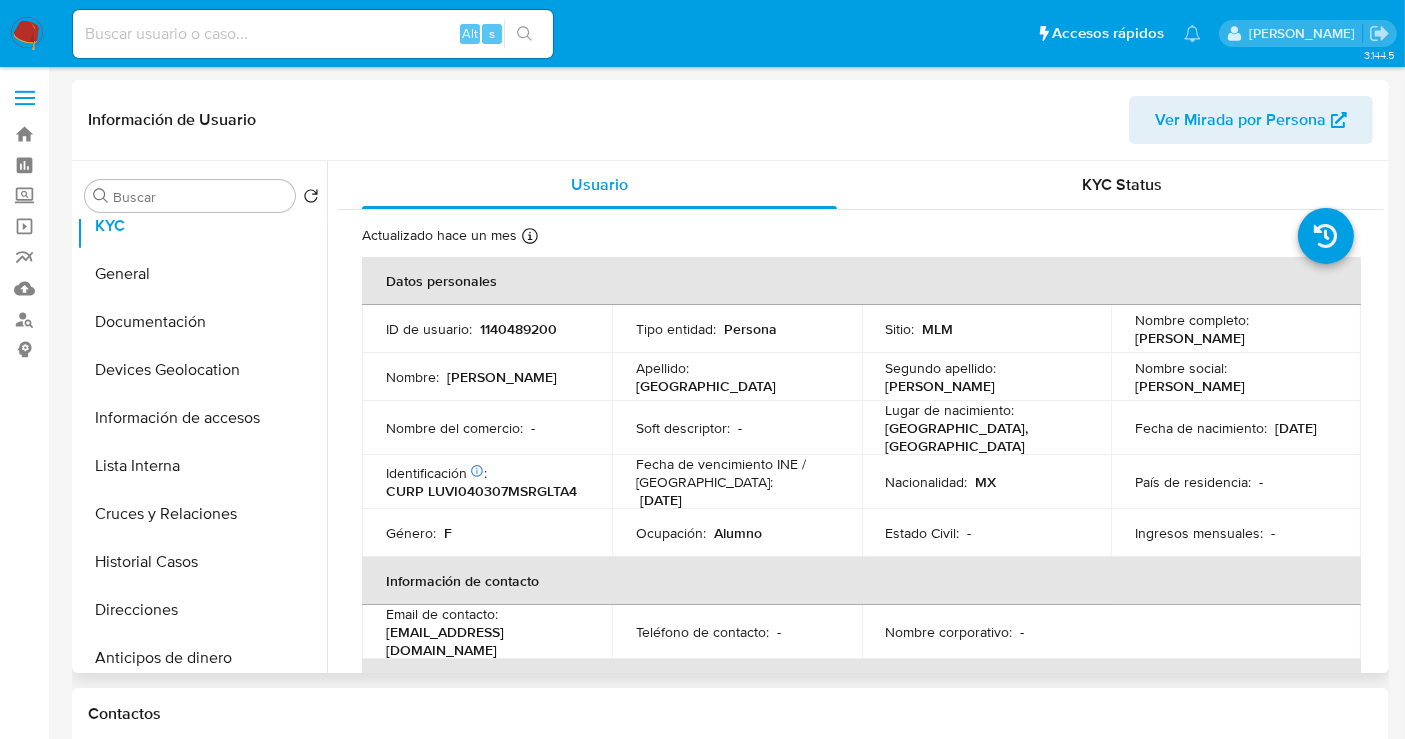 click on "lugoitzel956@gmail.com" at bounding box center (483, 641) 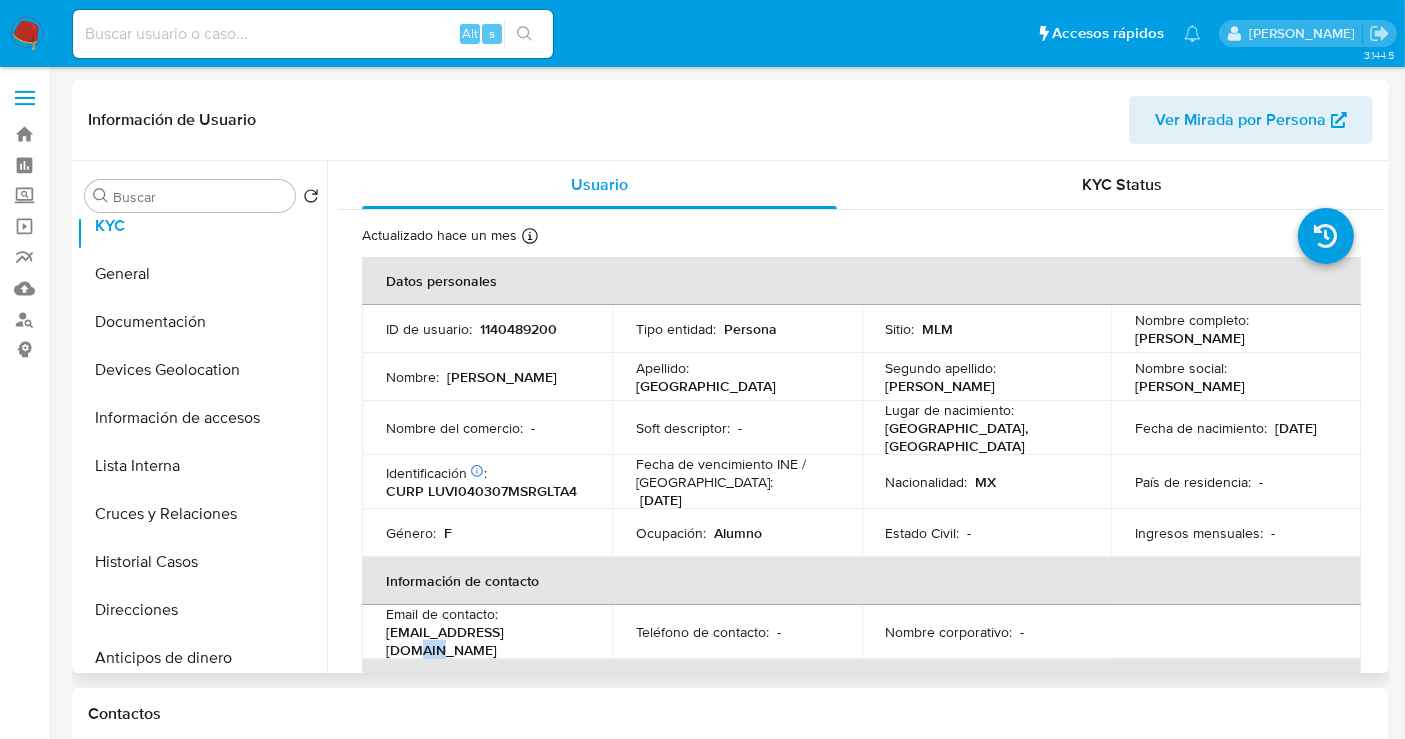 click on "lugoitzel956@gmail.com" at bounding box center (483, 641) 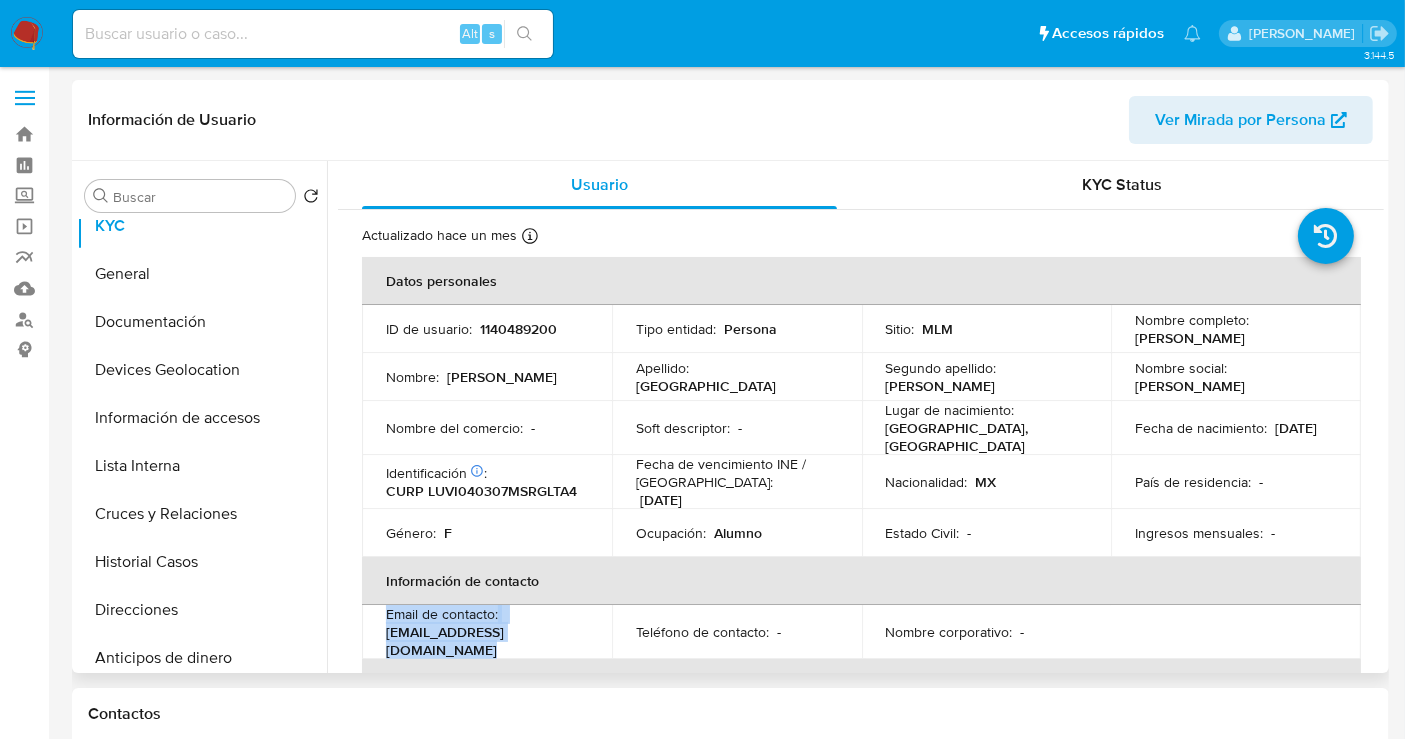 click on "lugoitzel956@gmail.com" at bounding box center [483, 641] 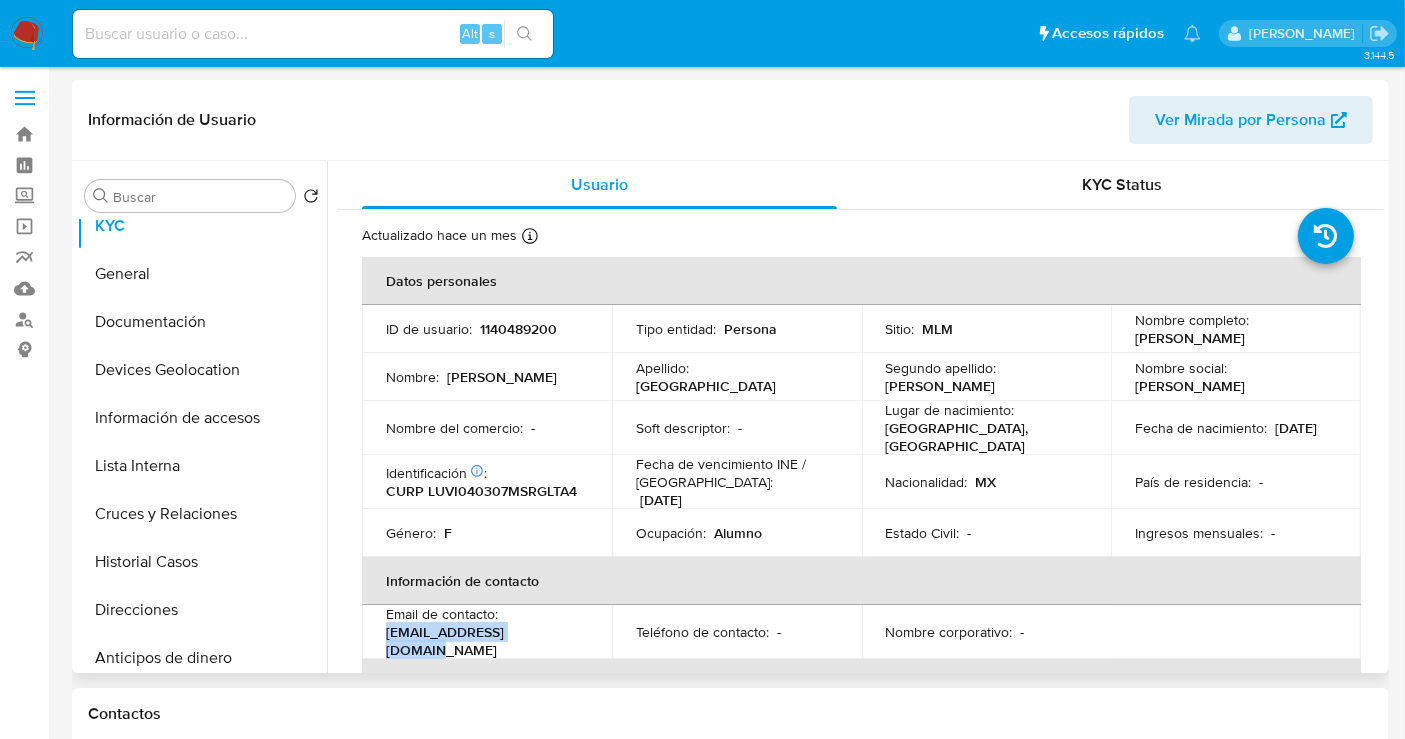 drag, startPoint x: 543, startPoint y: 632, endPoint x: 407, endPoint y: 639, distance: 136.18002 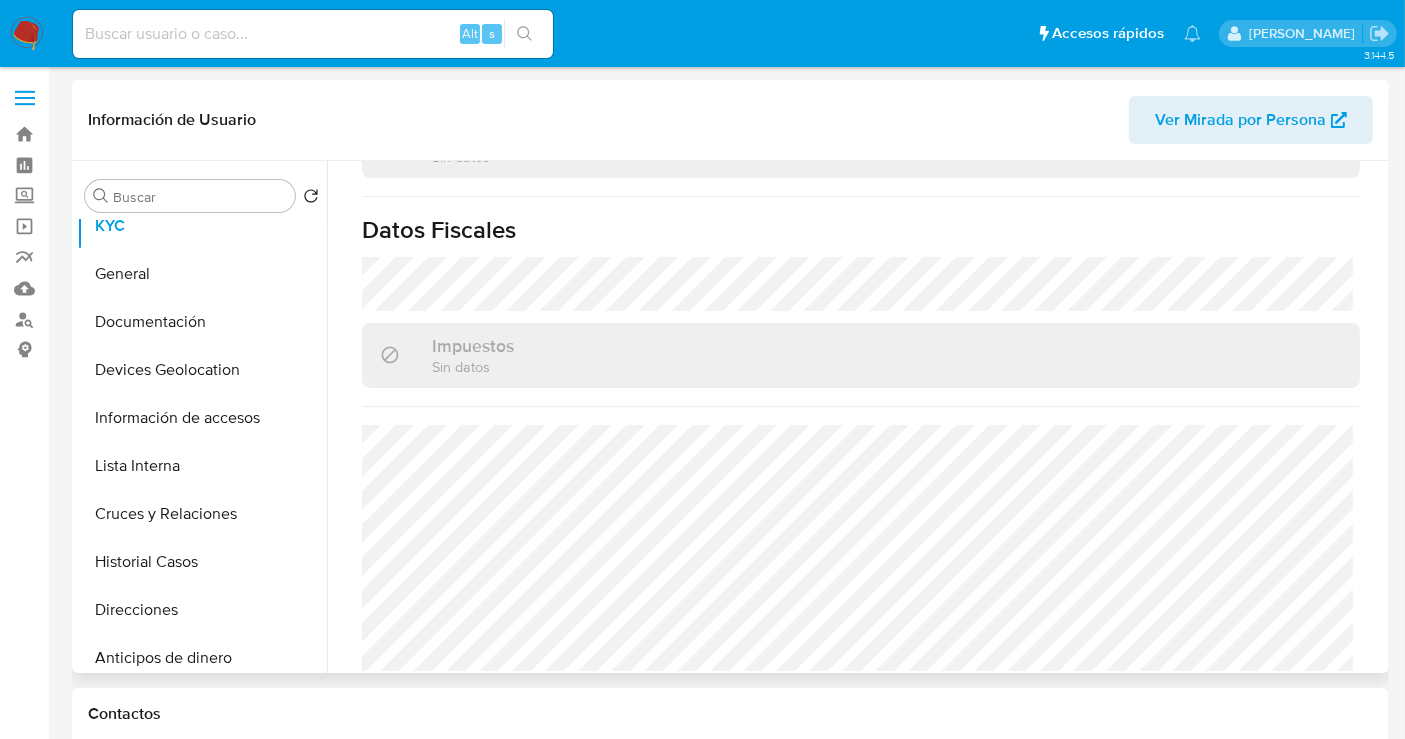 scroll, scrollTop: 1242, scrollLeft: 0, axis: vertical 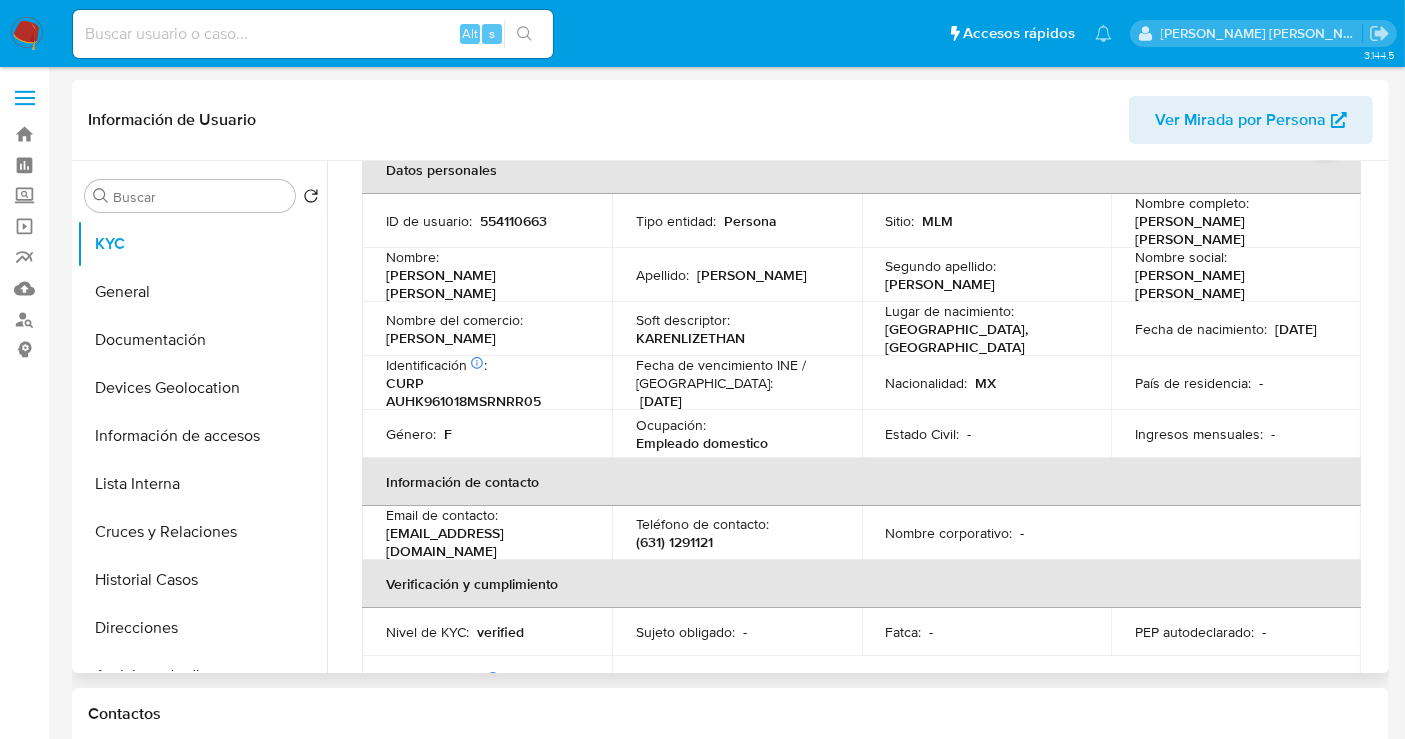 select on "10" 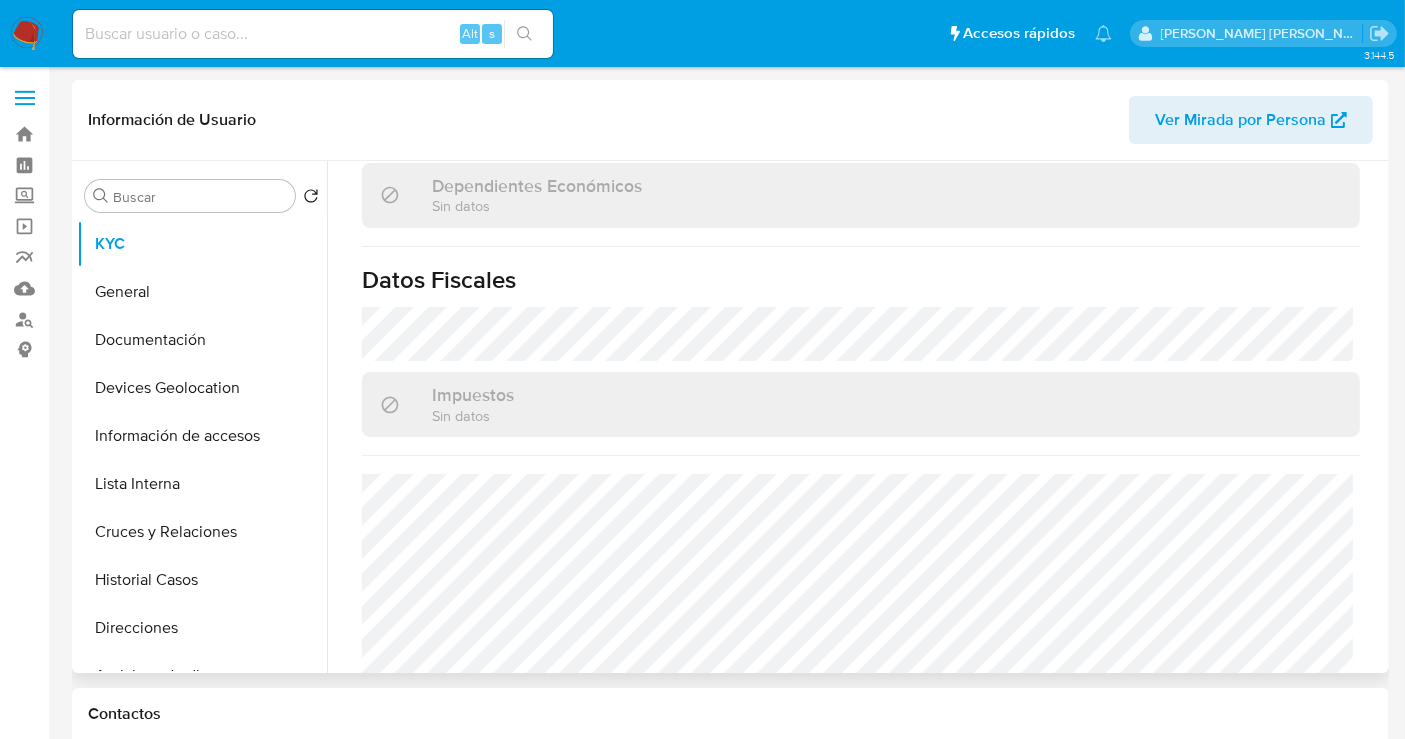 scroll, scrollTop: 1268, scrollLeft: 0, axis: vertical 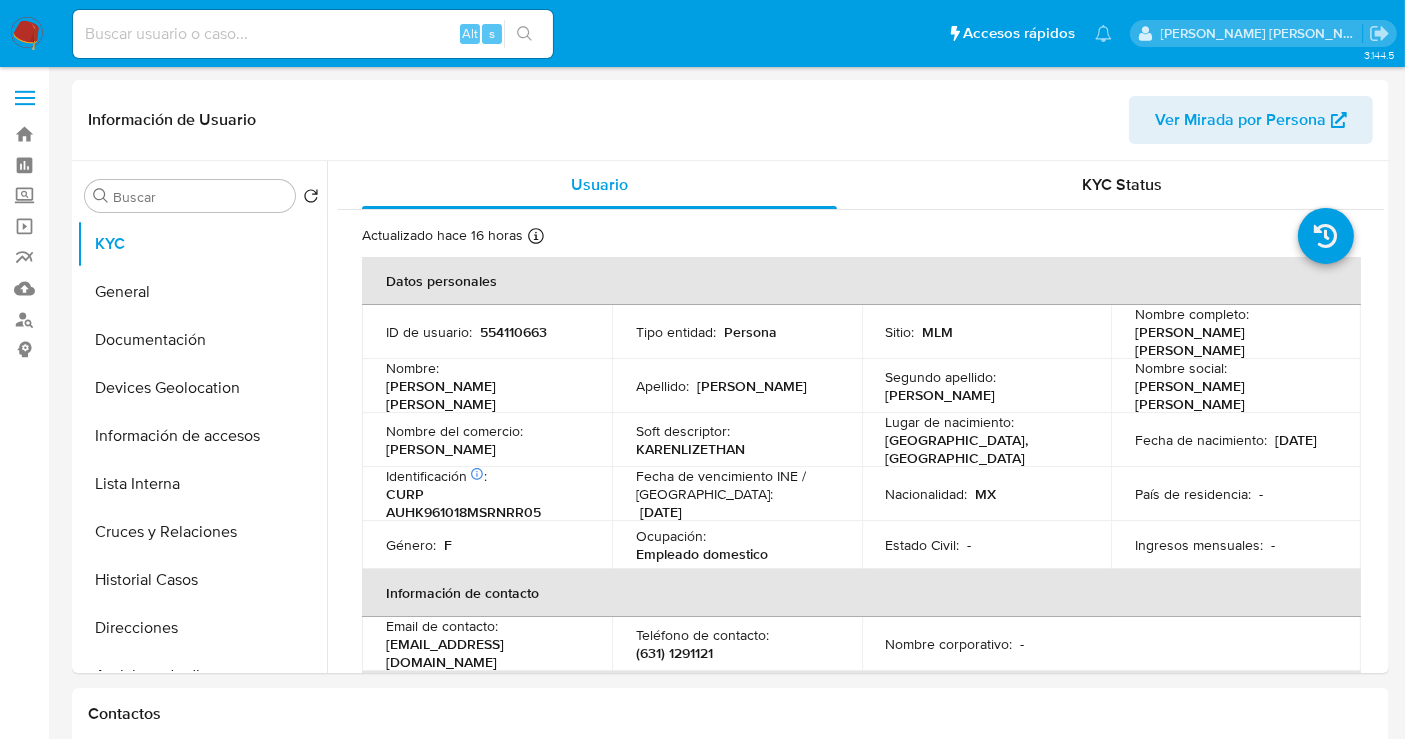 select on "10" 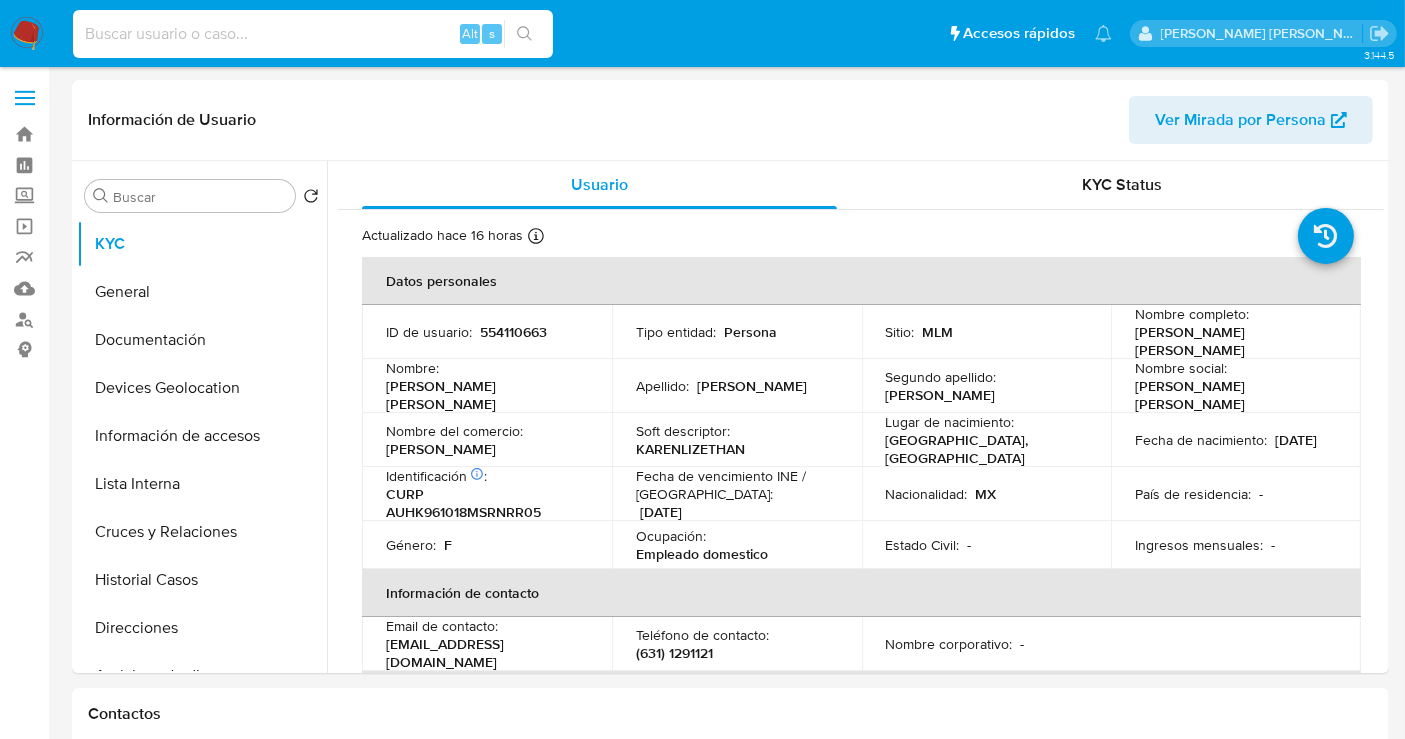click at bounding box center [313, 34] 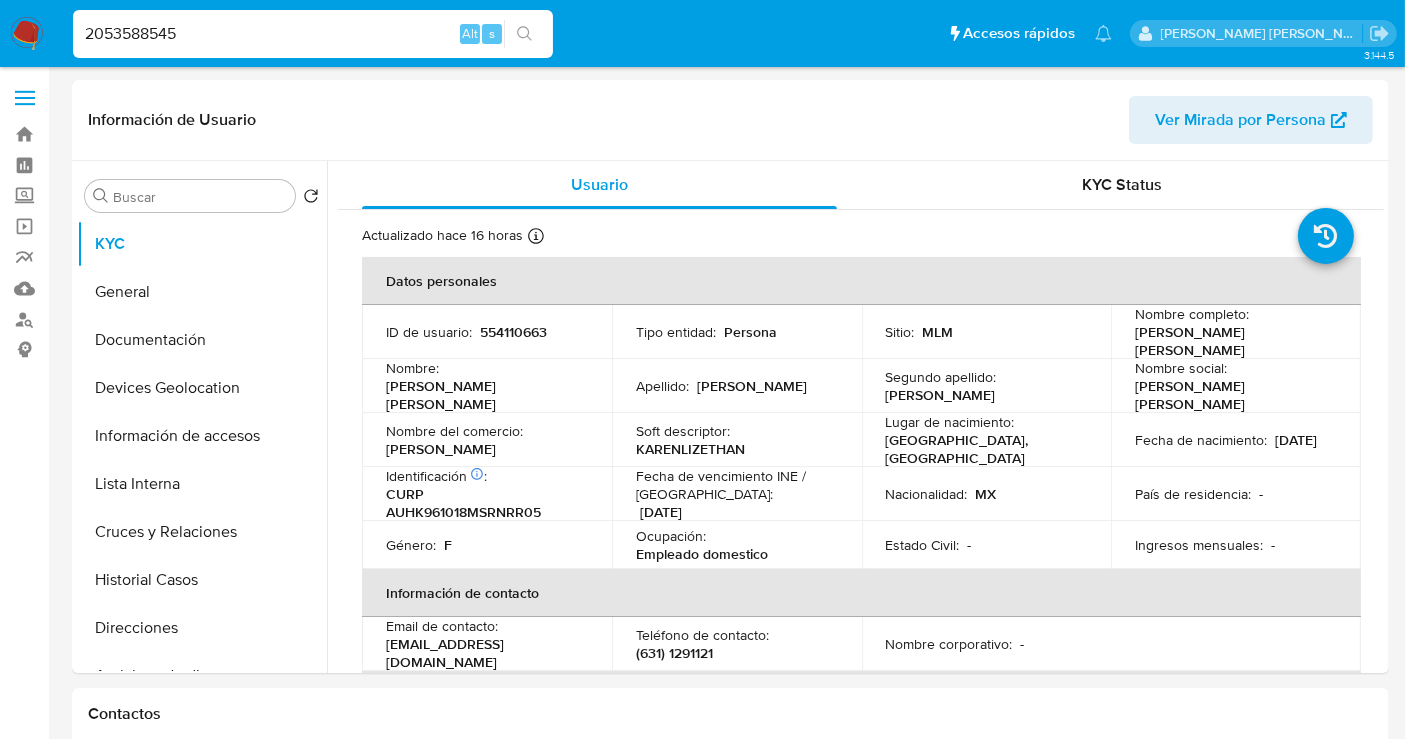 type on "2053588545" 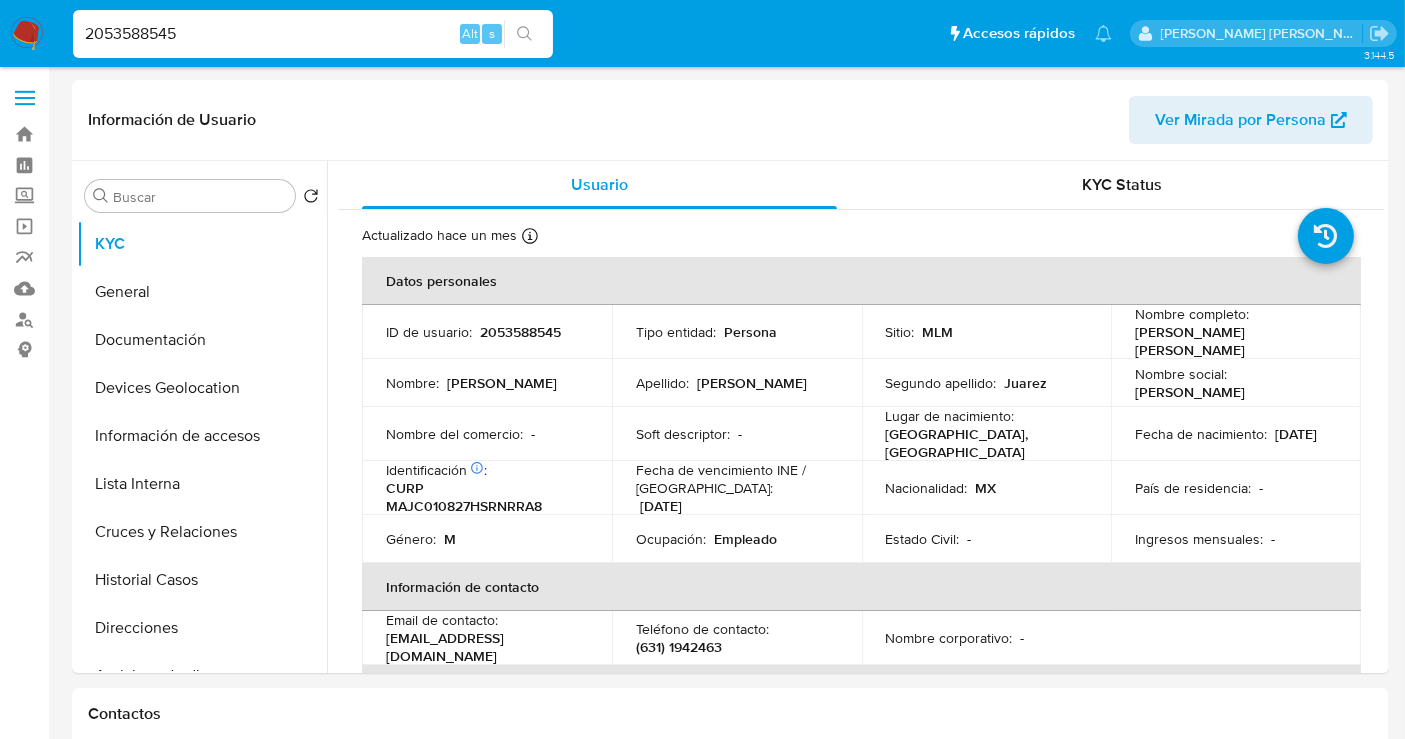 select on "10" 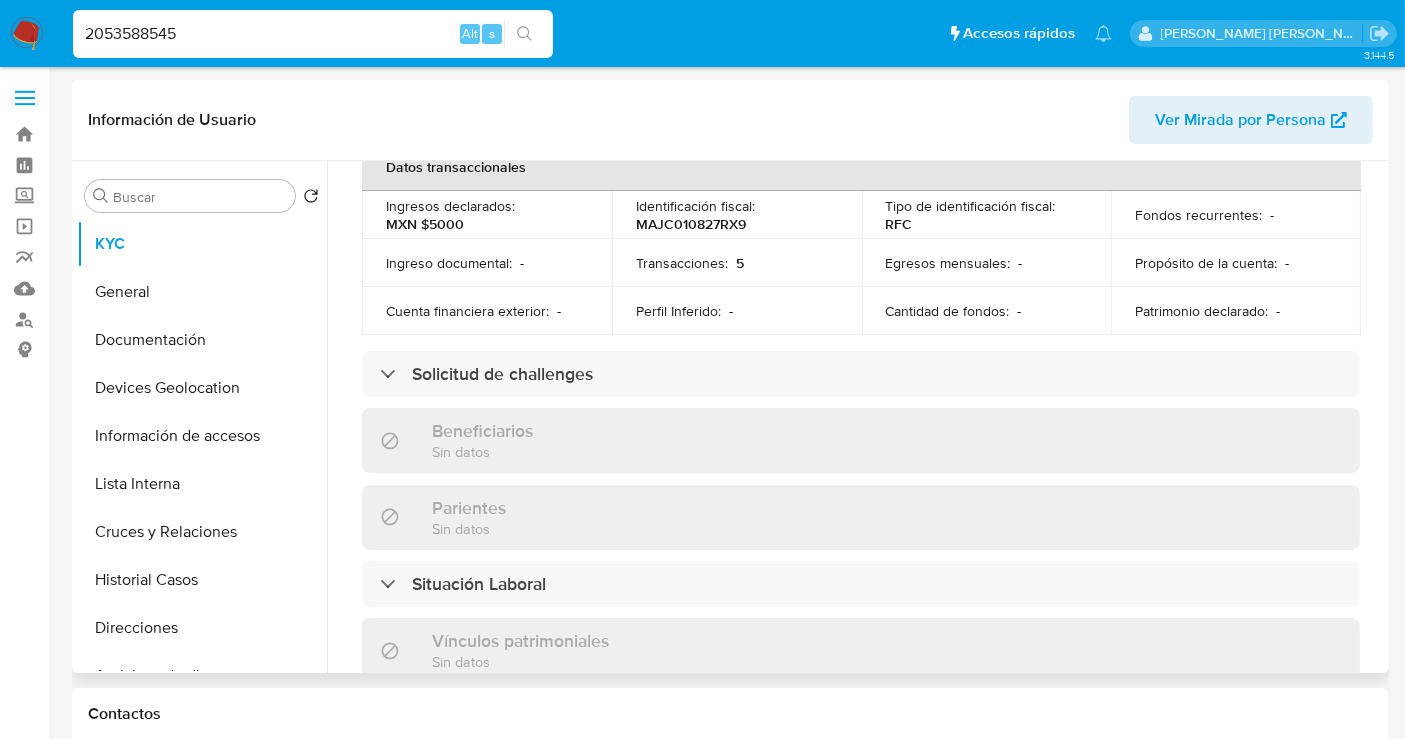 scroll, scrollTop: 1242, scrollLeft: 0, axis: vertical 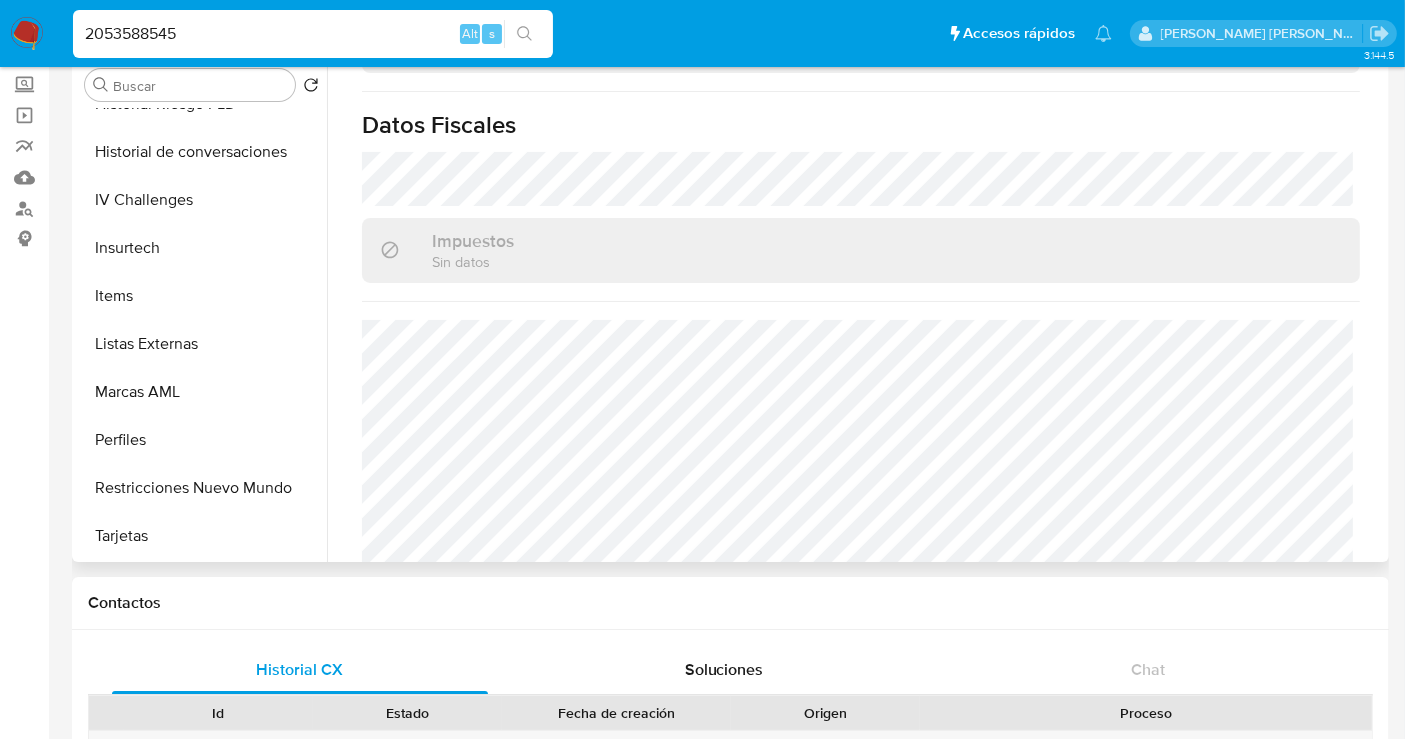 click on "Restricciones Nuevo Mundo" at bounding box center (202, 488) 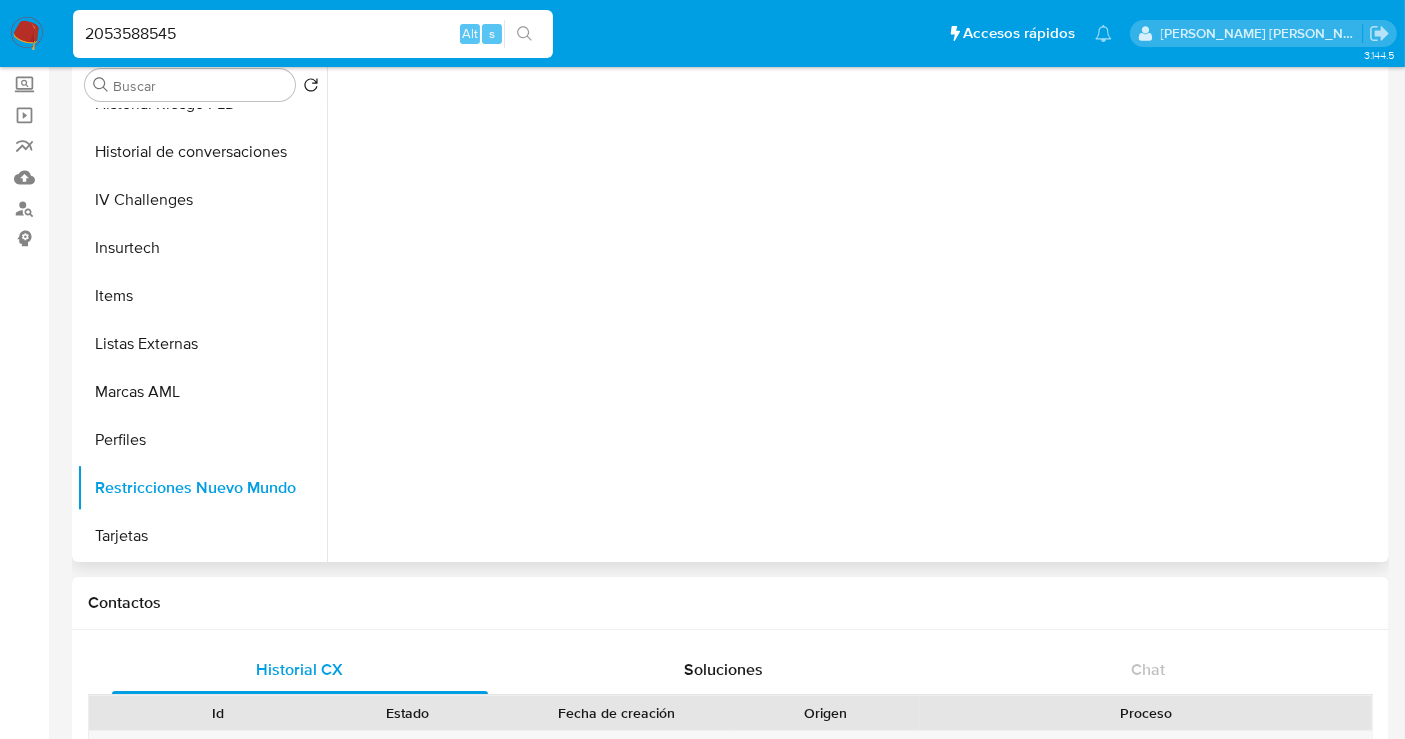 scroll, scrollTop: 0, scrollLeft: 0, axis: both 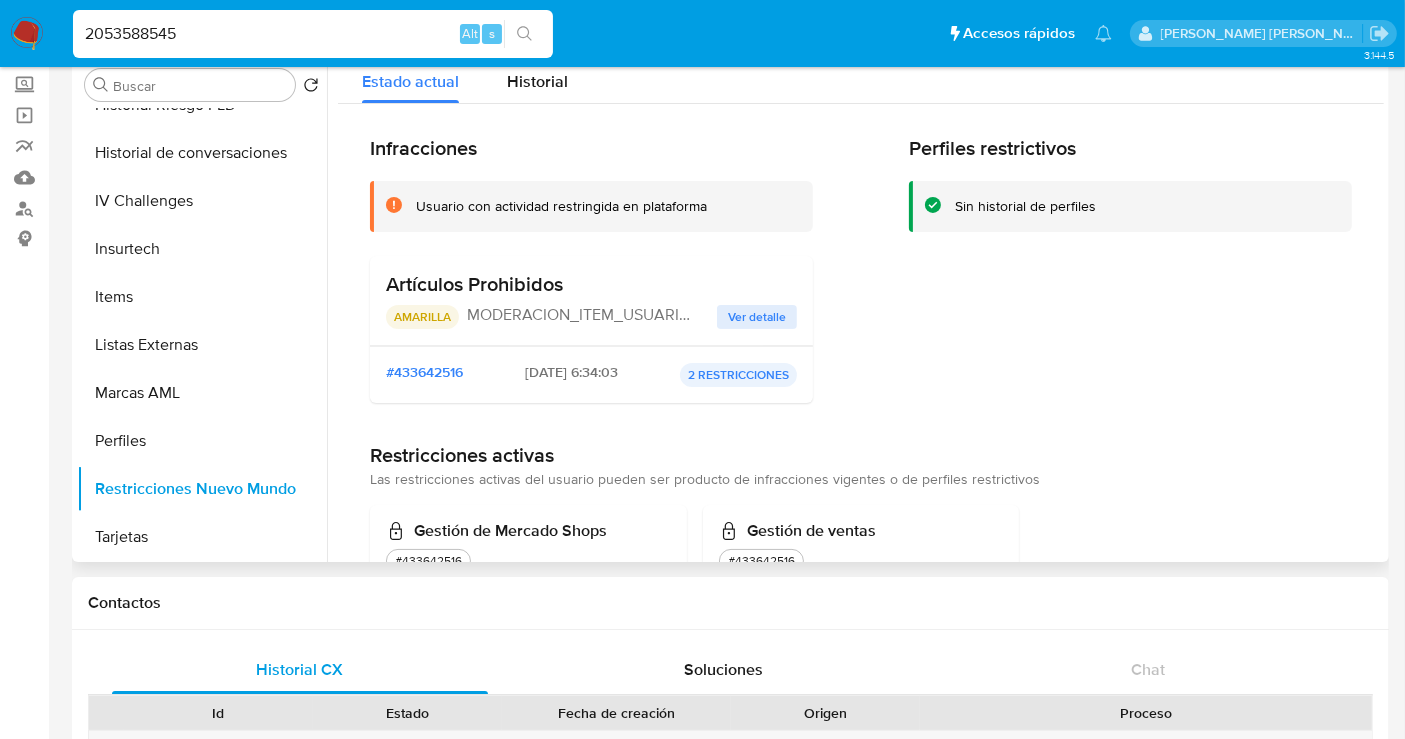 click on "Ver detalle" at bounding box center (757, 317) 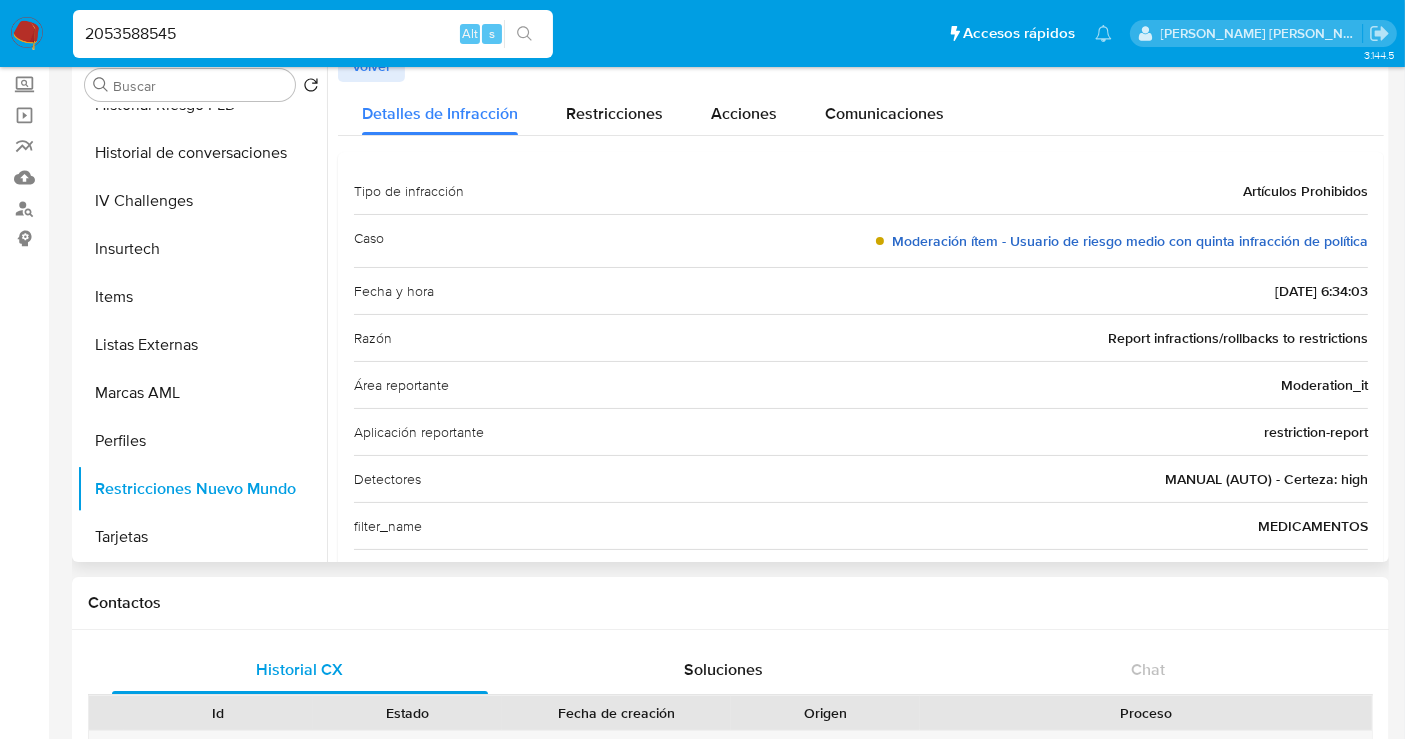 click on "Moderación ítem - Usuario de riesgo medio con quinta infracción de política" at bounding box center (1130, 241) 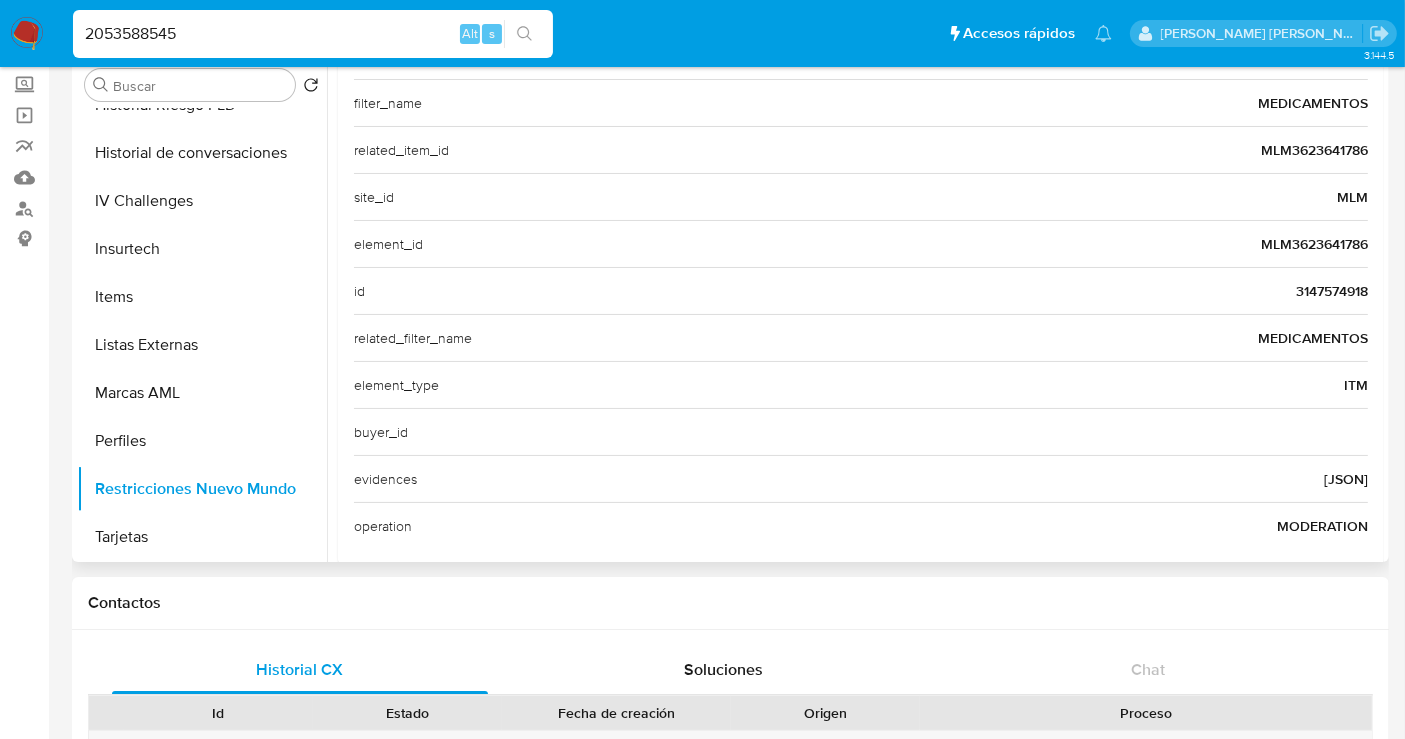 scroll, scrollTop: 447, scrollLeft: 0, axis: vertical 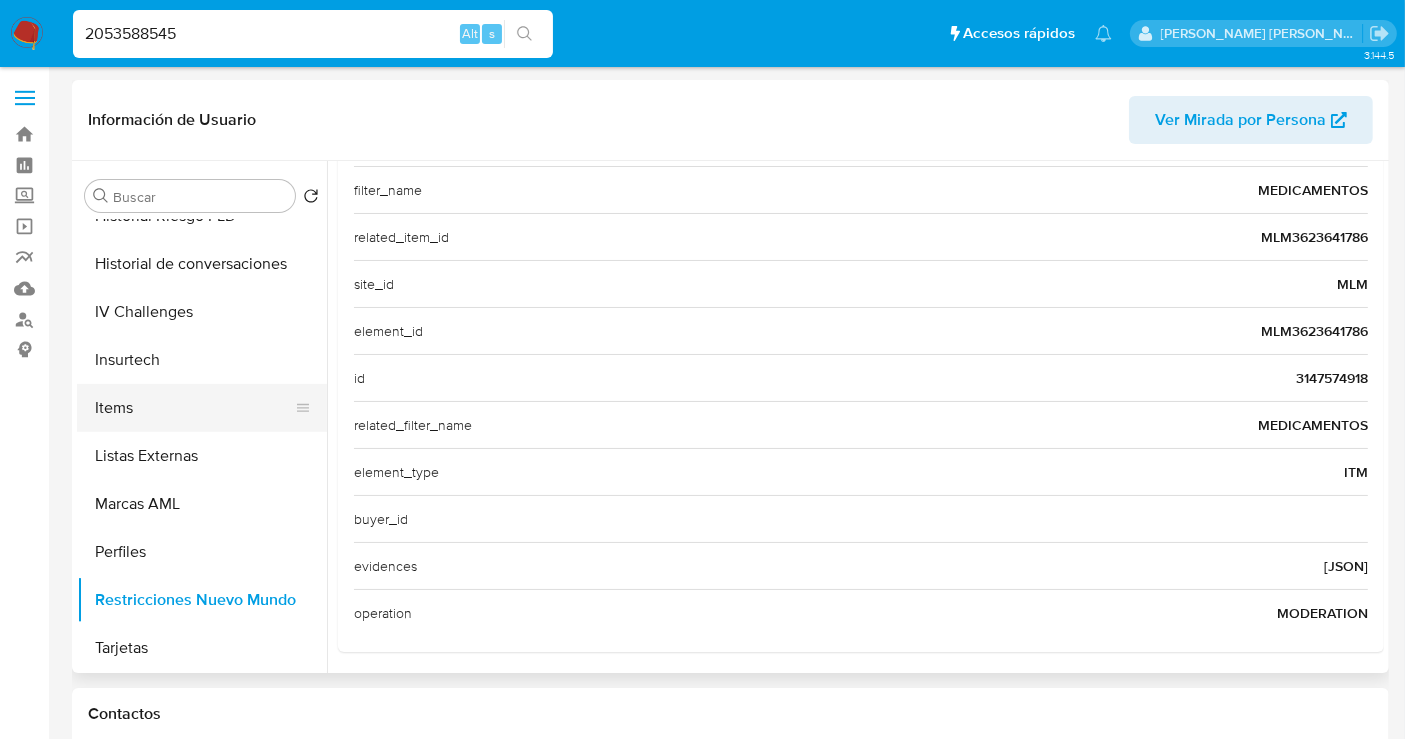 click on "Items" at bounding box center (194, 408) 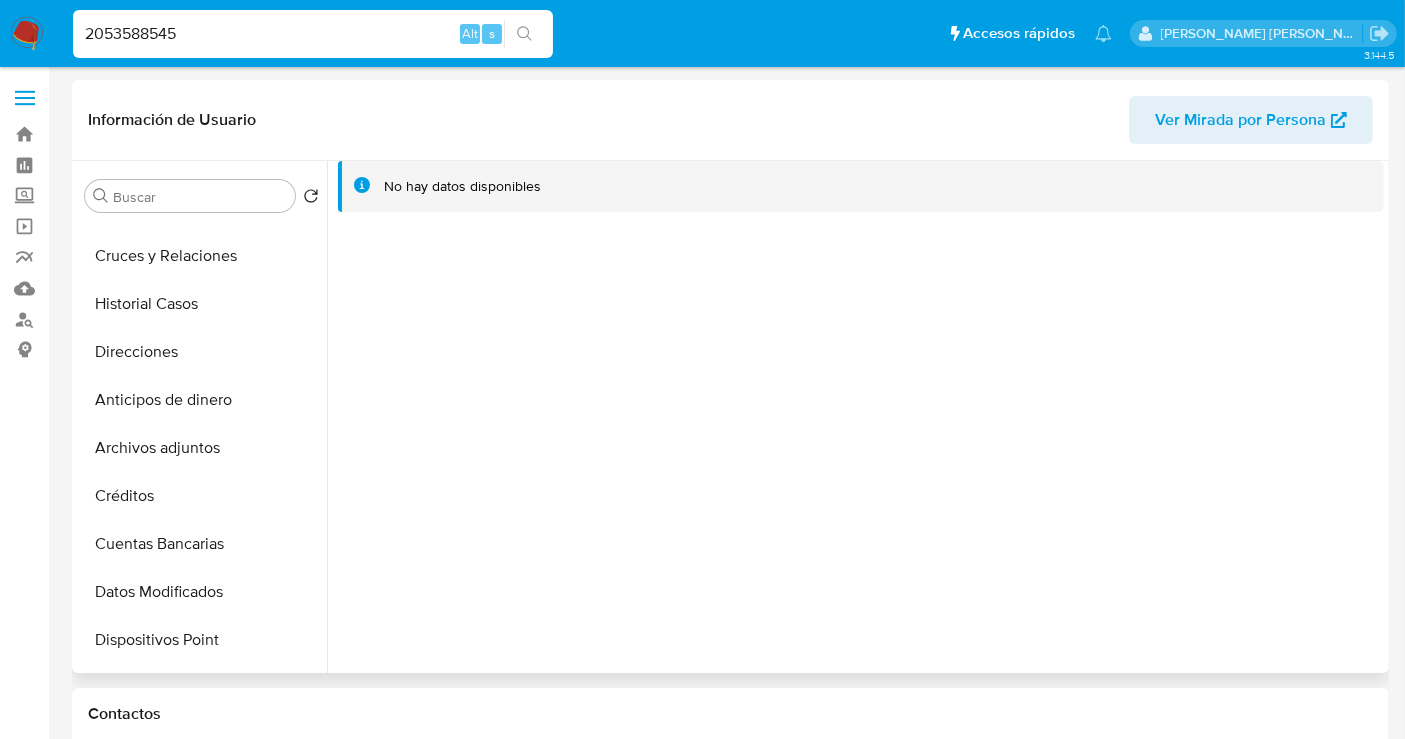 scroll, scrollTop: 240, scrollLeft: 0, axis: vertical 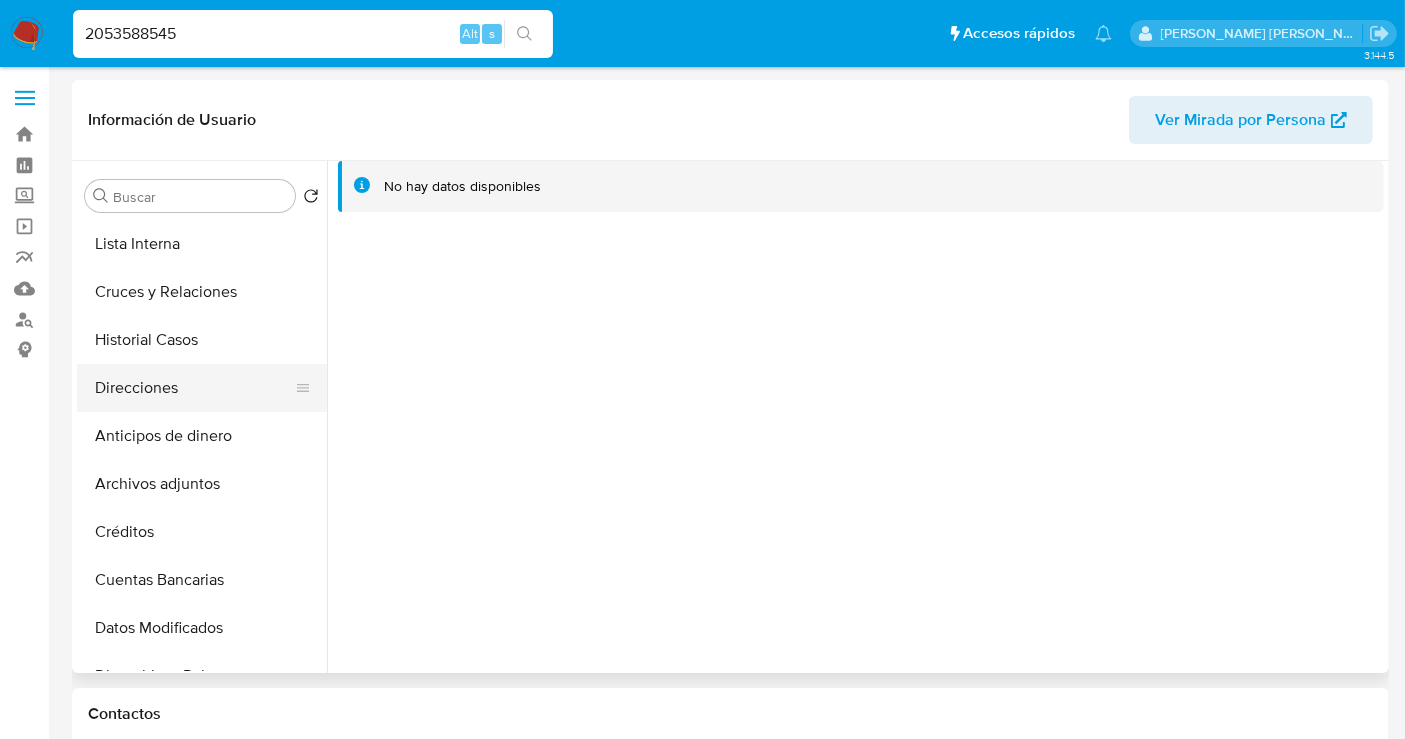 click on "Direcciones" at bounding box center (194, 388) 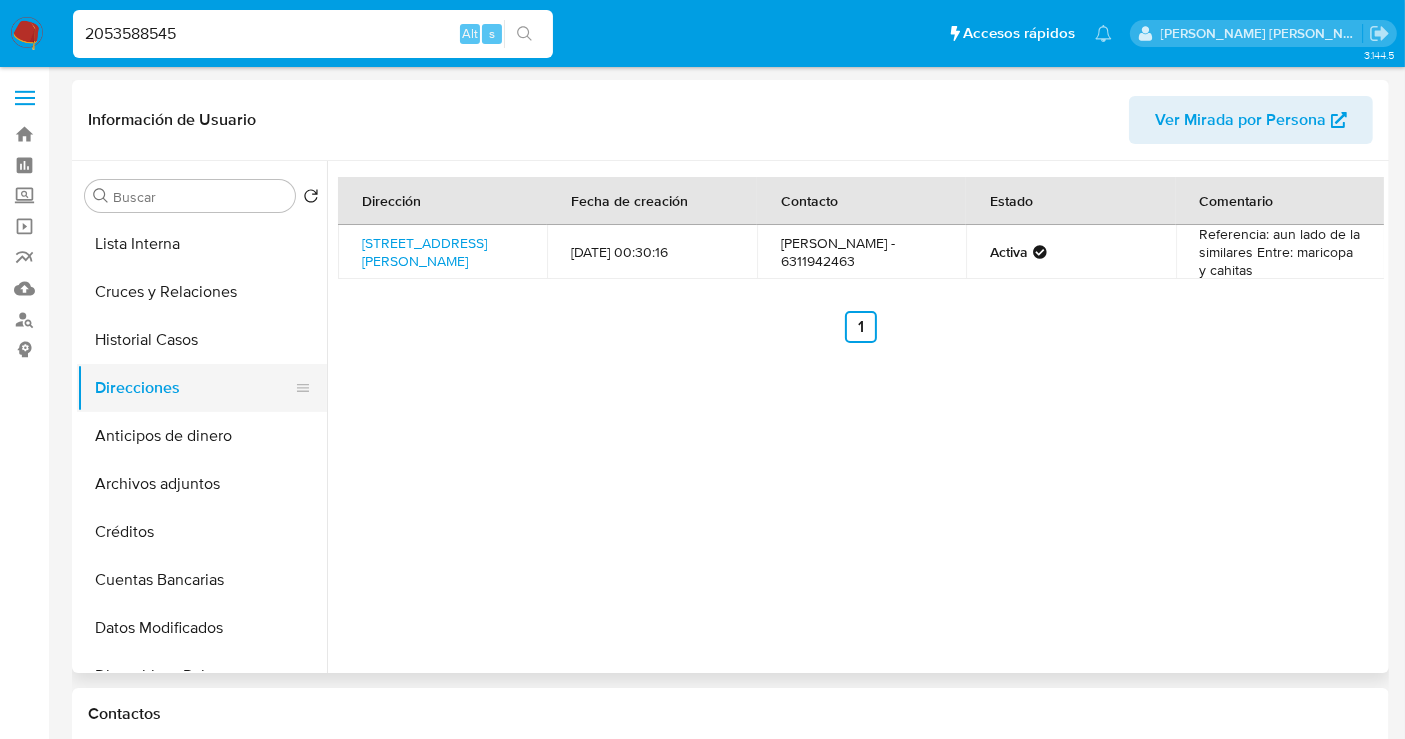 scroll, scrollTop: 17, scrollLeft: 0, axis: vertical 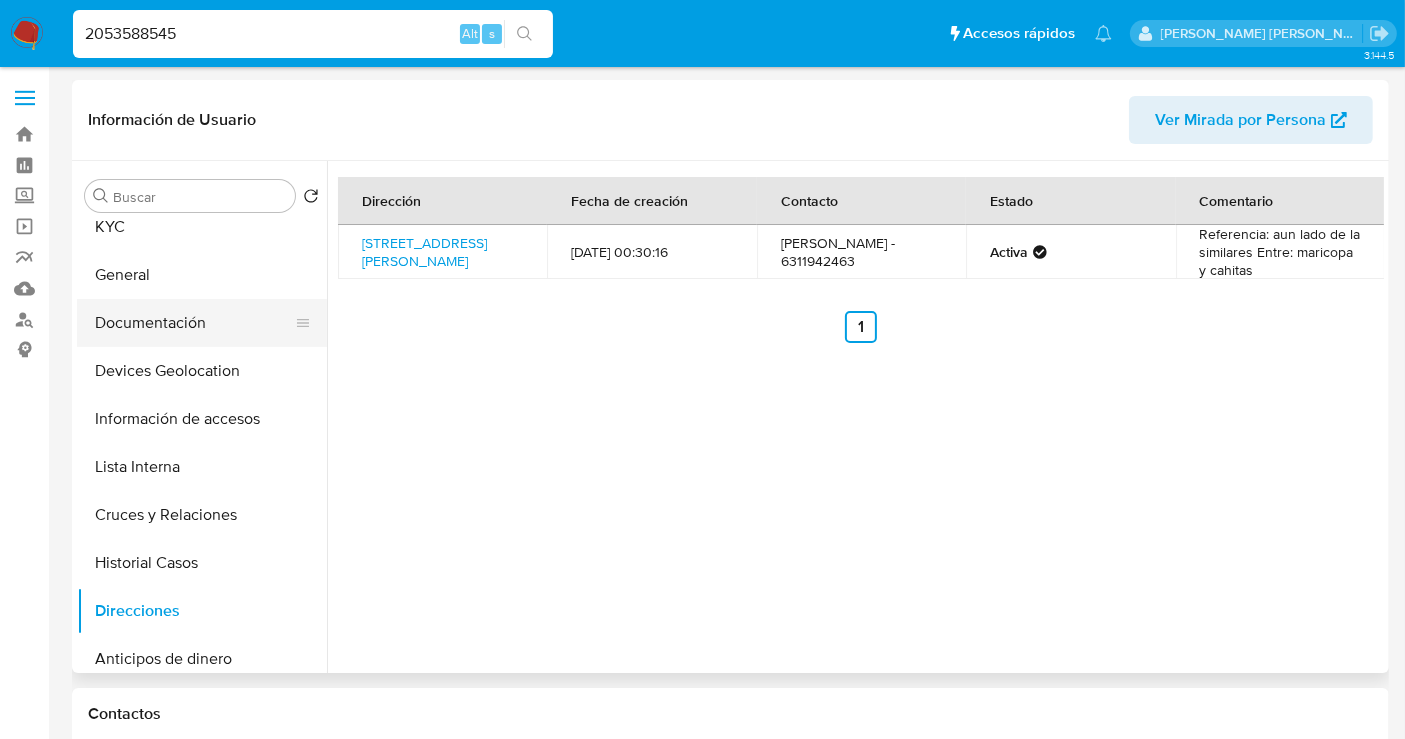 click on "Documentación" at bounding box center (194, 323) 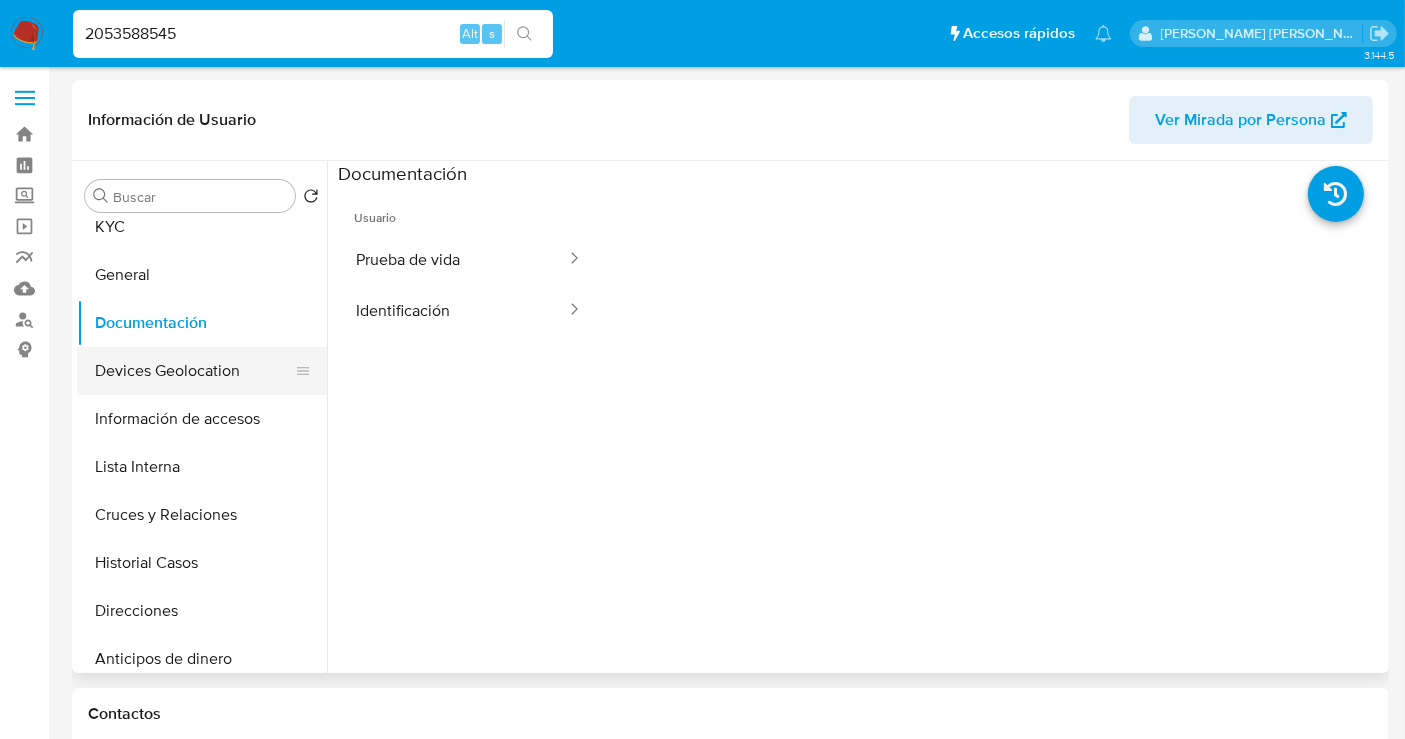 click on "Devices Geolocation" at bounding box center [194, 371] 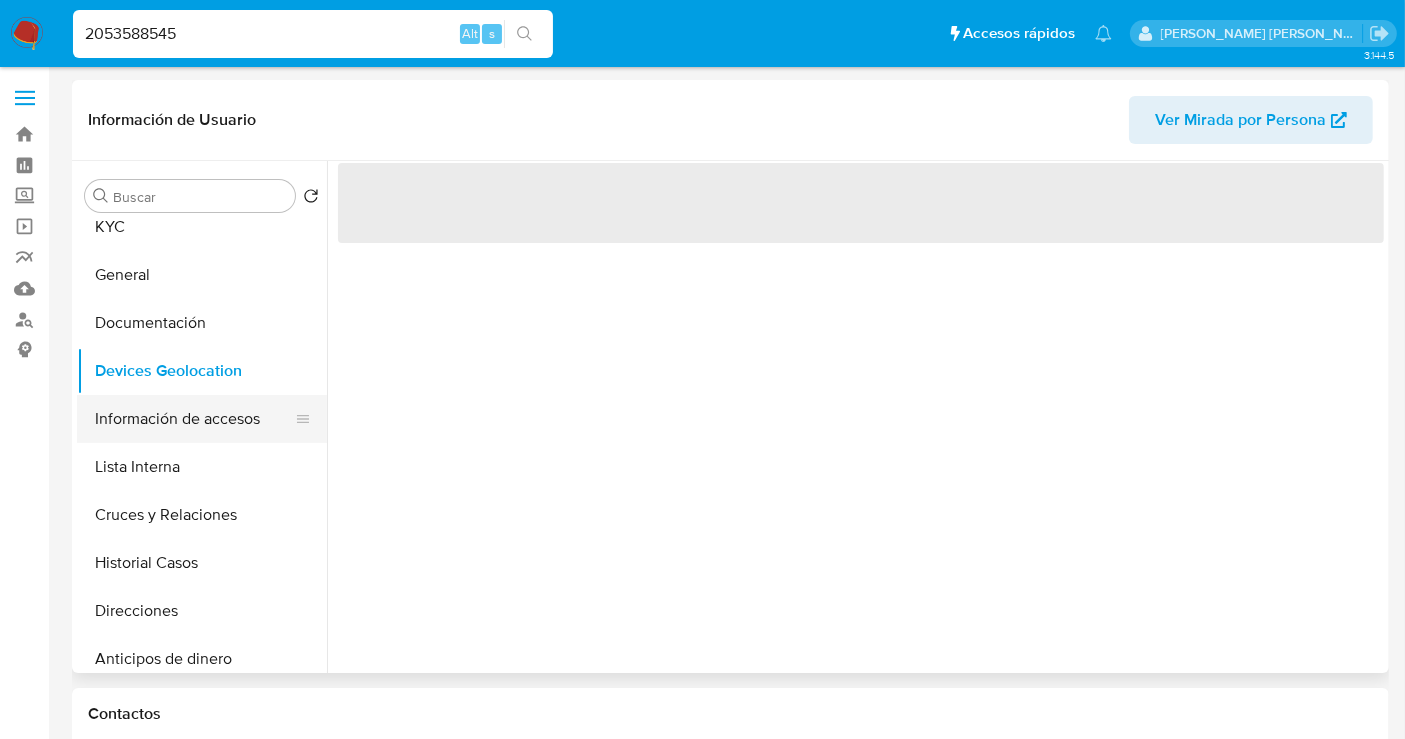 click on "Información de accesos" at bounding box center (194, 419) 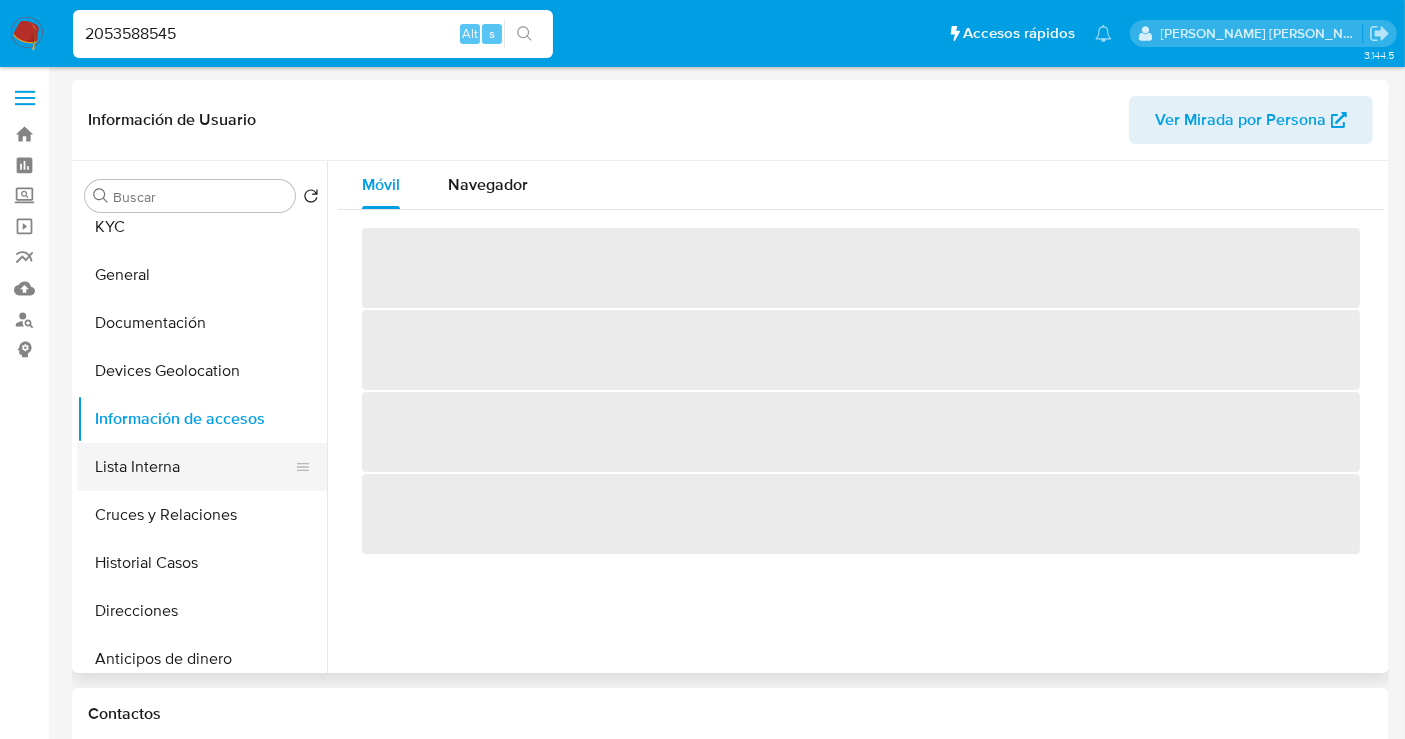 click on "Lista Interna" at bounding box center [194, 467] 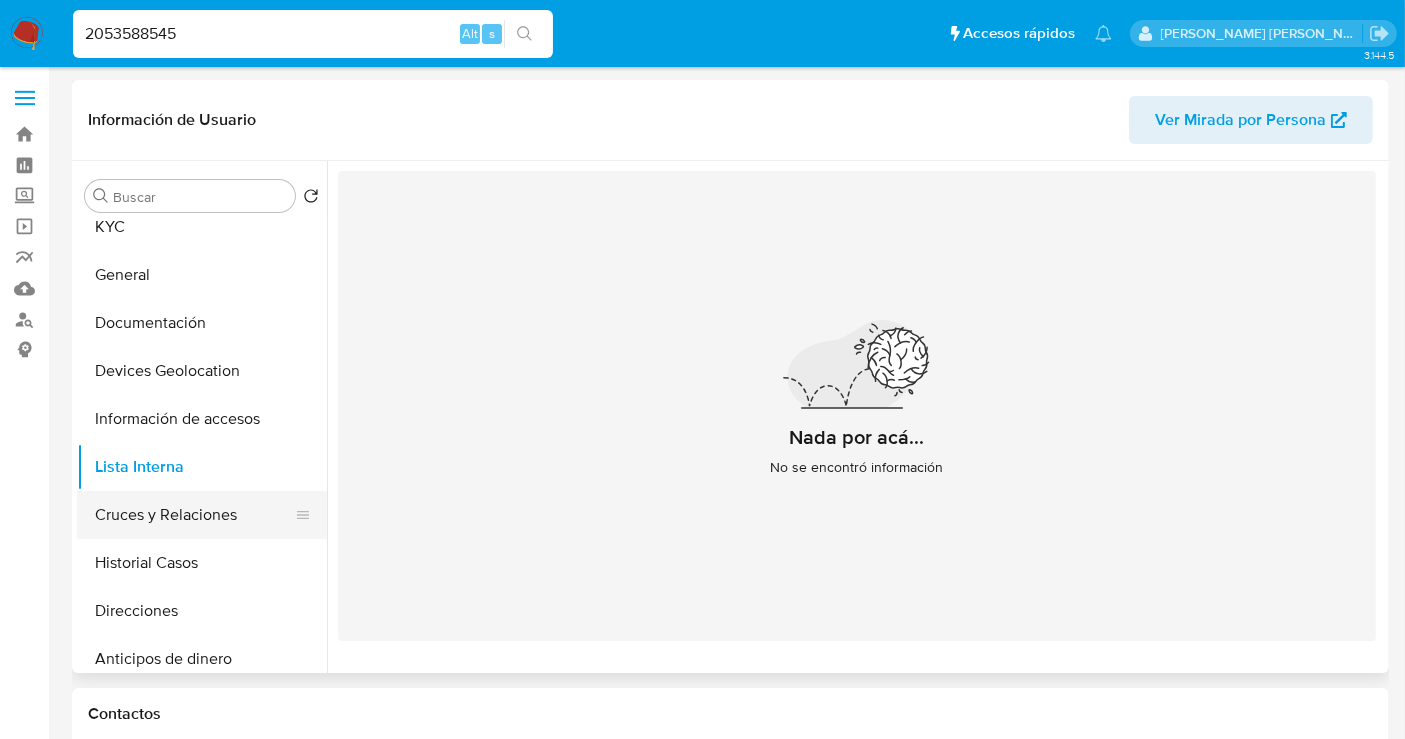 click on "Cruces y Relaciones" at bounding box center (194, 515) 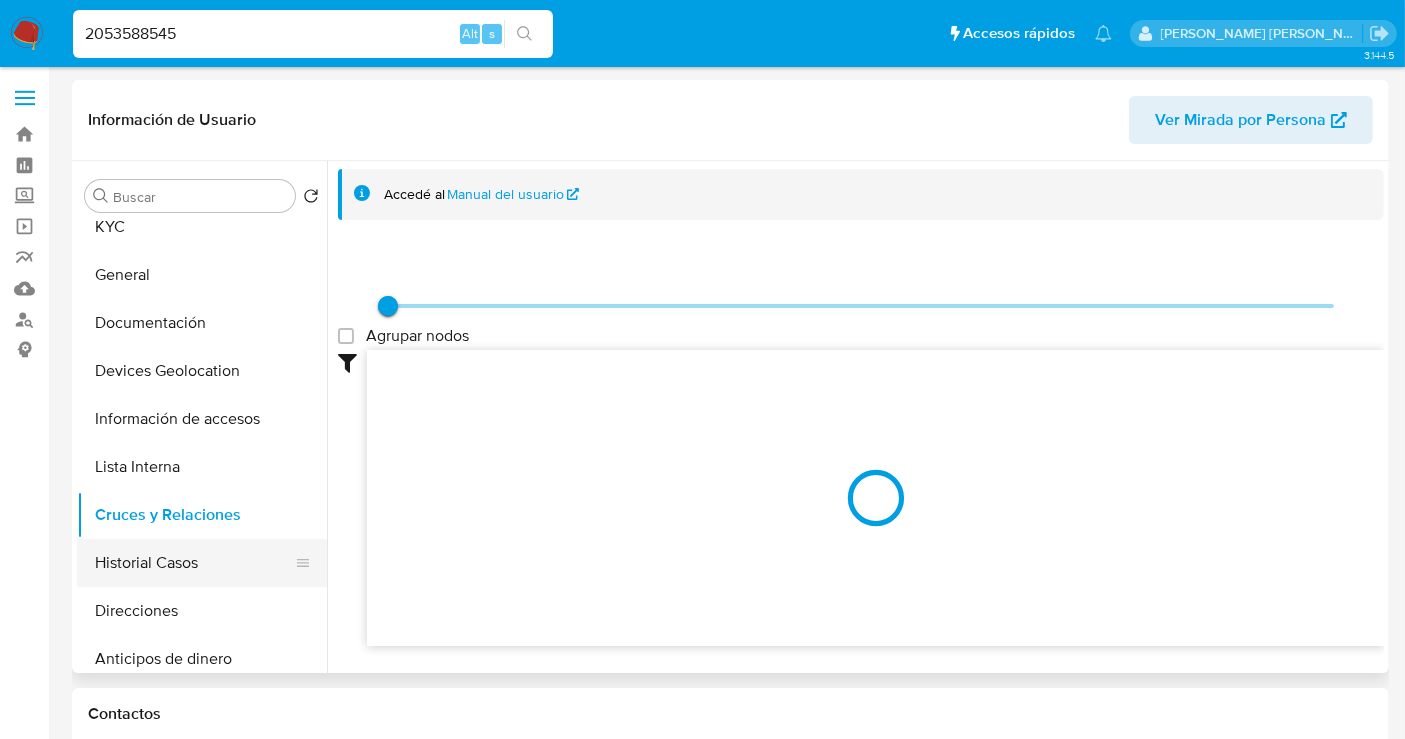 click on "Historial Casos" at bounding box center (194, 563) 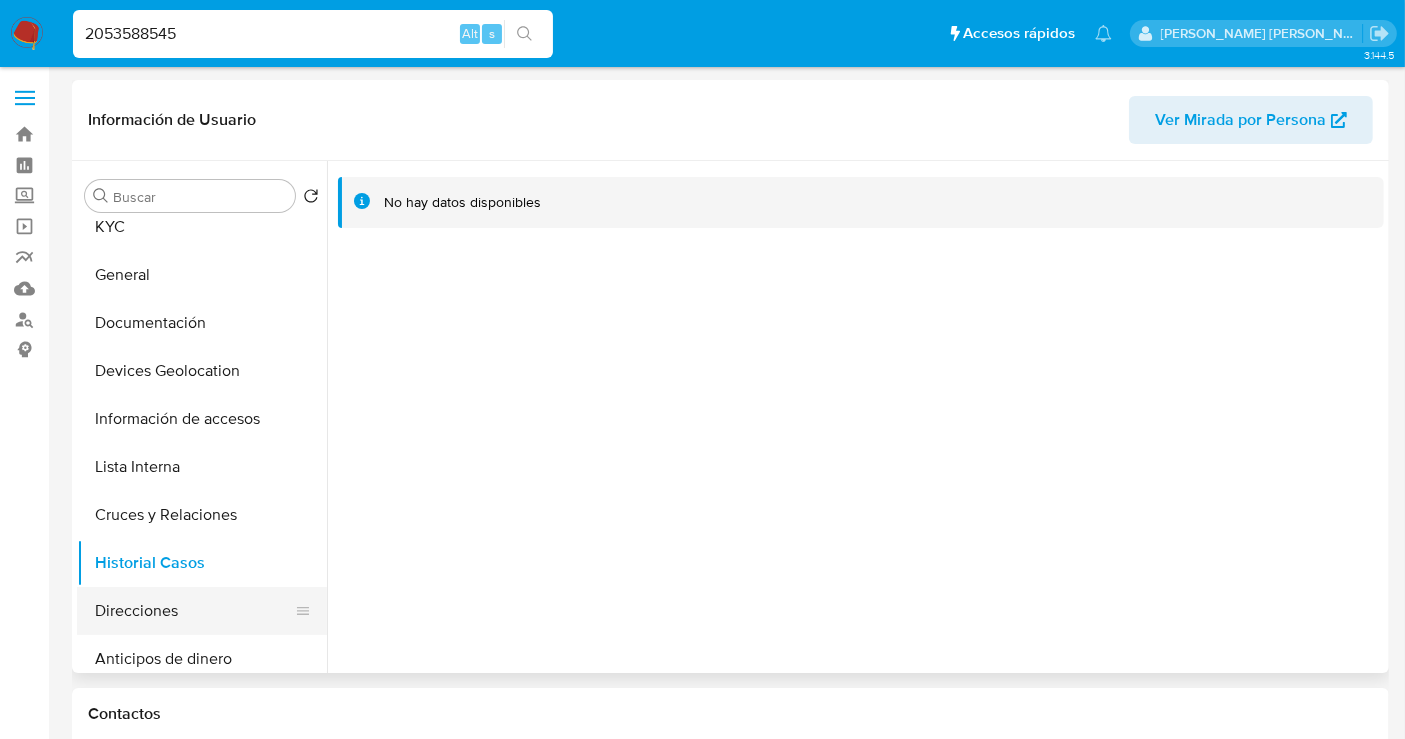 click on "Direcciones" at bounding box center [194, 611] 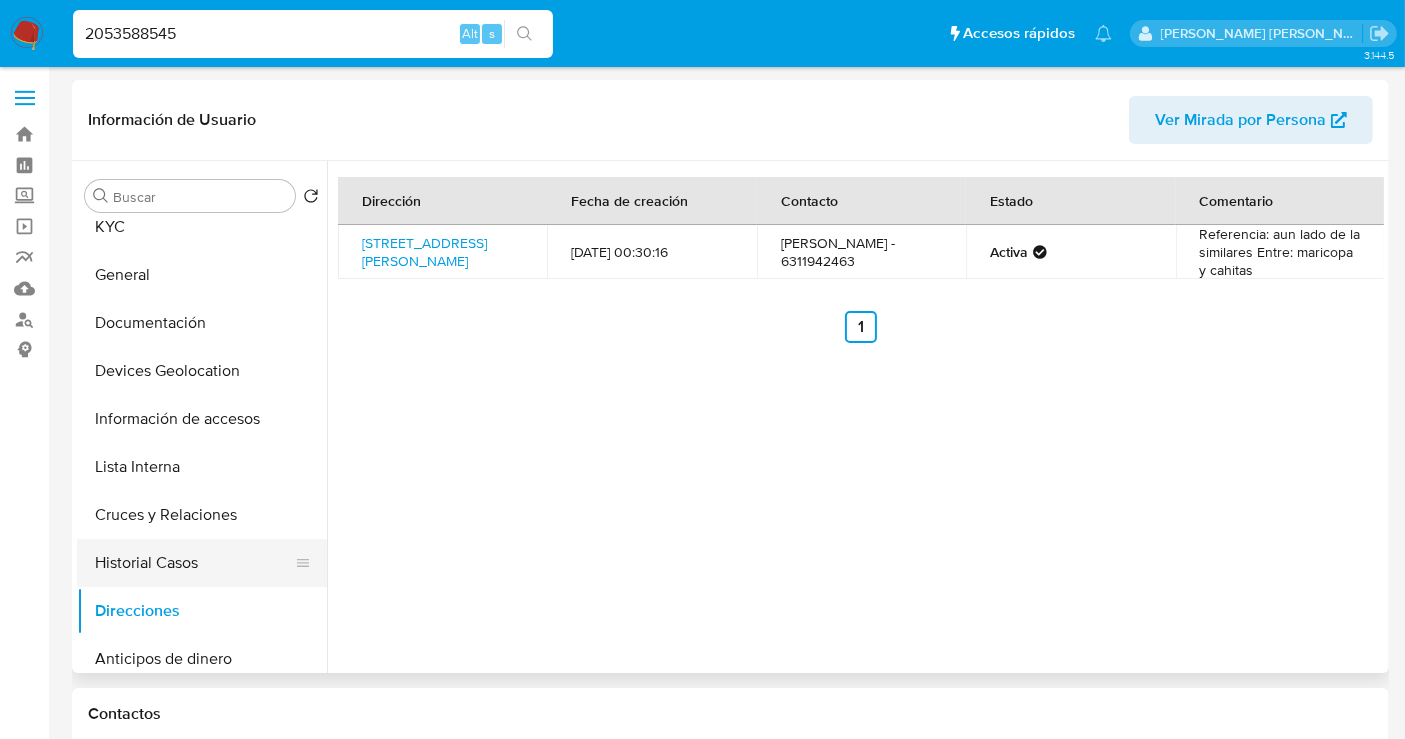 scroll, scrollTop: 0, scrollLeft: 0, axis: both 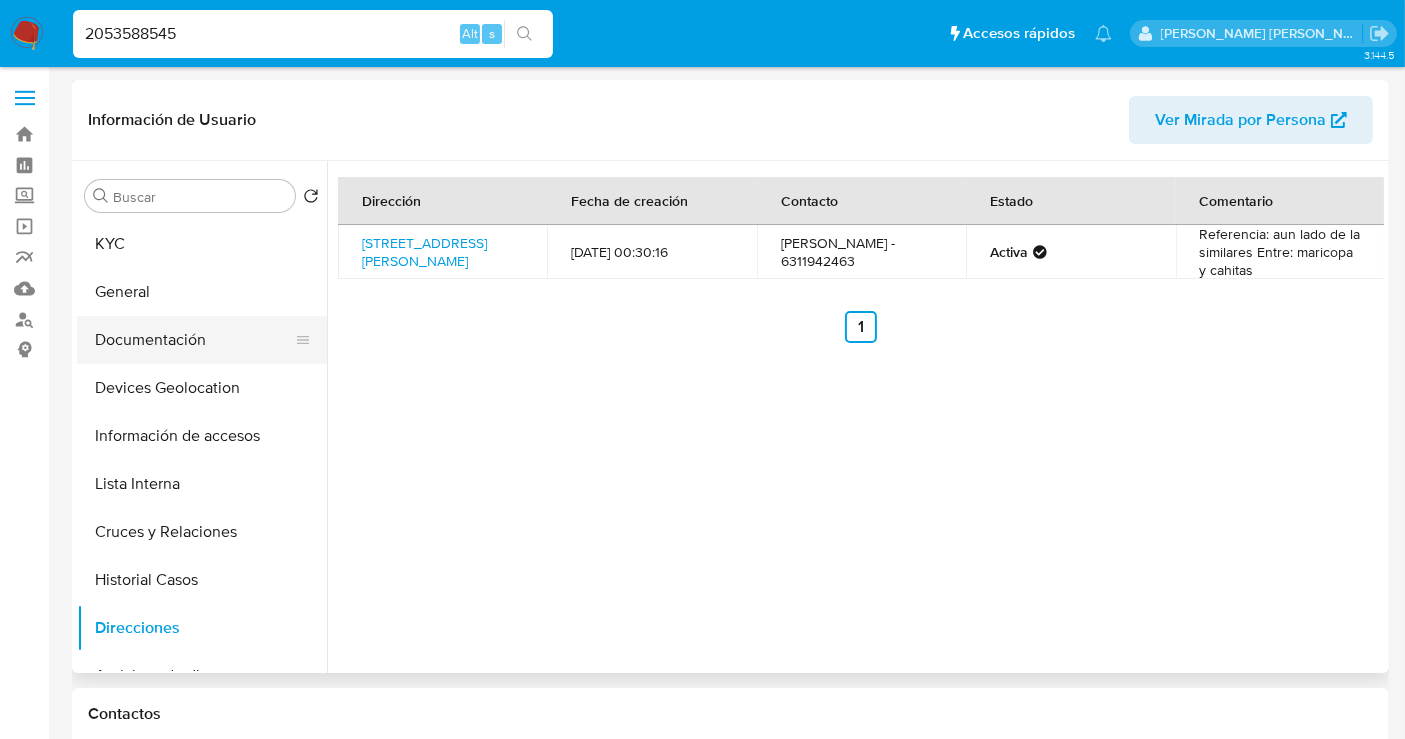 click on "Documentación" at bounding box center [194, 340] 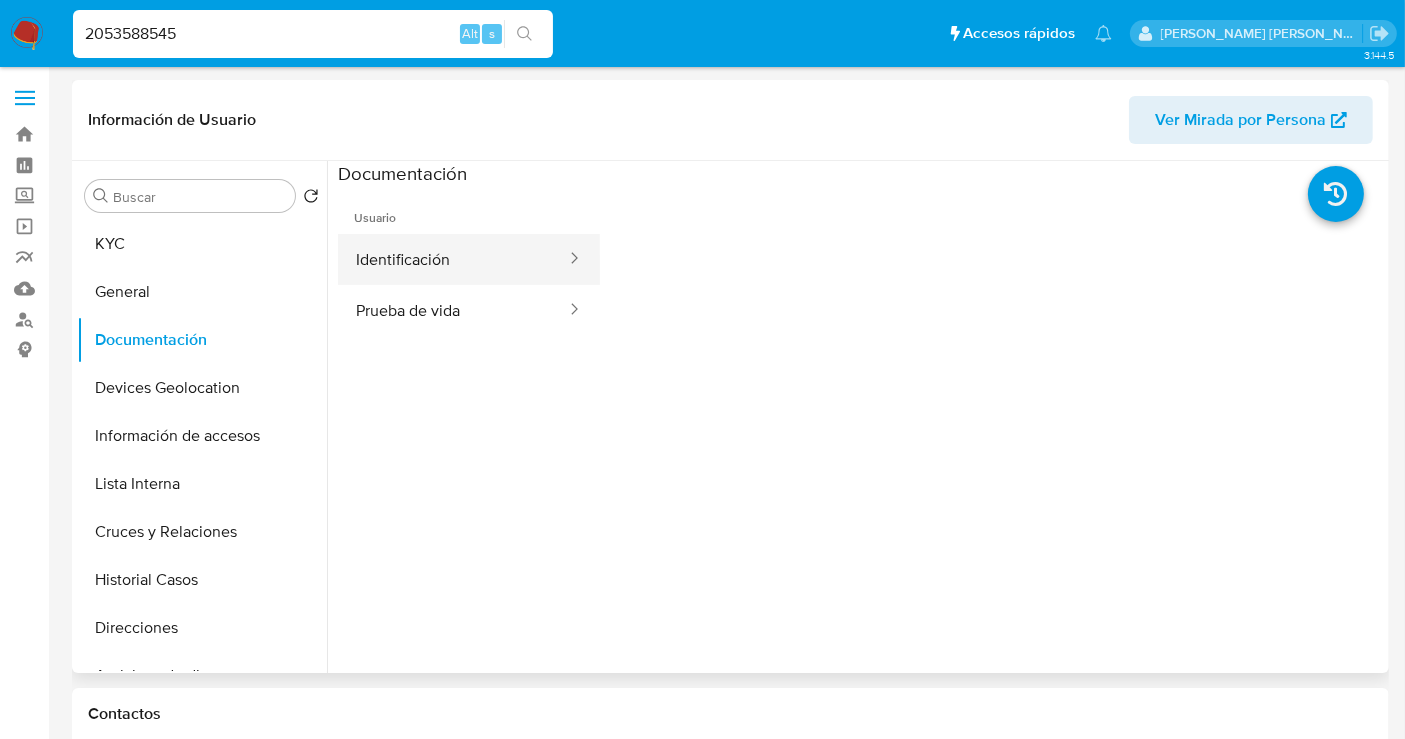 click on "Identificación" at bounding box center (453, 259) 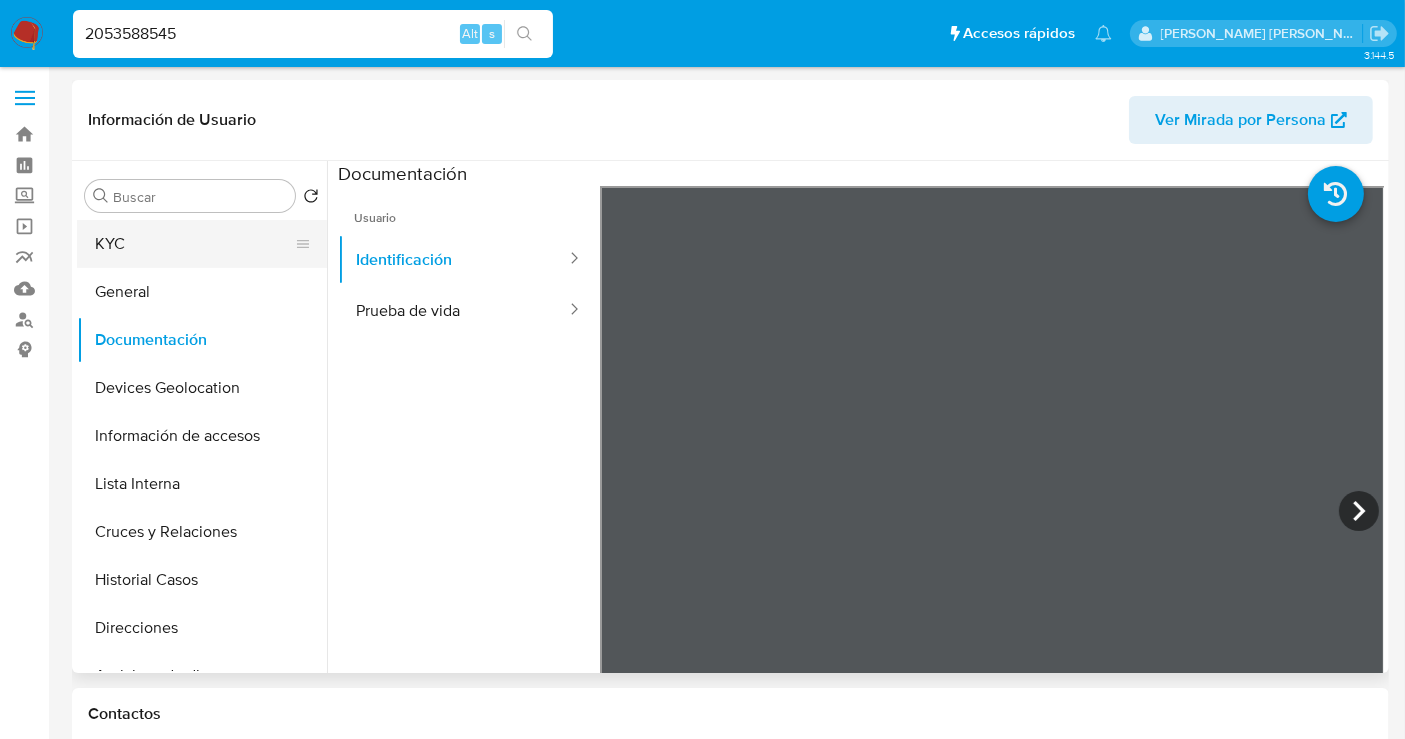 click on "KYC" at bounding box center (194, 244) 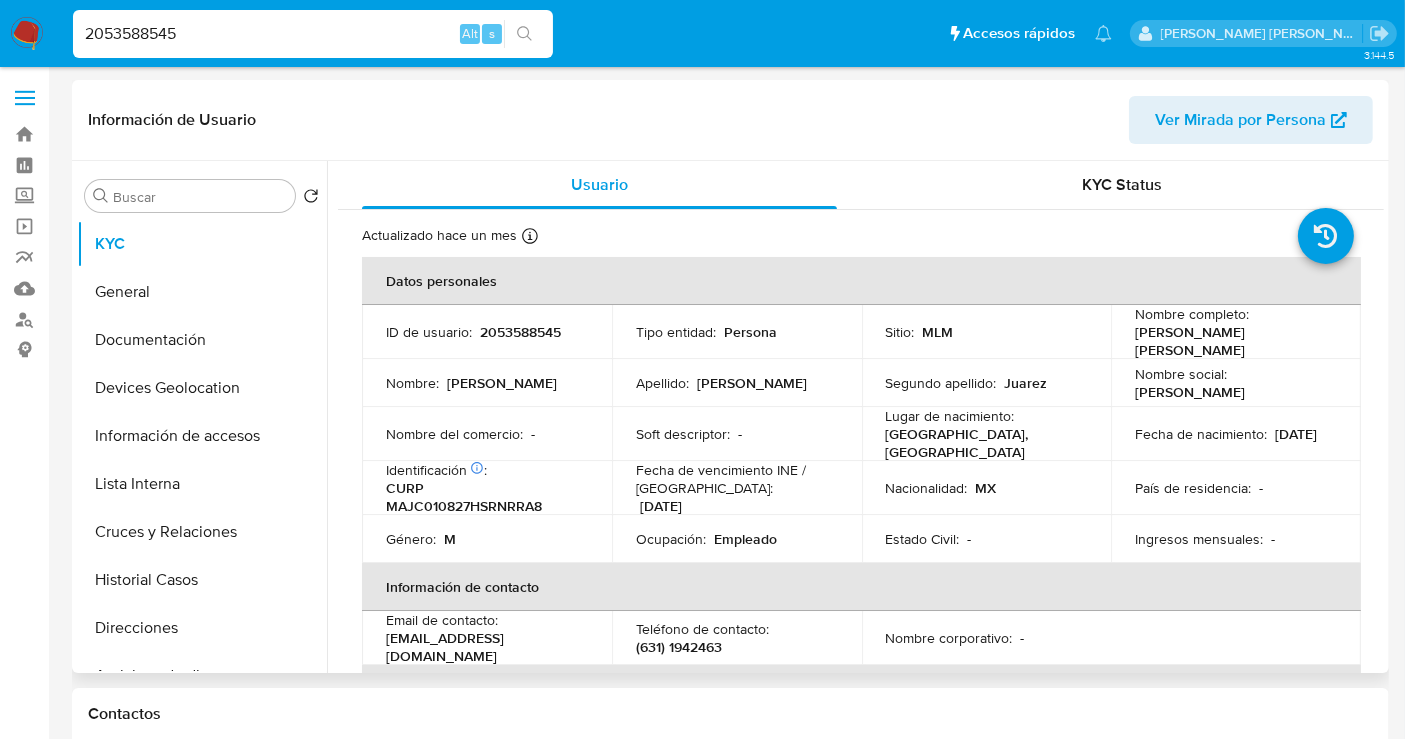 type 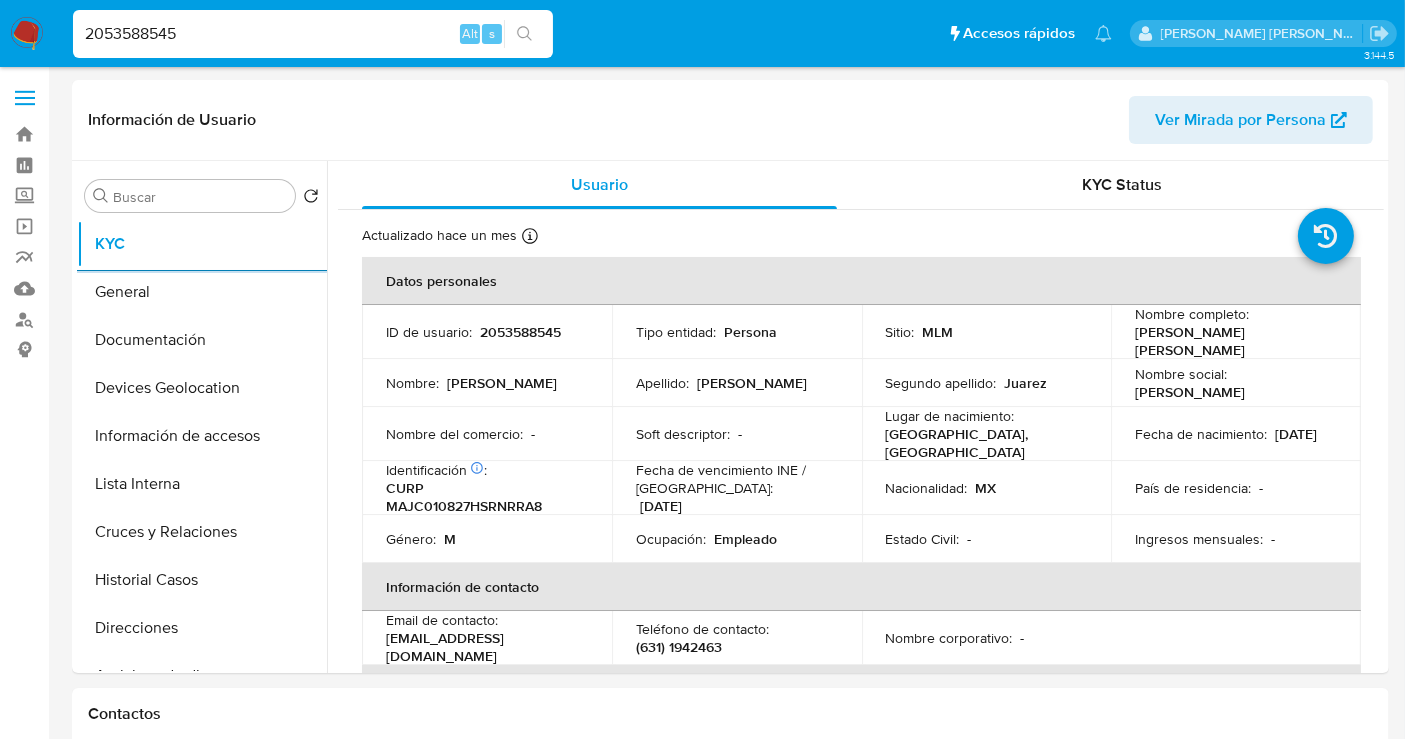 click on "2053588545" at bounding box center [313, 34] 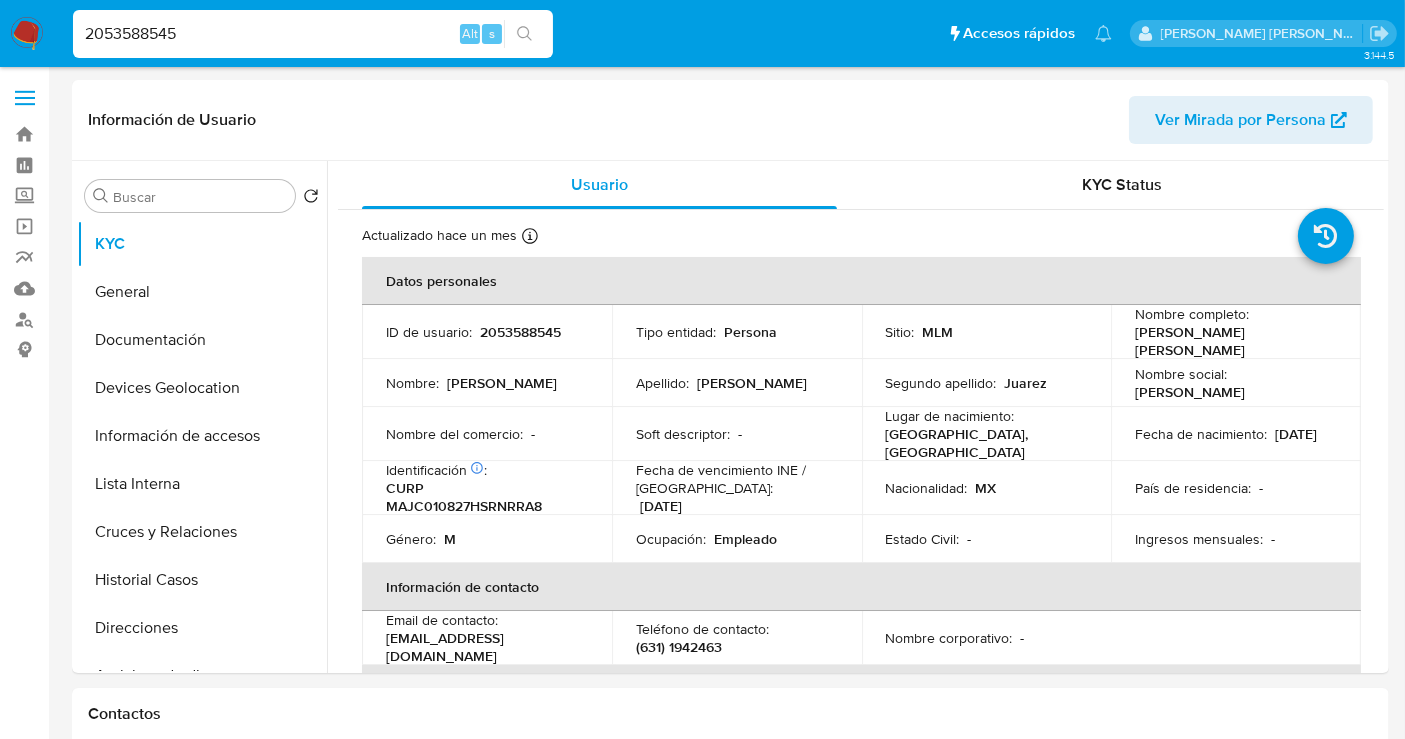 click on "2053588545" at bounding box center [313, 34] 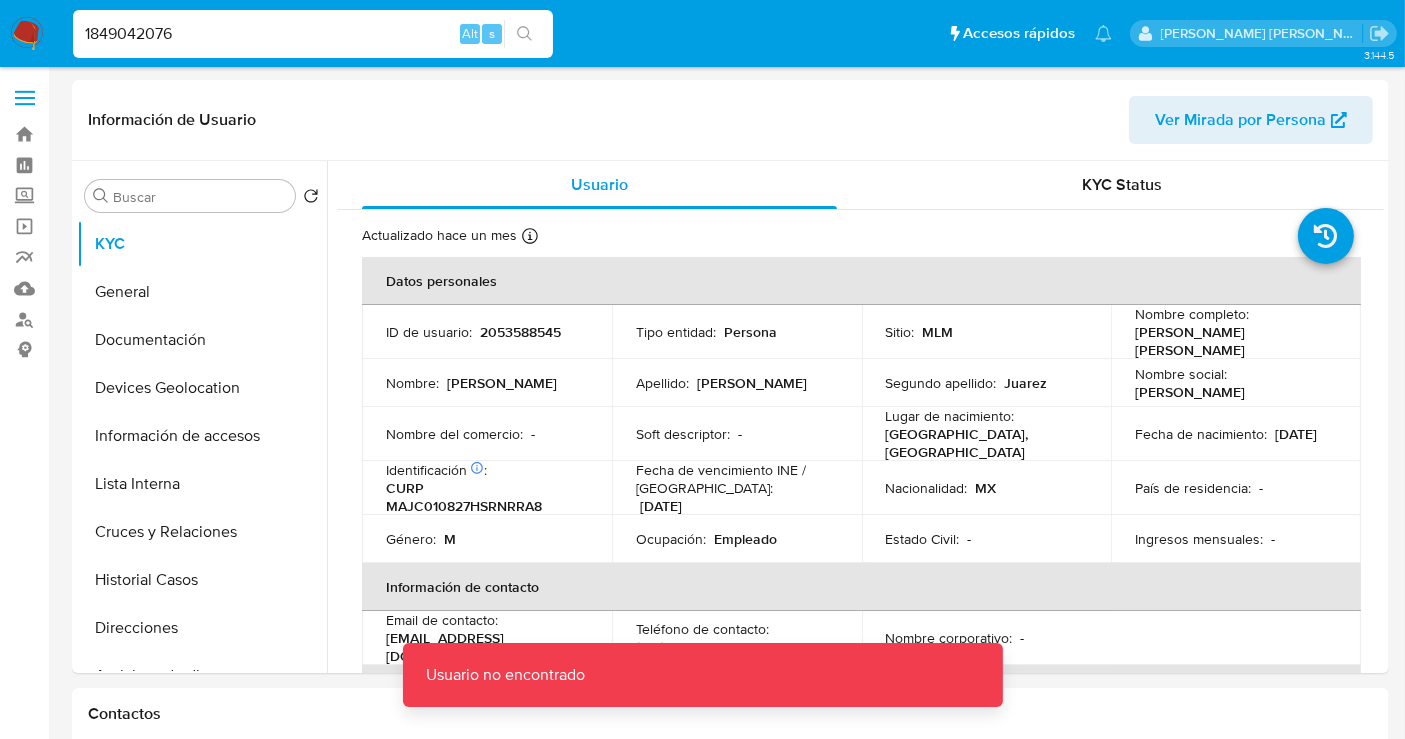 click on "1849042076" at bounding box center [313, 34] 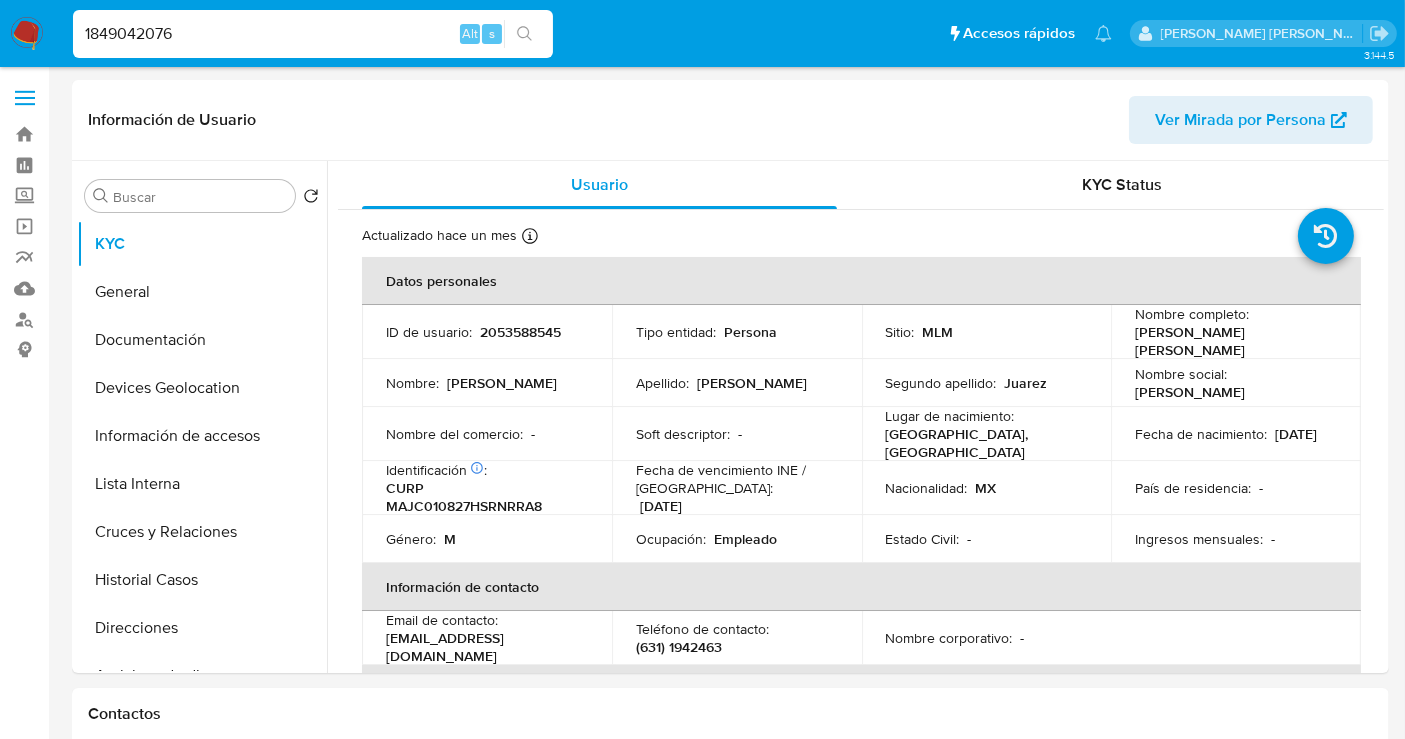 type on "1849042076" 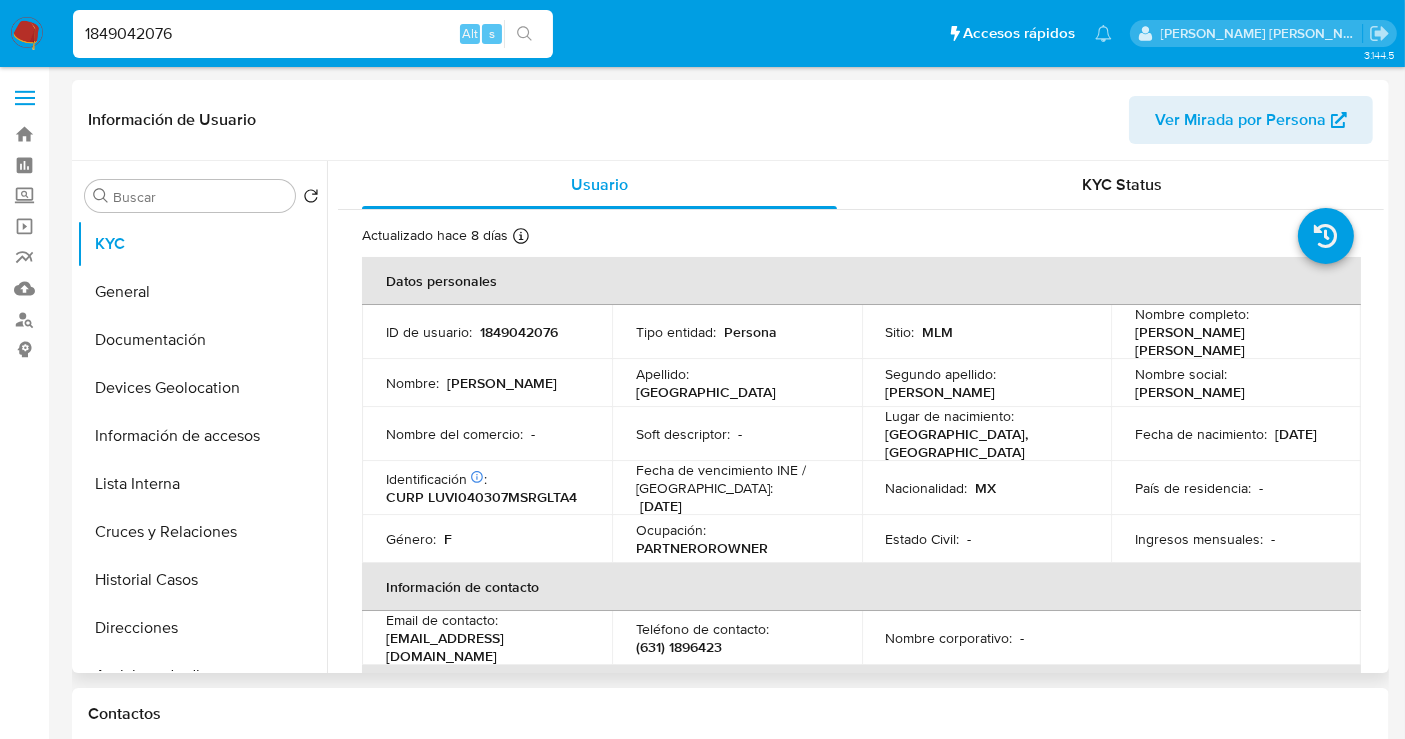 select on "10" 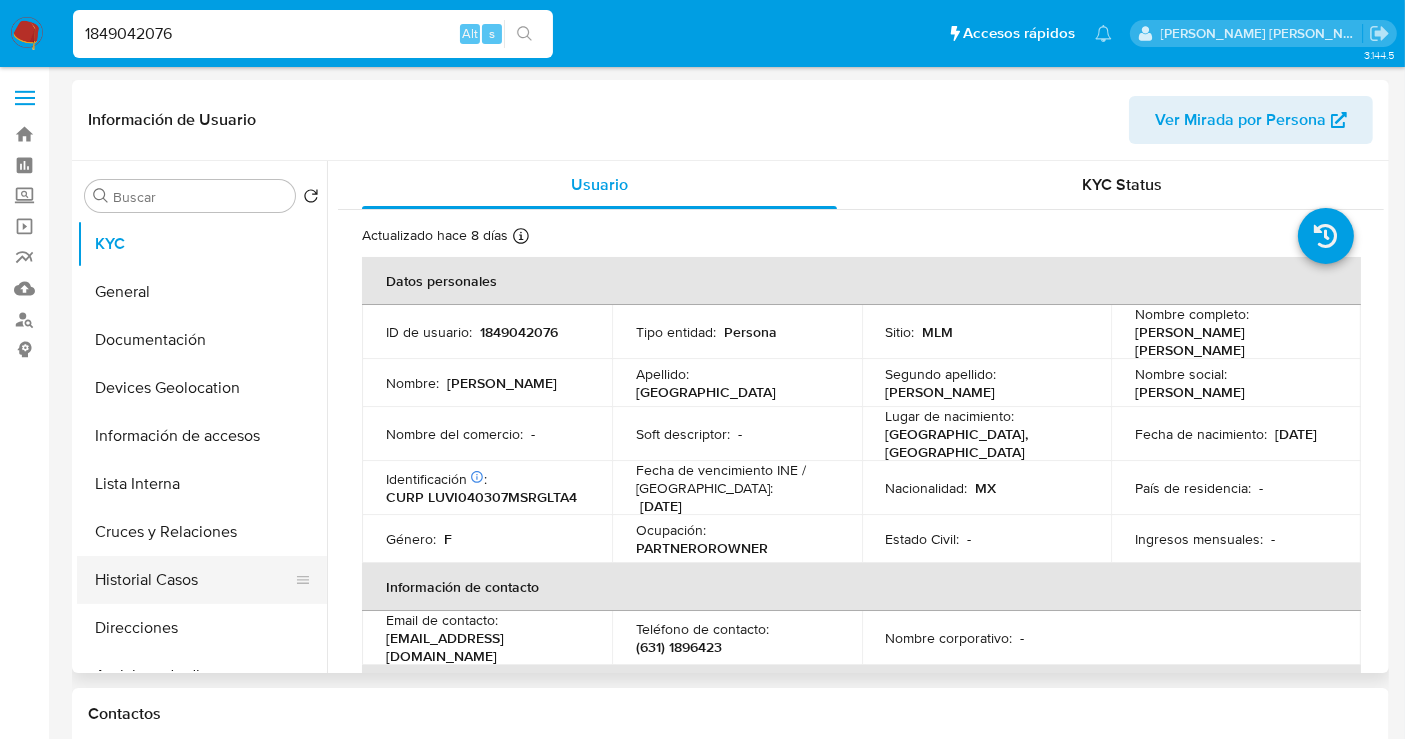 click on "Historial Casos" at bounding box center [194, 580] 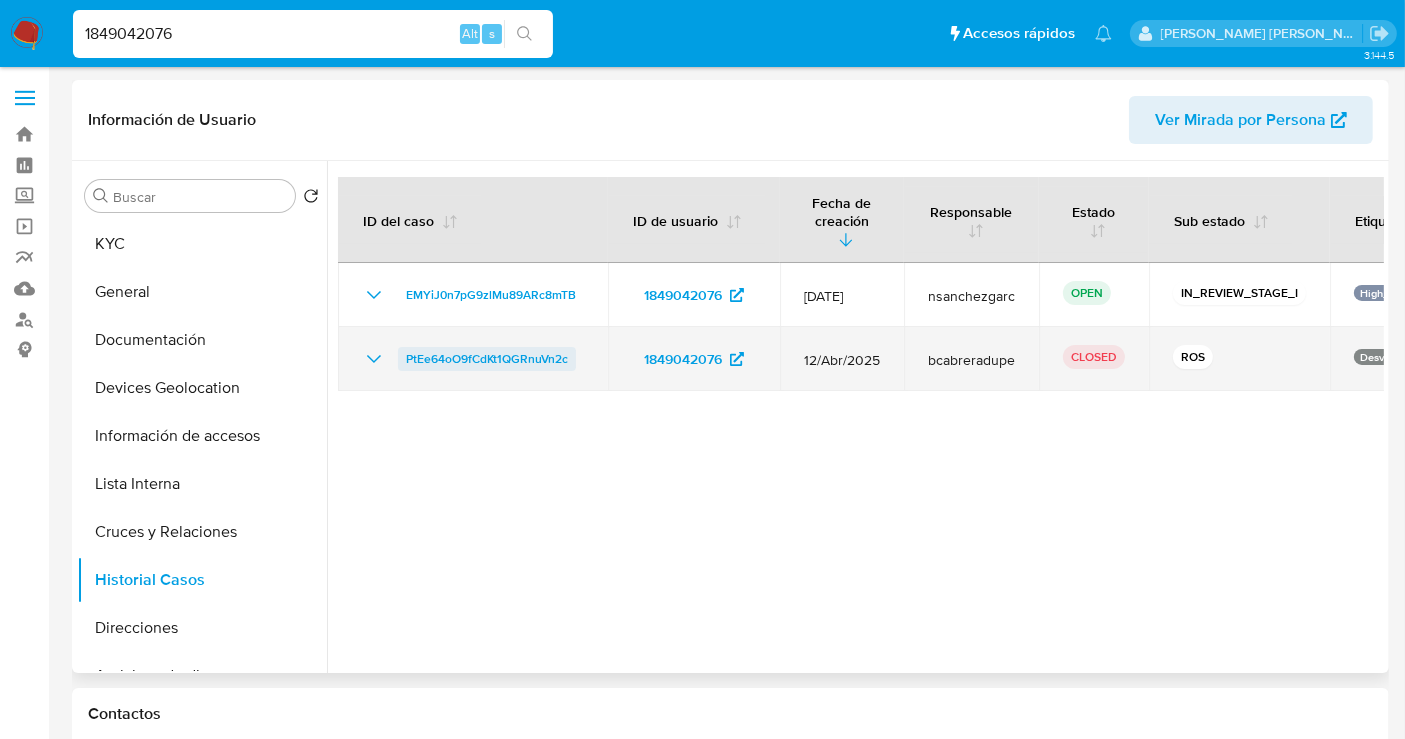 click on "PtEe64oO9fCdKt1QGRnuVn2c" at bounding box center (487, 359) 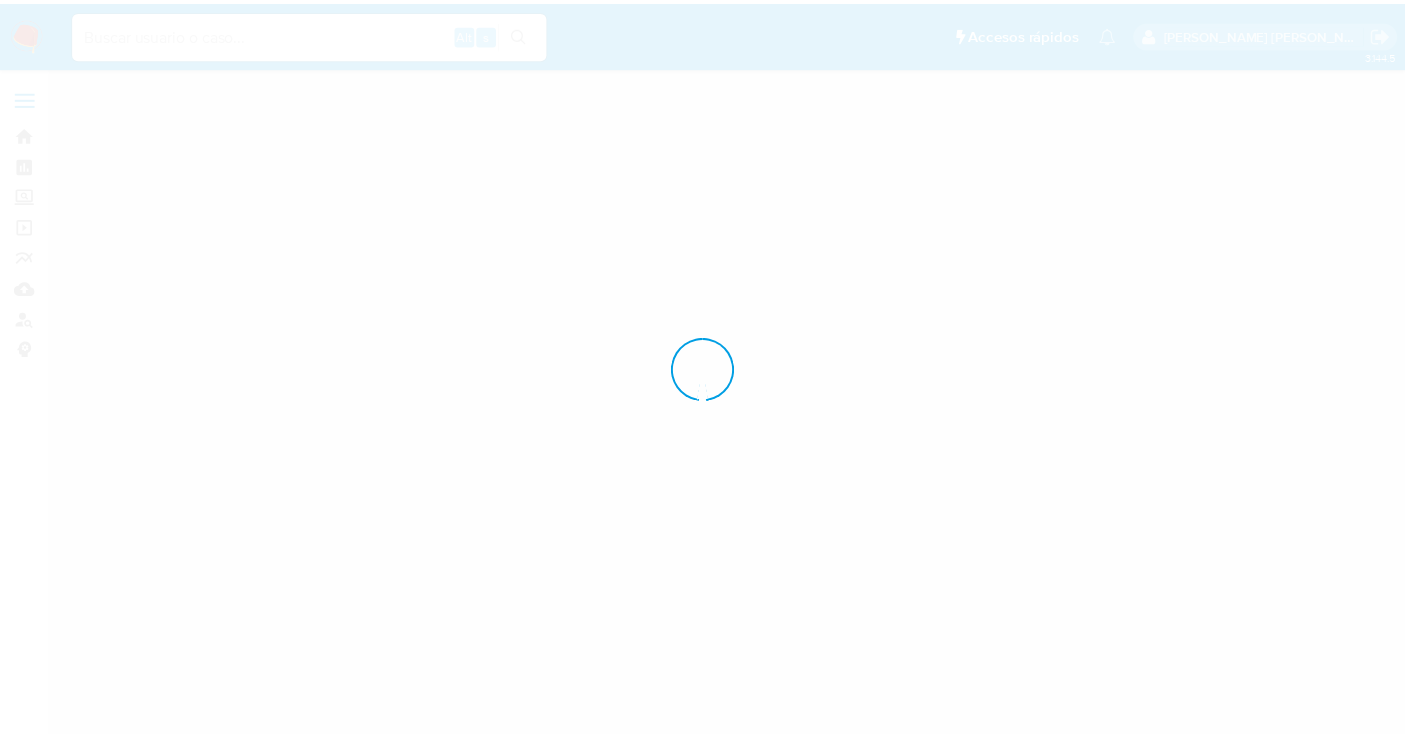 scroll, scrollTop: 0, scrollLeft: 0, axis: both 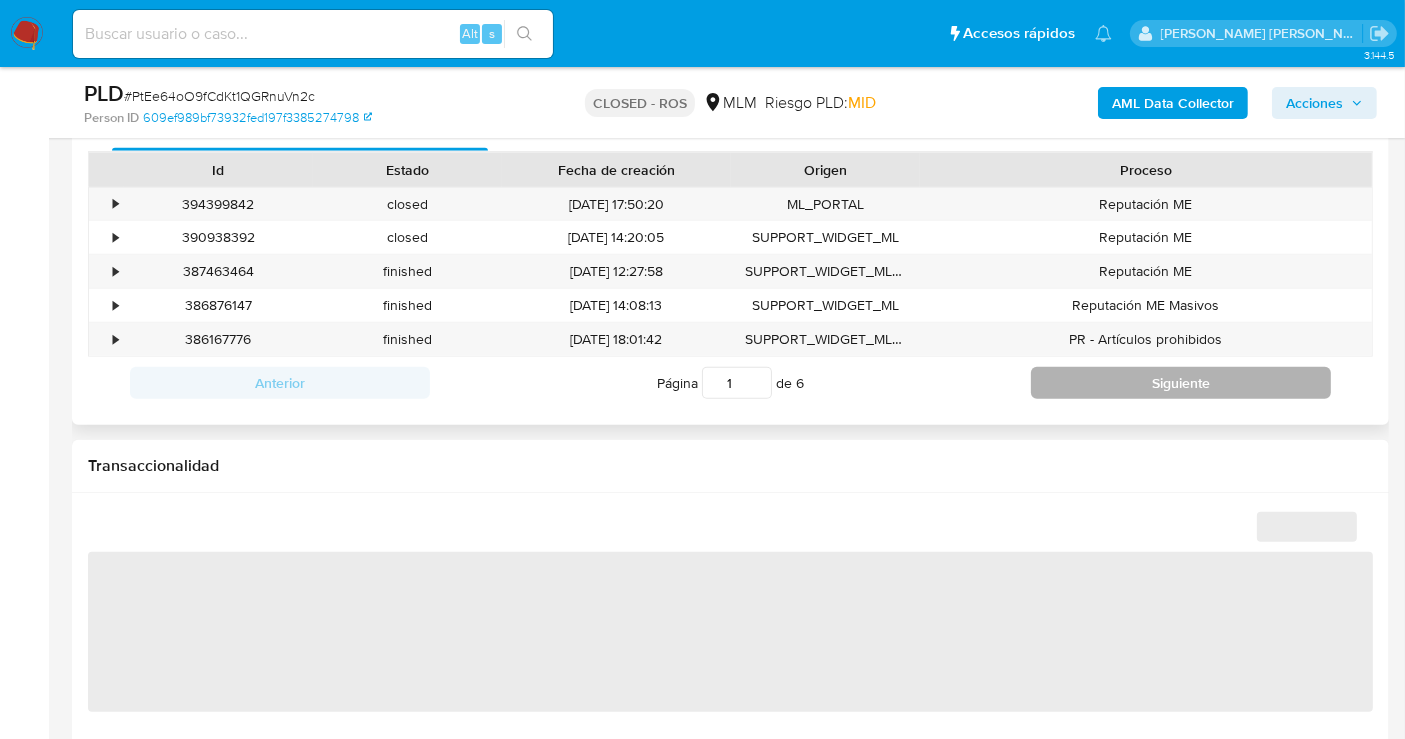select on "10" 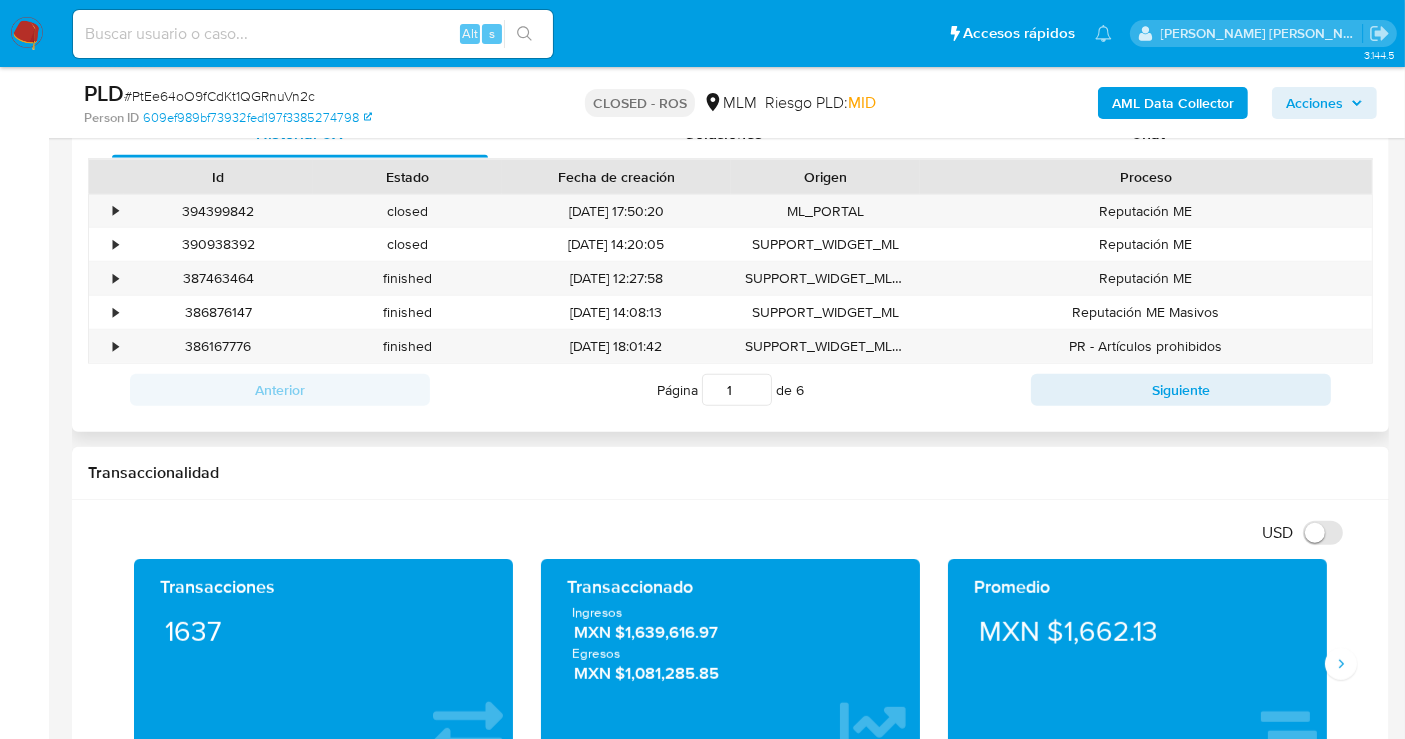 scroll, scrollTop: 888, scrollLeft: 0, axis: vertical 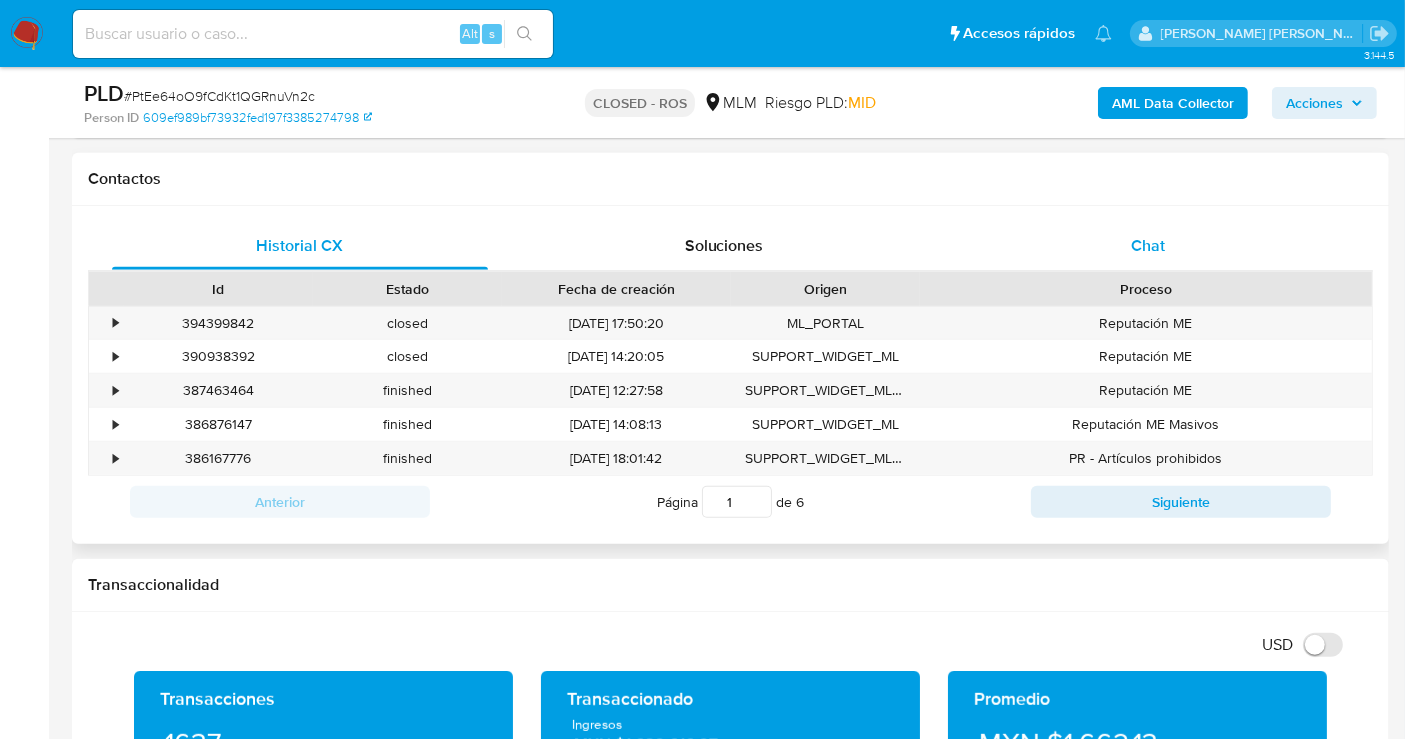 click on "Chat" at bounding box center [1148, 246] 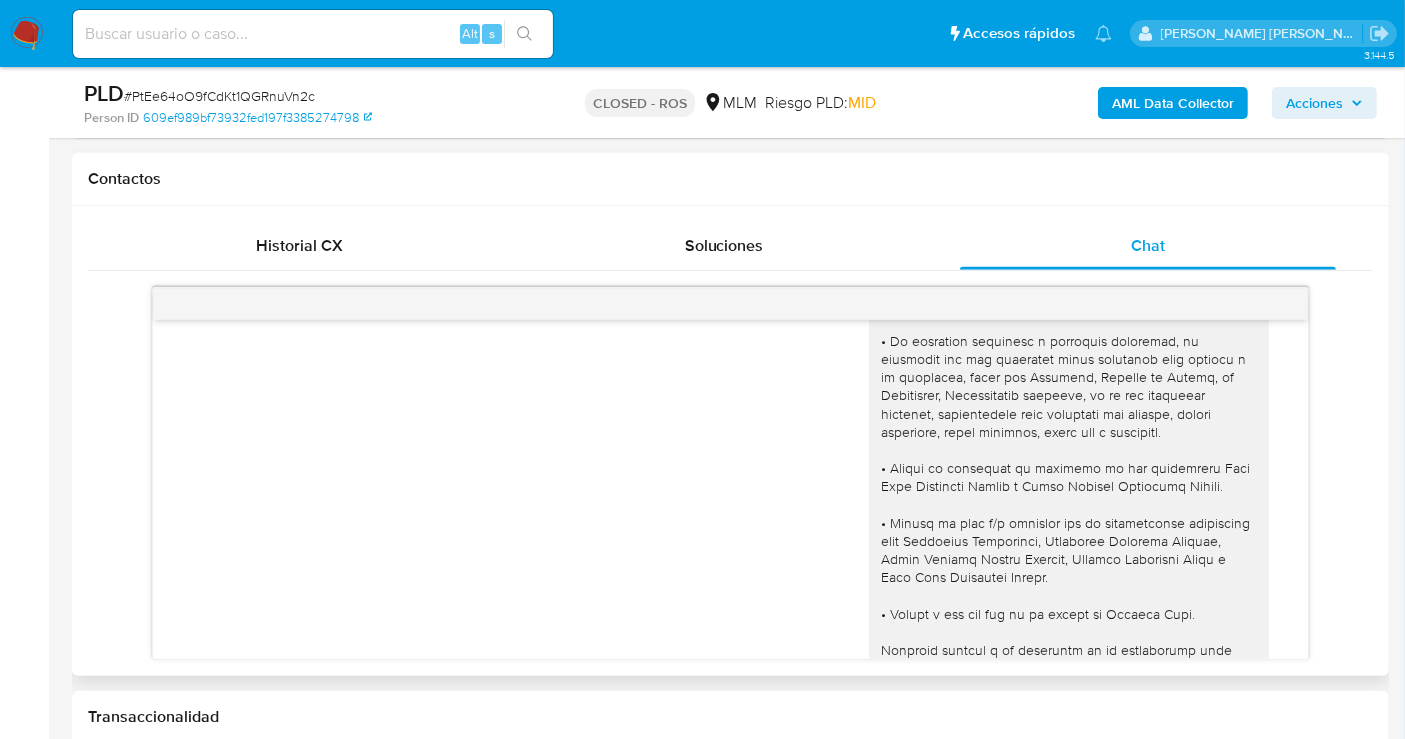 scroll, scrollTop: 206, scrollLeft: 0, axis: vertical 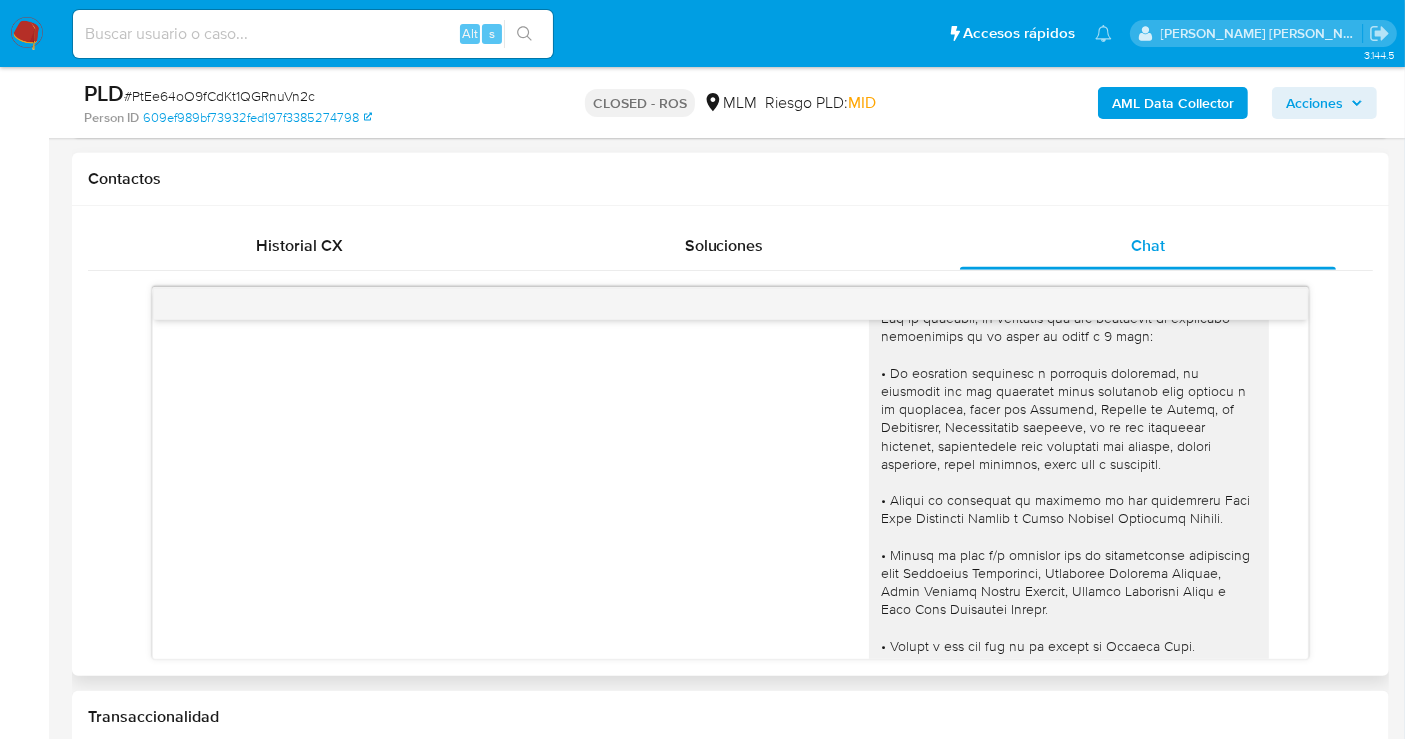 type 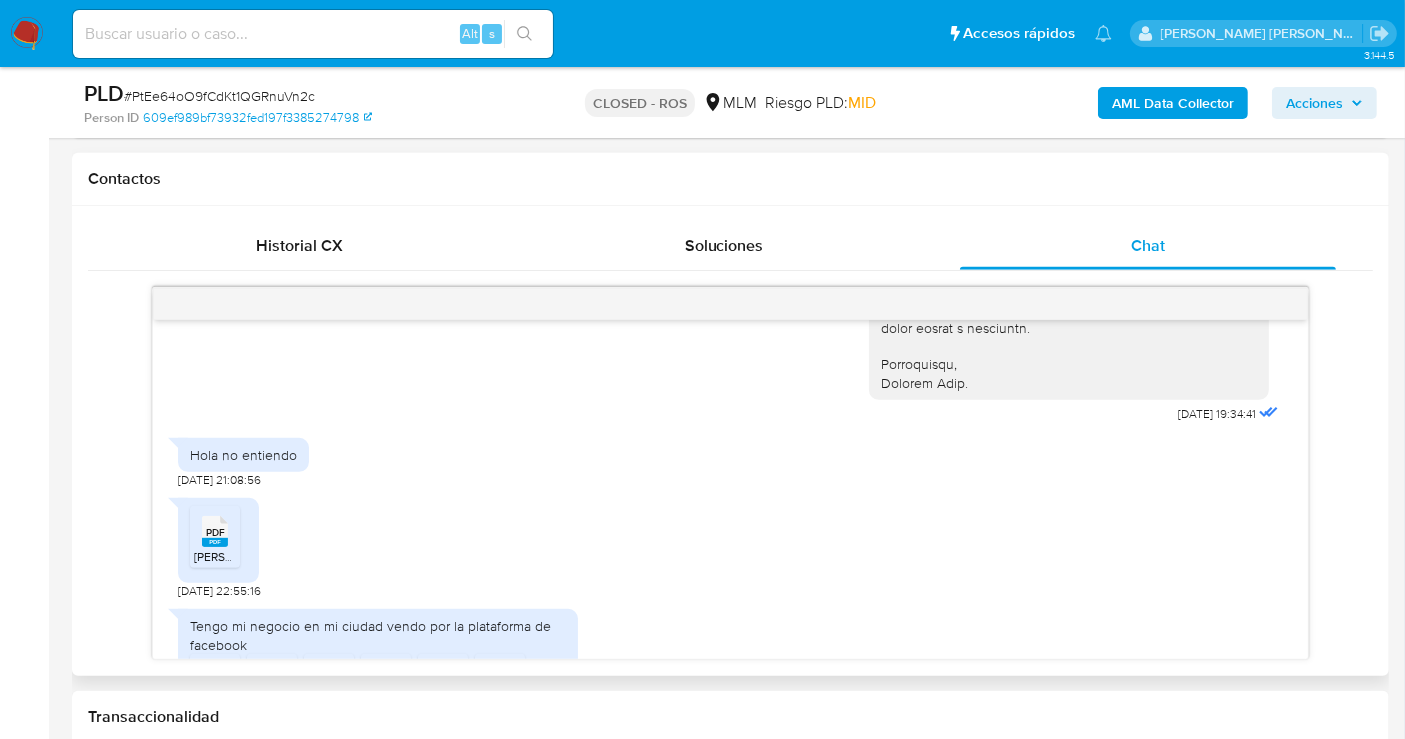 scroll, scrollTop: 762, scrollLeft: 0, axis: vertical 